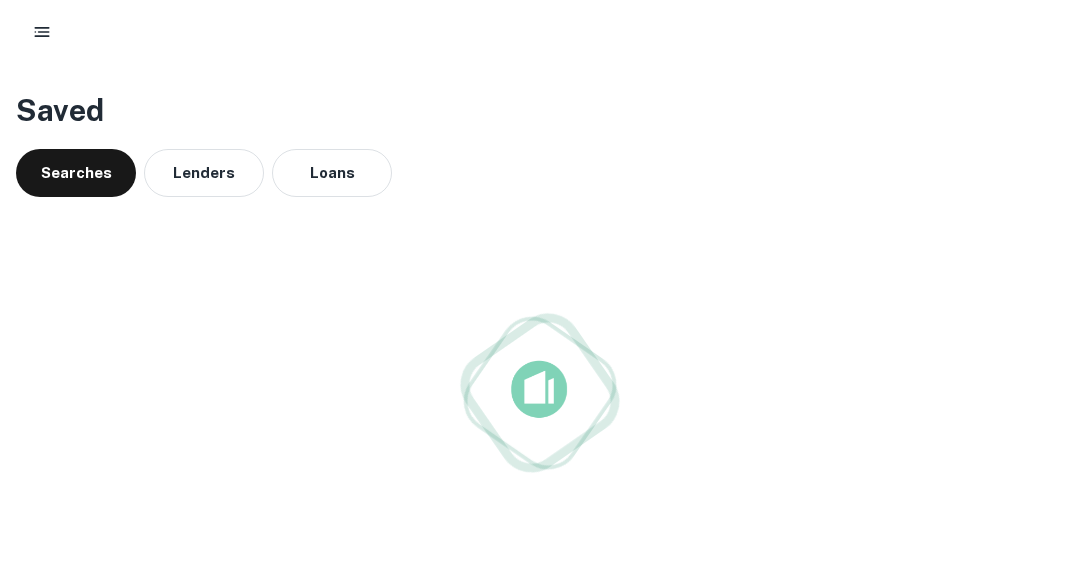 scroll, scrollTop: 0, scrollLeft: 0, axis: both 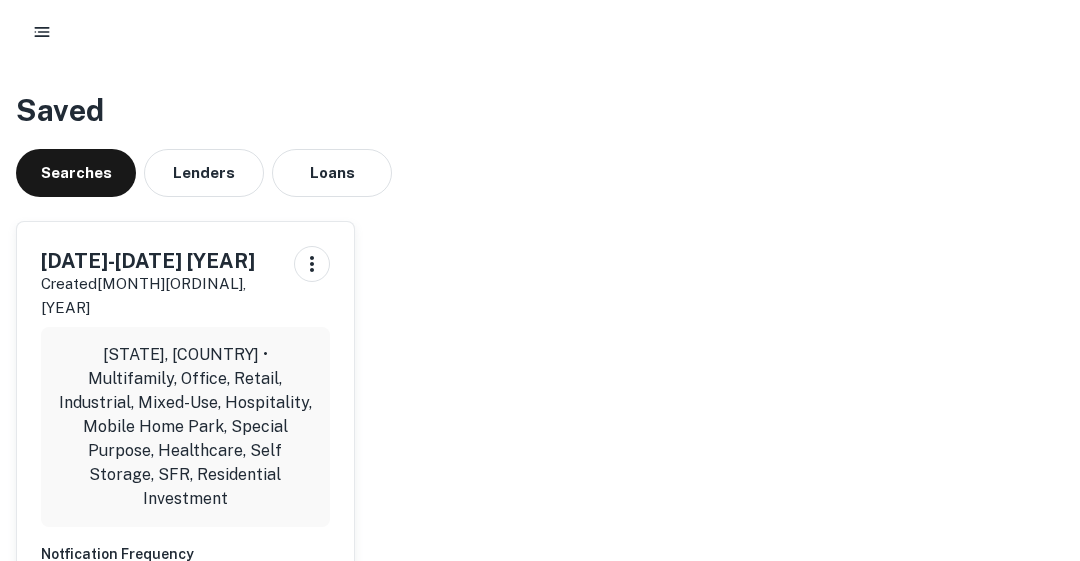 click on "California, USA • Multifamily, Office, Retail, Industrial, Mixed-Use, Hospitality, Mobile Home Park, Special Purpose, Healthcare, Self Storage, SFR, Residential Investment" at bounding box center (185, 427) 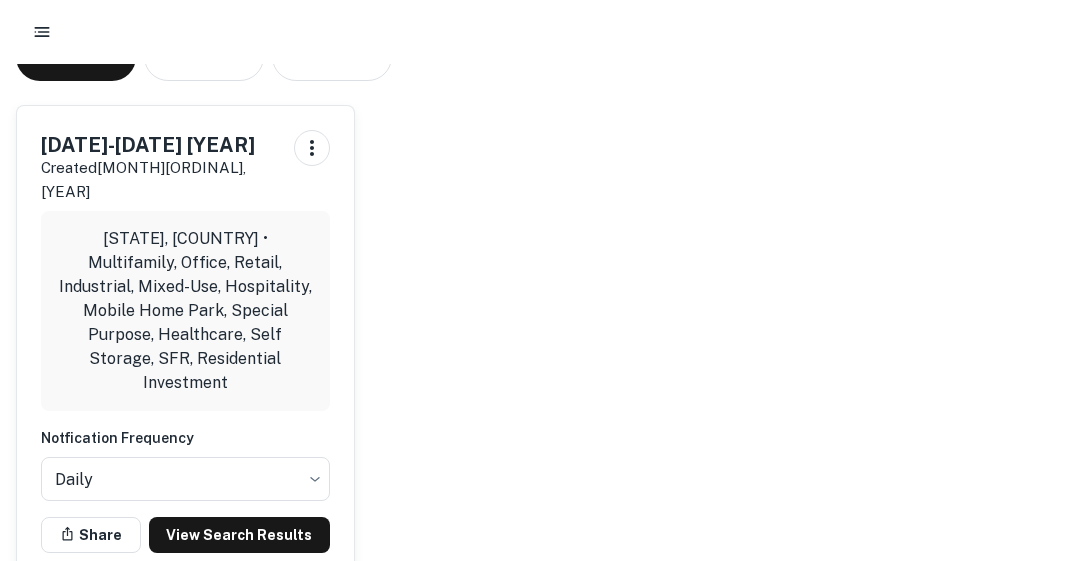 click on "View Search Results" at bounding box center [239, 535] 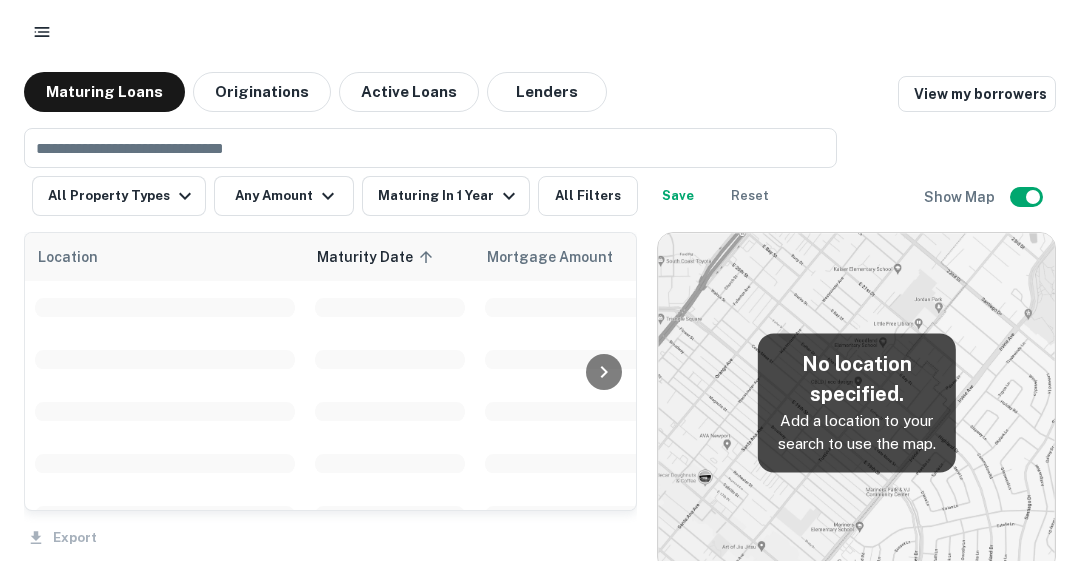 scroll, scrollTop: 0, scrollLeft: 0, axis: both 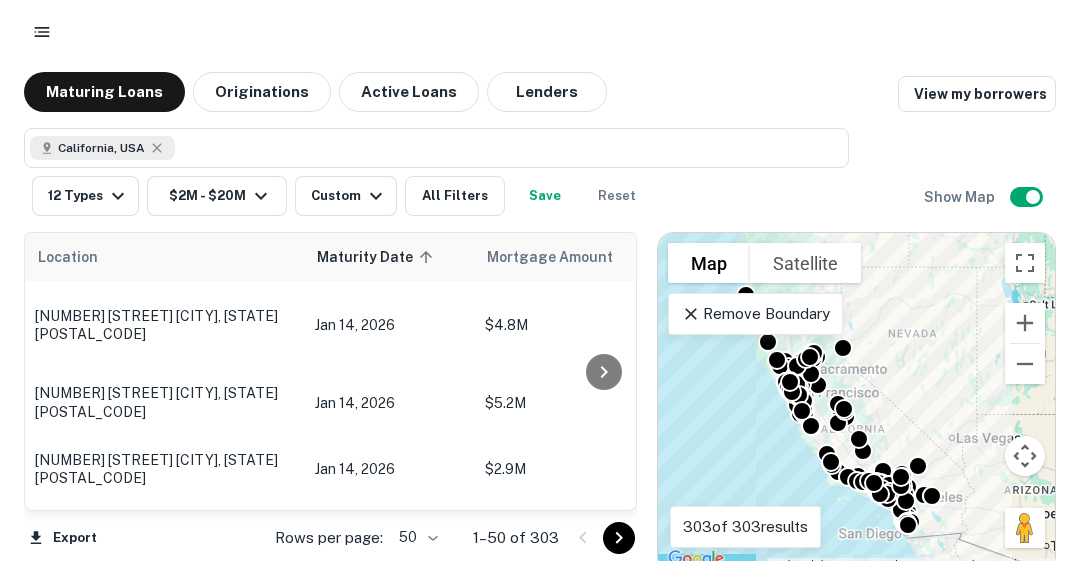 click on "Custom" at bounding box center [349, 196] 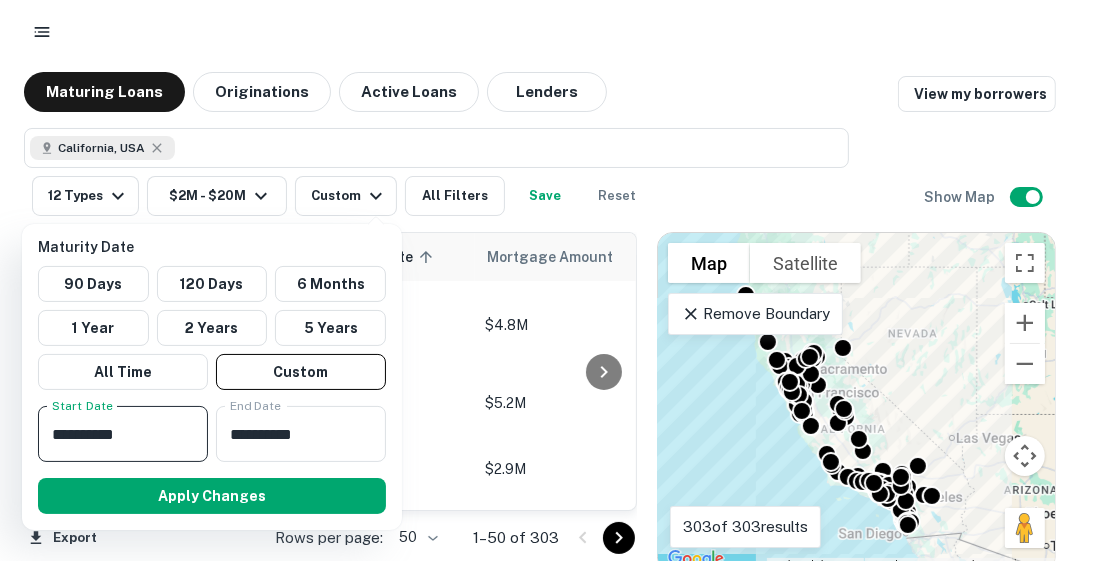 click on "**********" at bounding box center (116, 434) 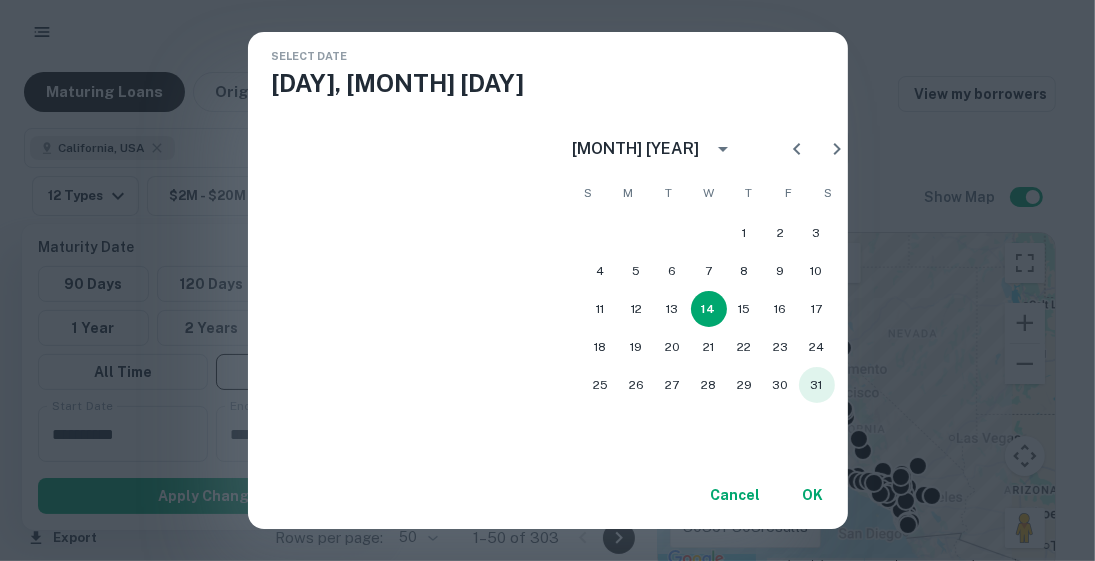 click on "31" at bounding box center [817, 385] 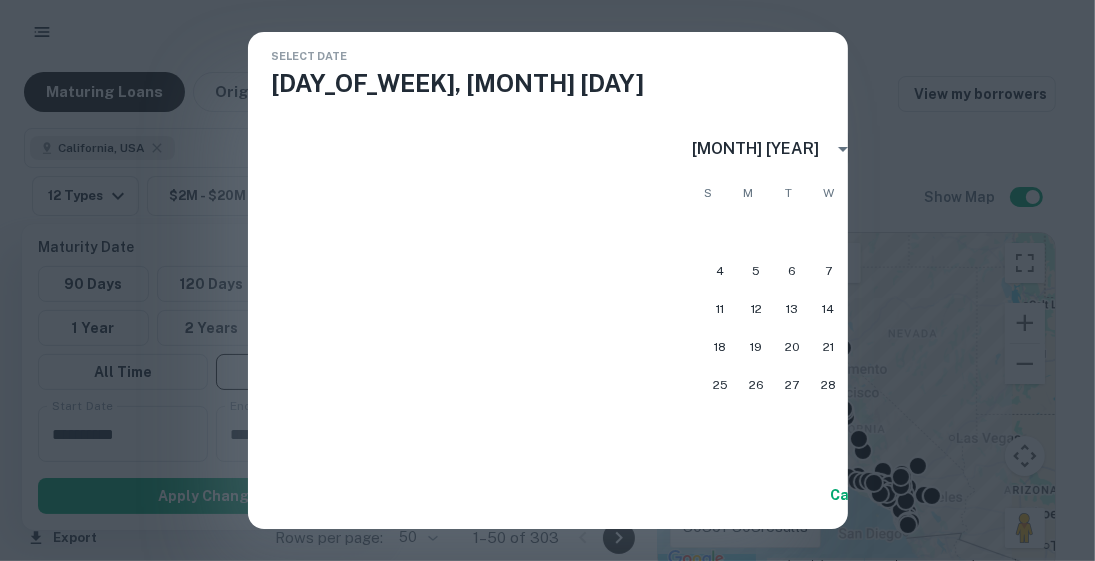 click on "OK" at bounding box center [933, 495] 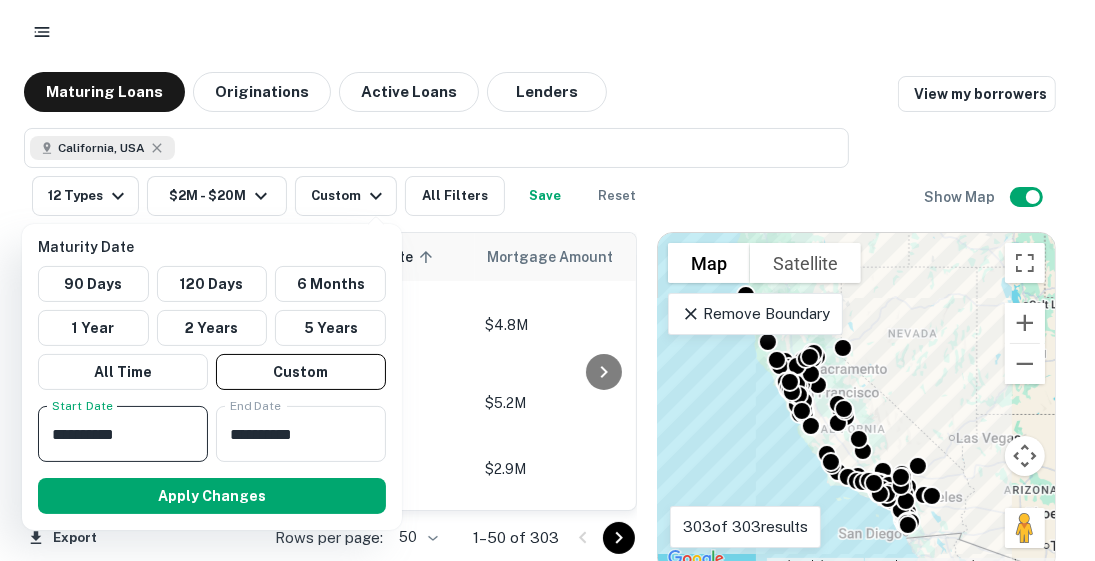 click on "**********" at bounding box center (294, 434) 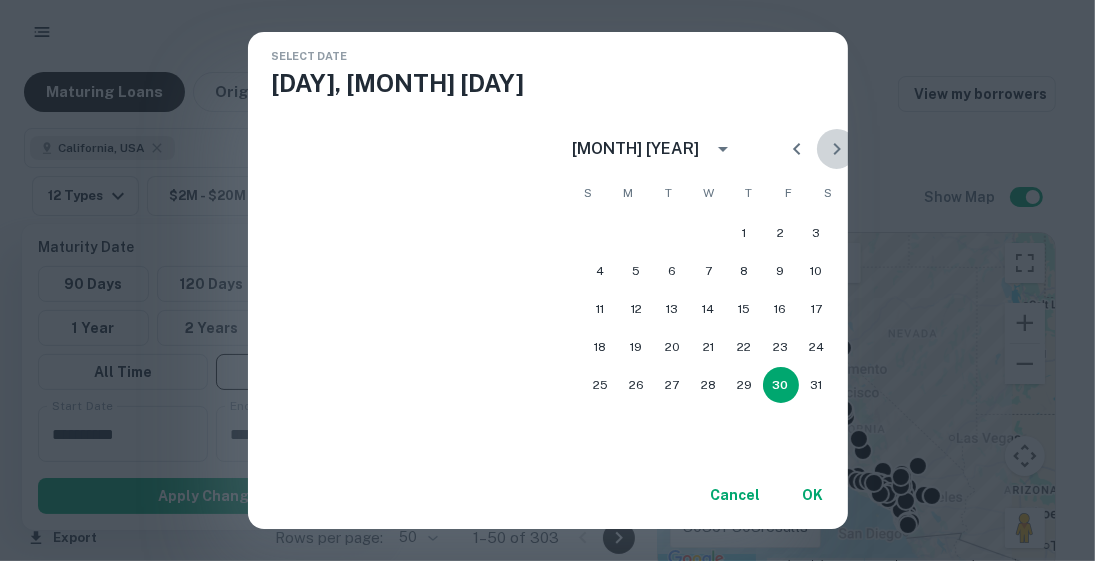 click 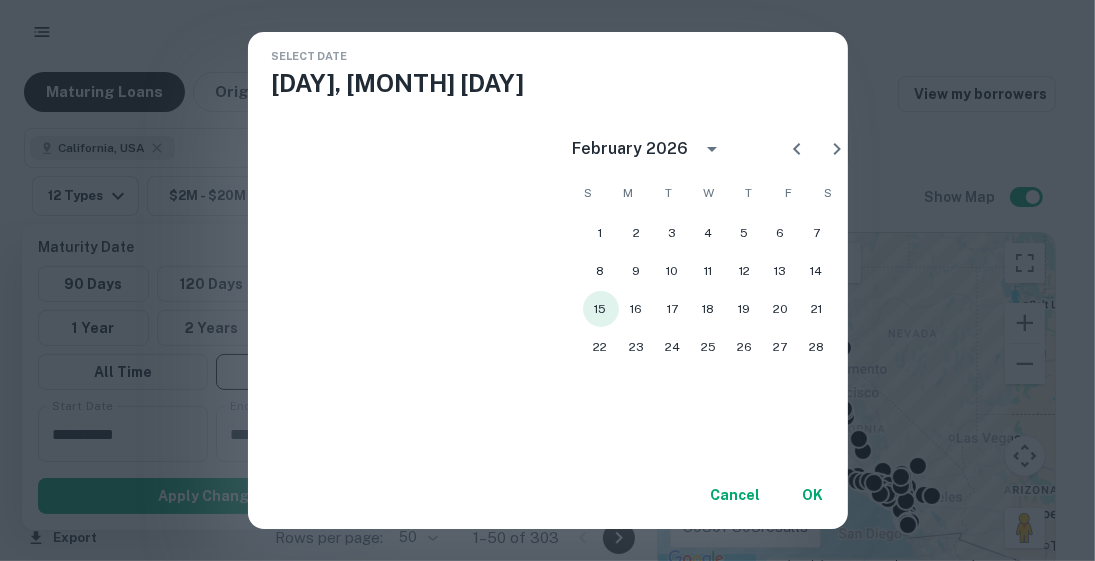 click on "15" at bounding box center [601, 309] 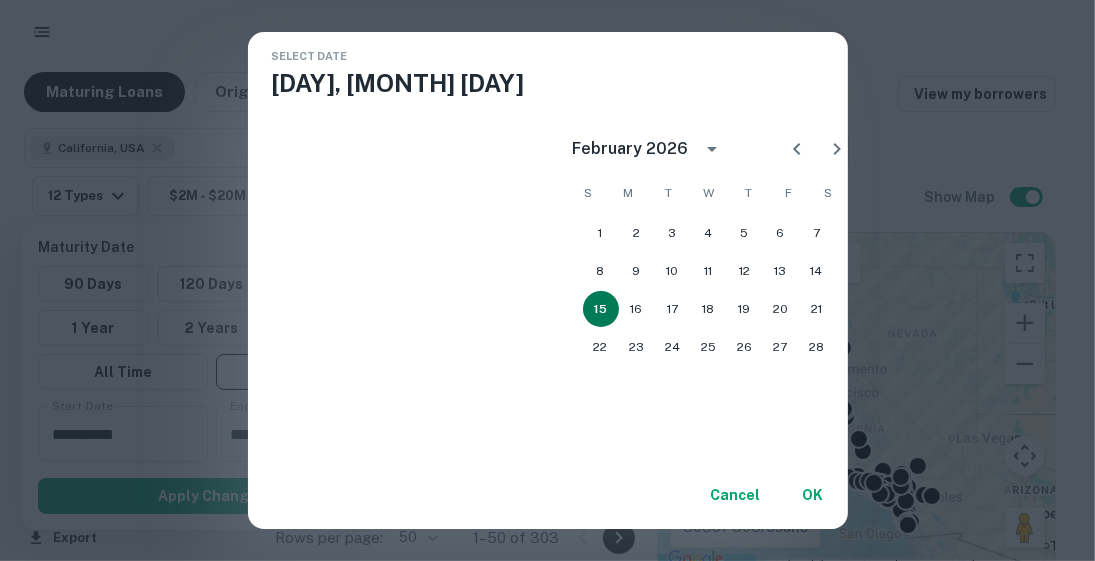 type on "**********" 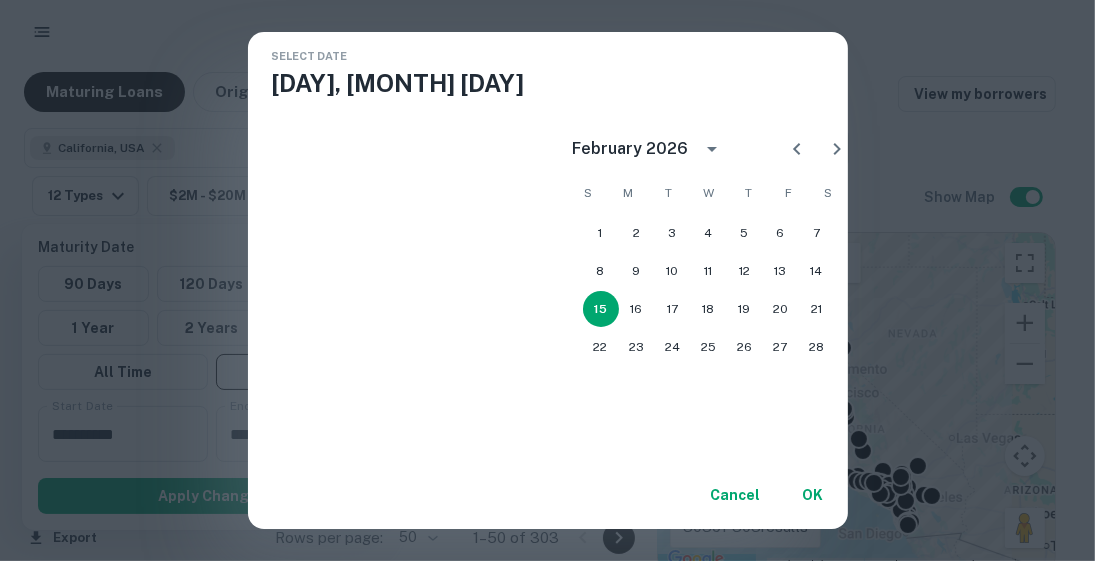 click on "OK" at bounding box center [813, 495] 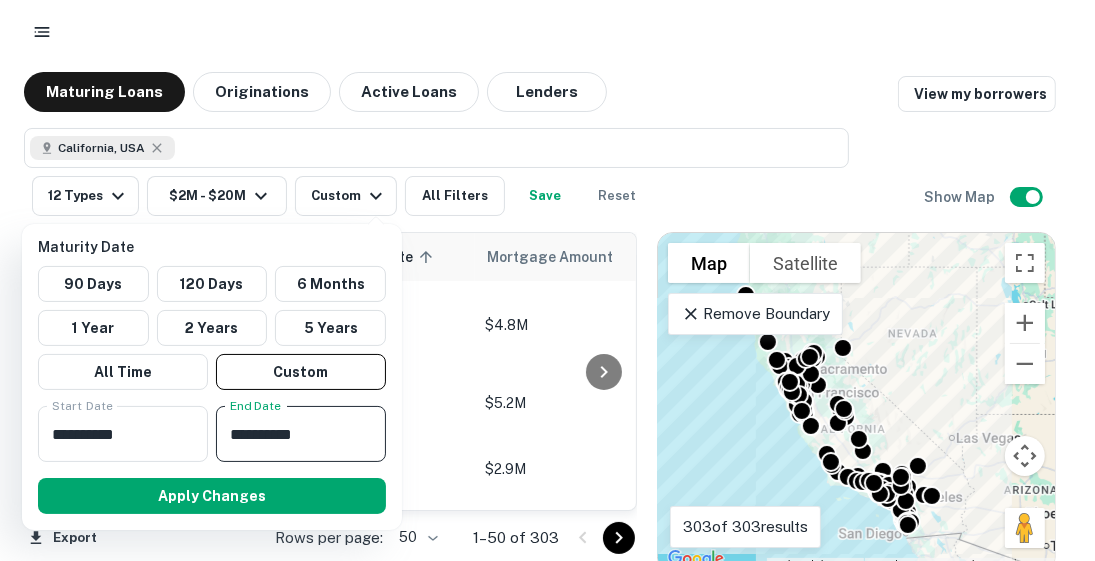 click on "Apply Changes" at bounding box center [212, 496] 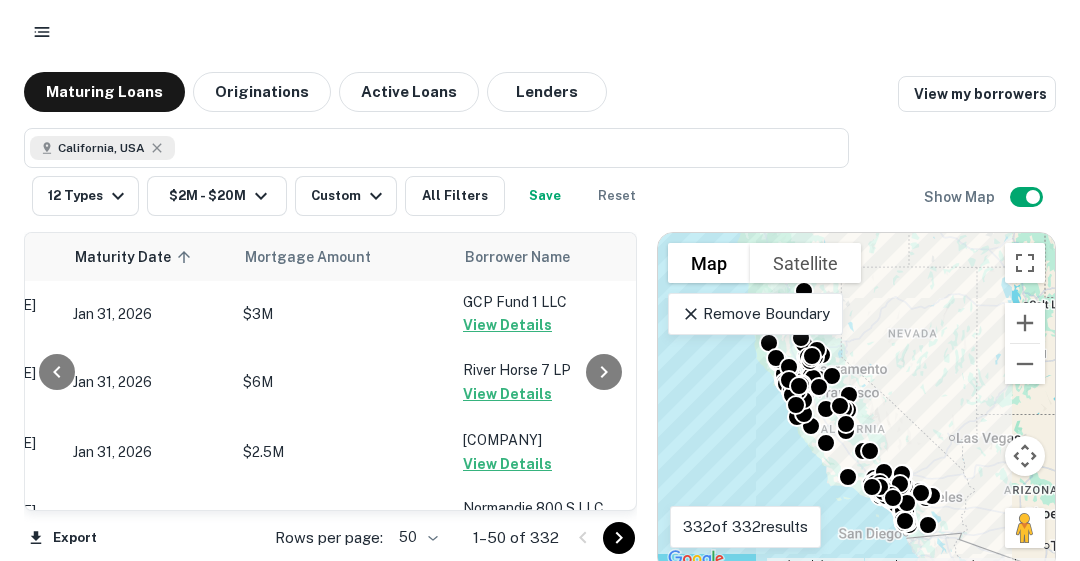 scroll, scrollTop: 0, scrollLeft: 572, axis: horizontal 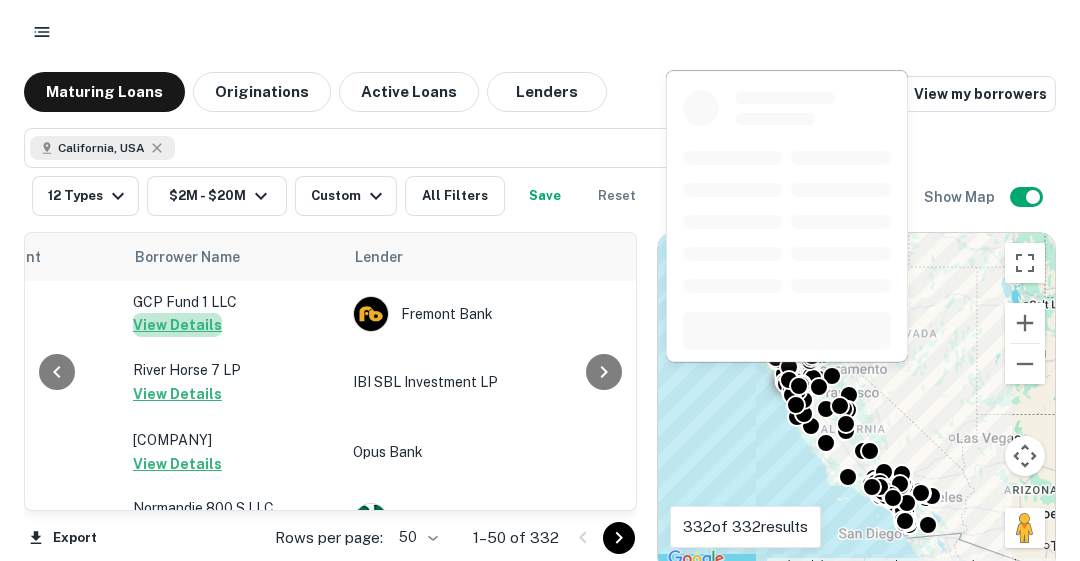 click on "View Details" at bounding box center [177, 325] 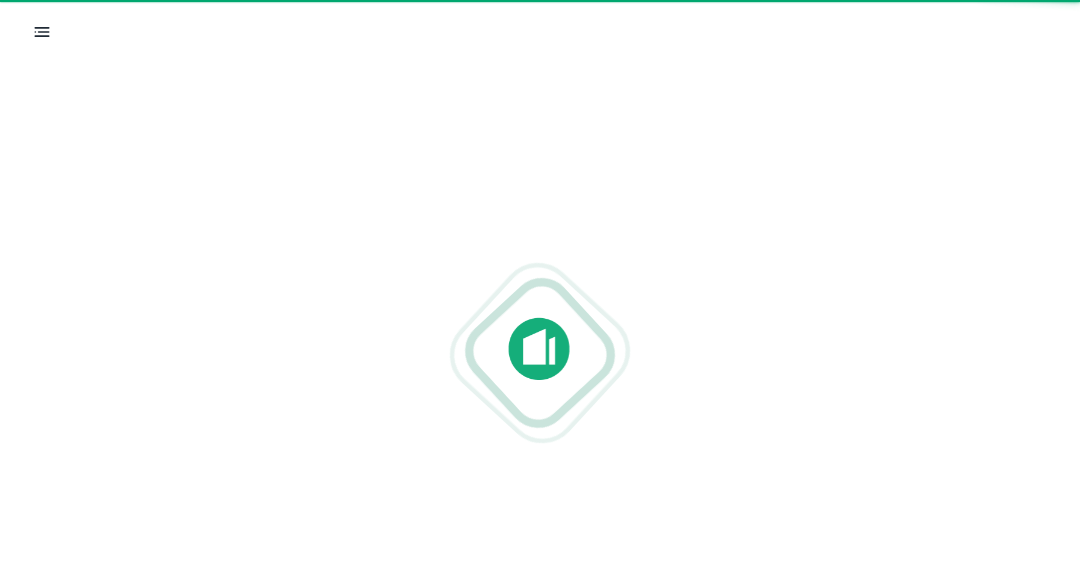 click at bounding box center [540, 352] 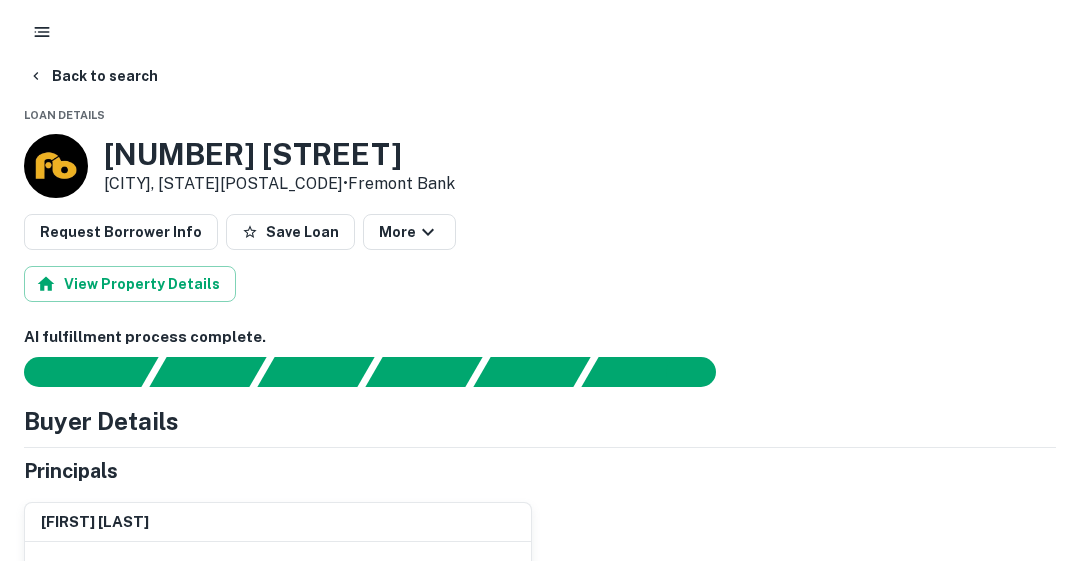 scroll, scrollTop: 25, scrollLeft: 0, axis: vertical 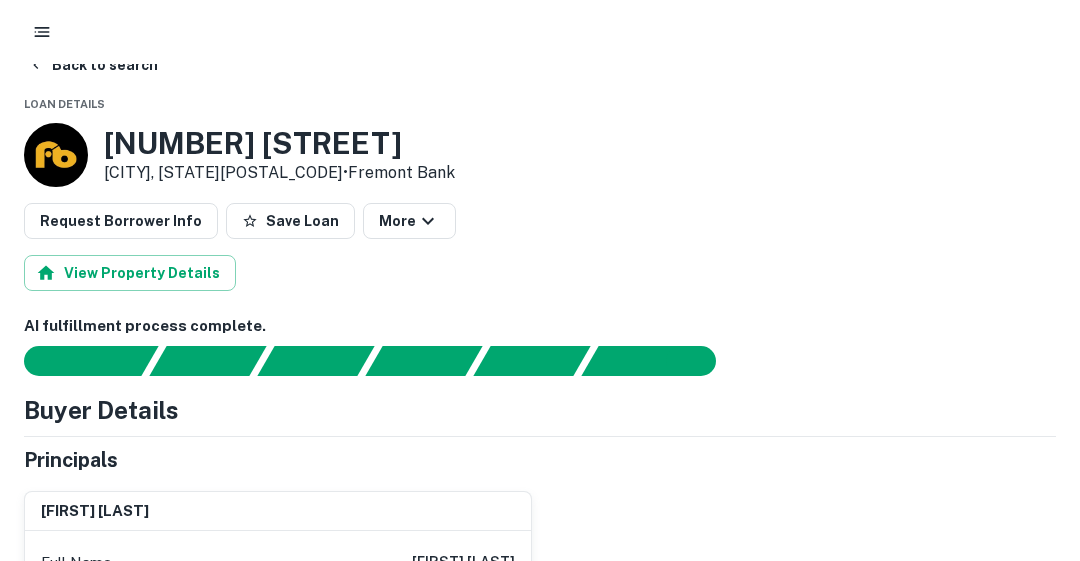 click on "Save Loan" at bounding box center [290, 221] 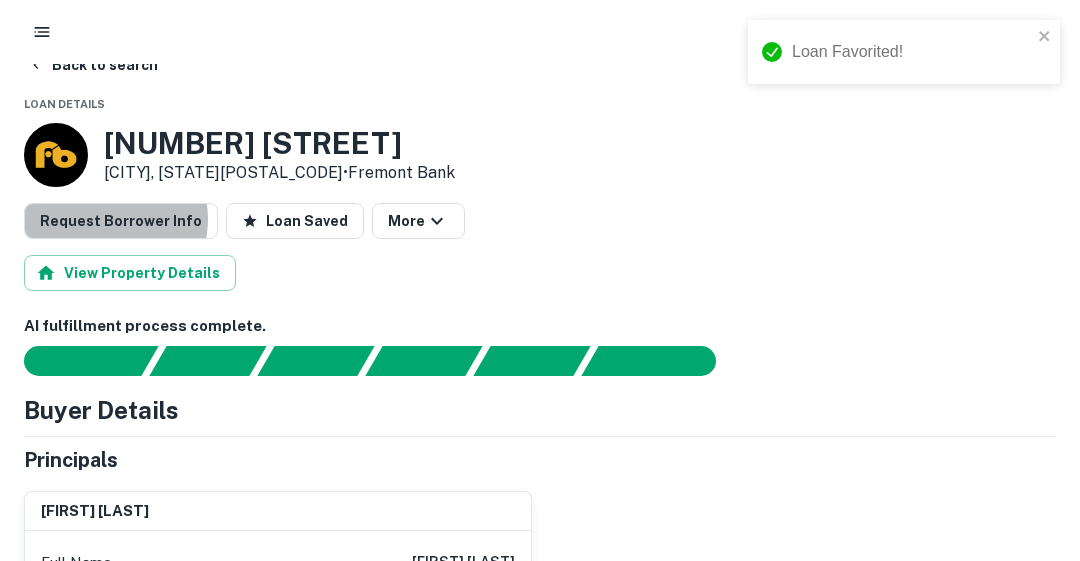 click on "Request Borrower Info" at bounding box center [121, 221] 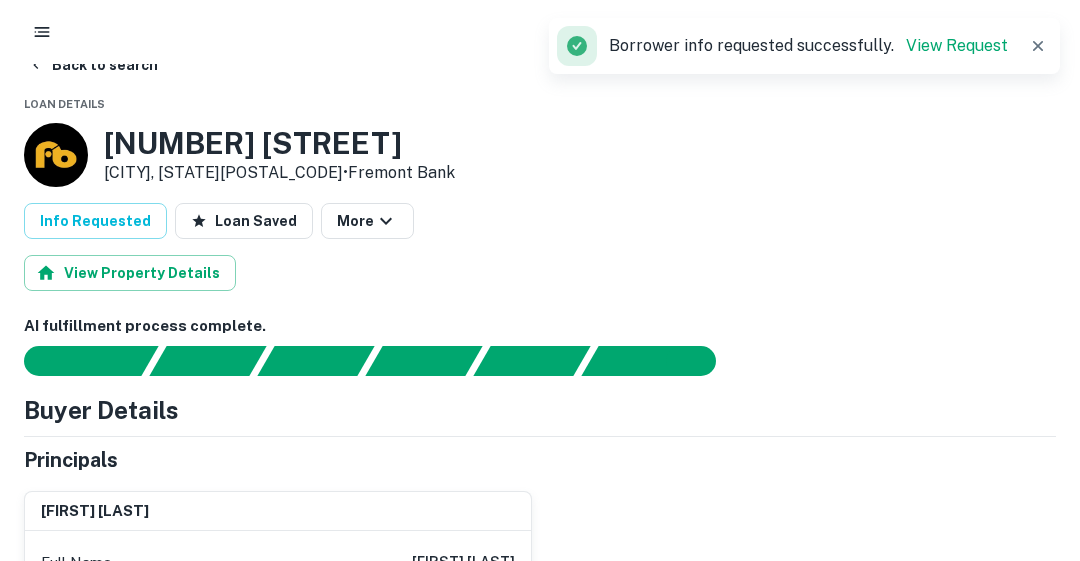 scroll, scrollTop: 0, scrollLeft: 0, axis: both 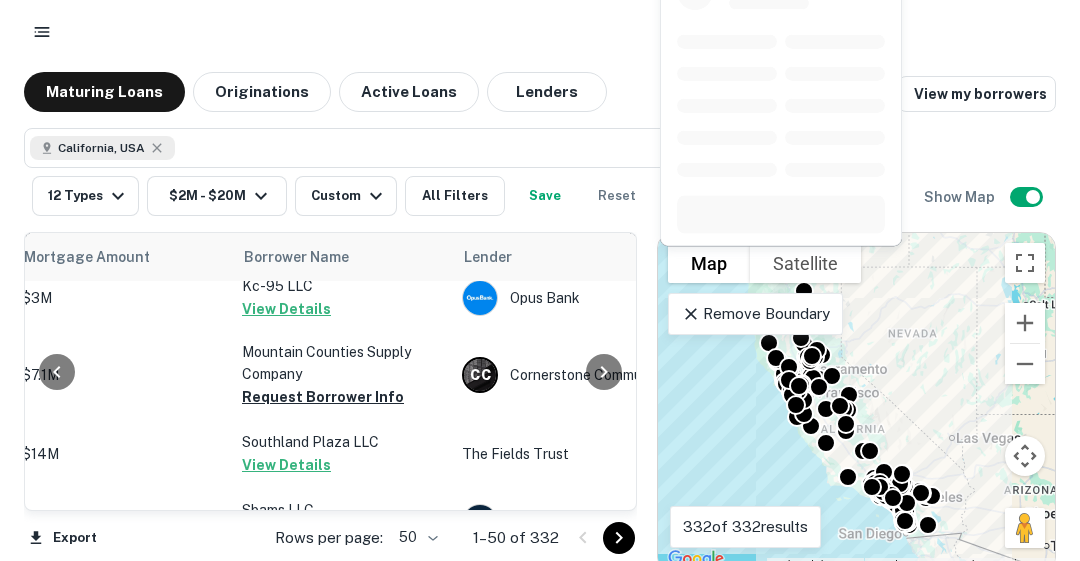 click on "Request Borrower Info" at bounding box center (323, 397) 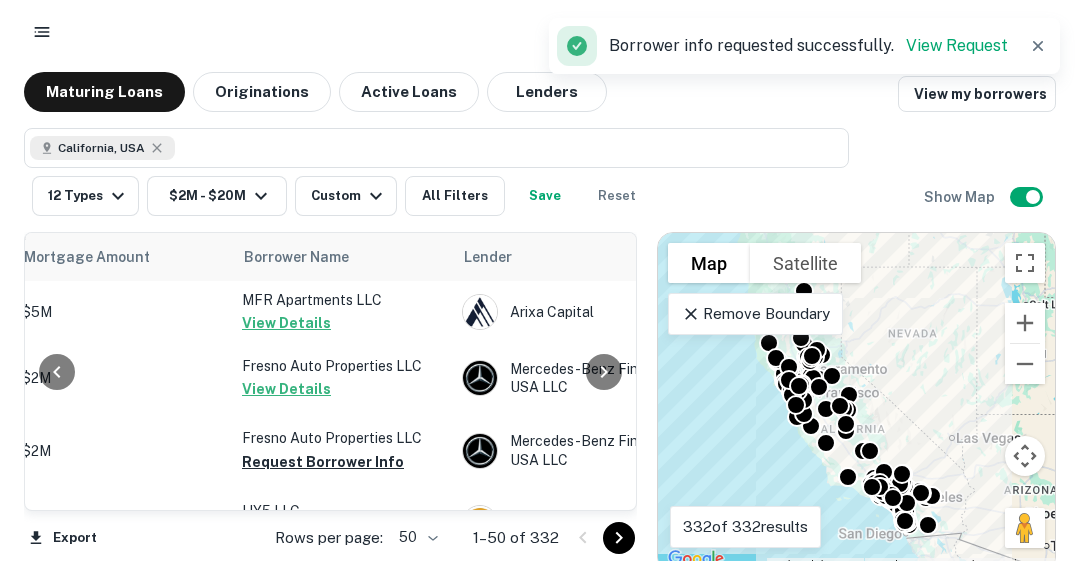 scroll, scrollTop: 1605, scrollLeft: 463, axis: both 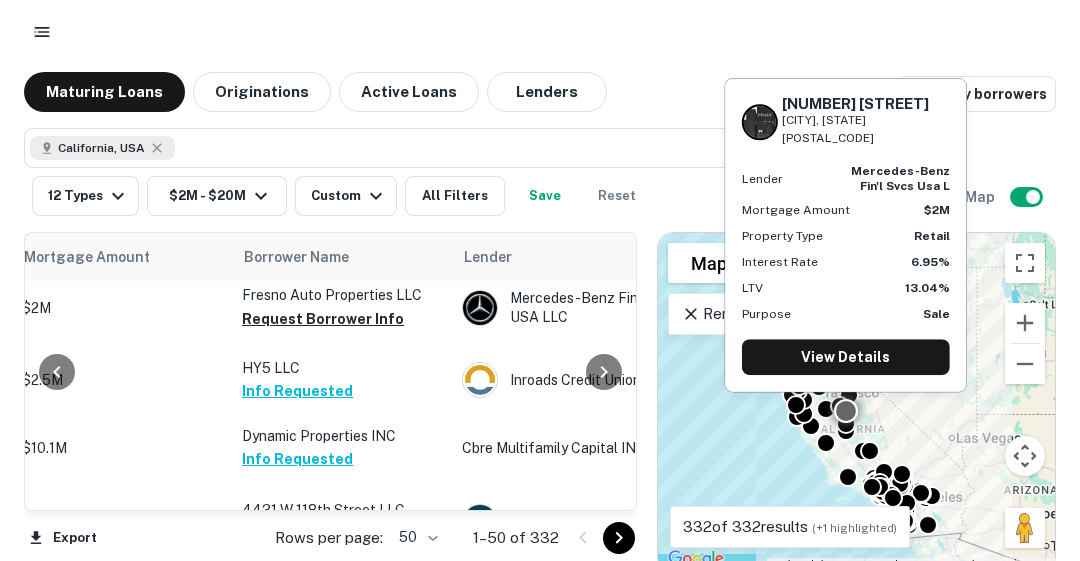 click on "Request Borrower Info" at bounding box center (323, 319) 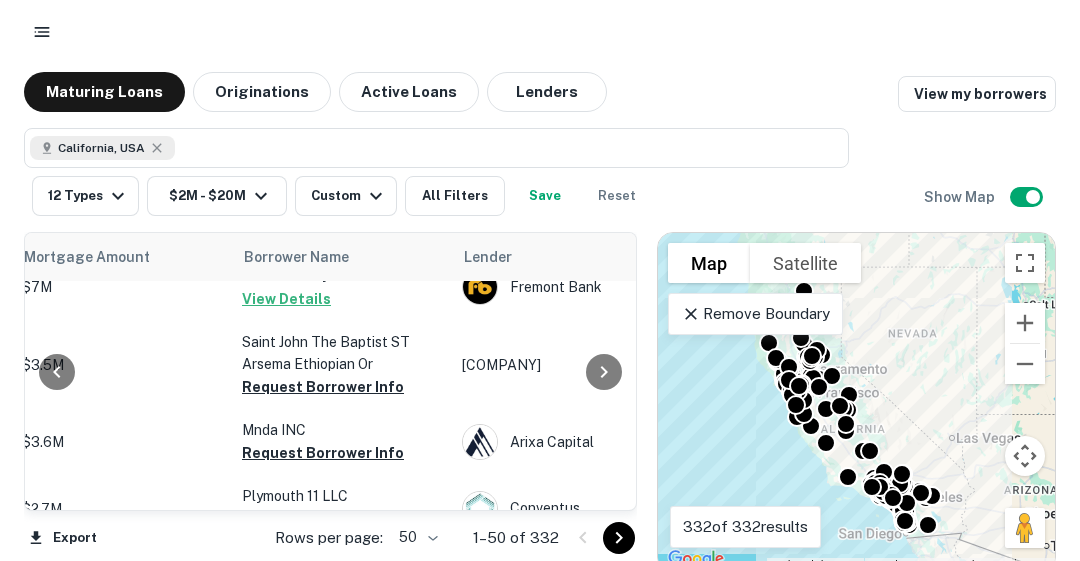 scroll, scrollTop: 2150, scrollLeft: 463, axis: both 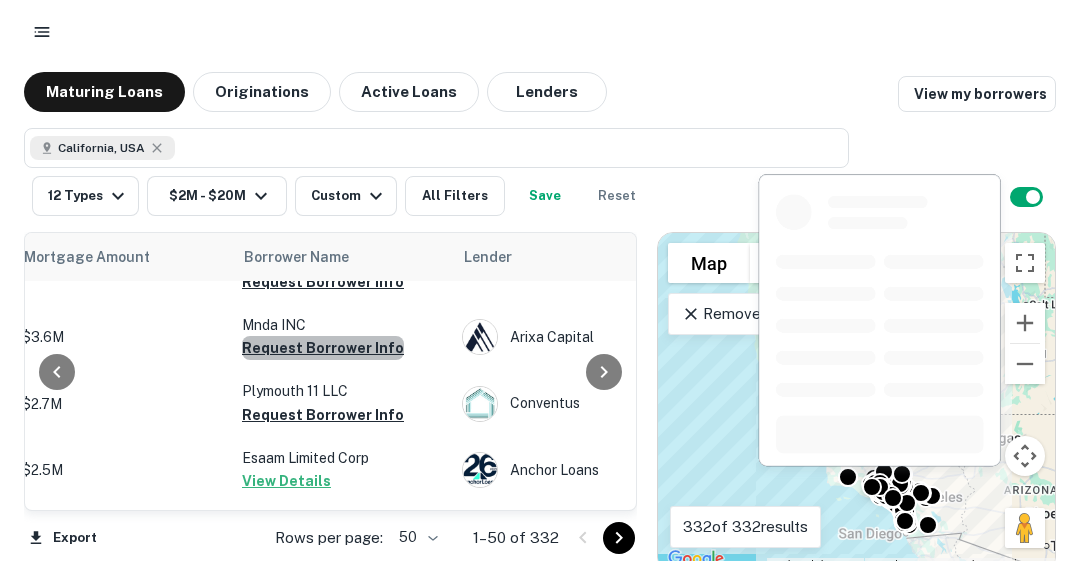 click on "Request Borrower Info" at bounding box center [323, 348] 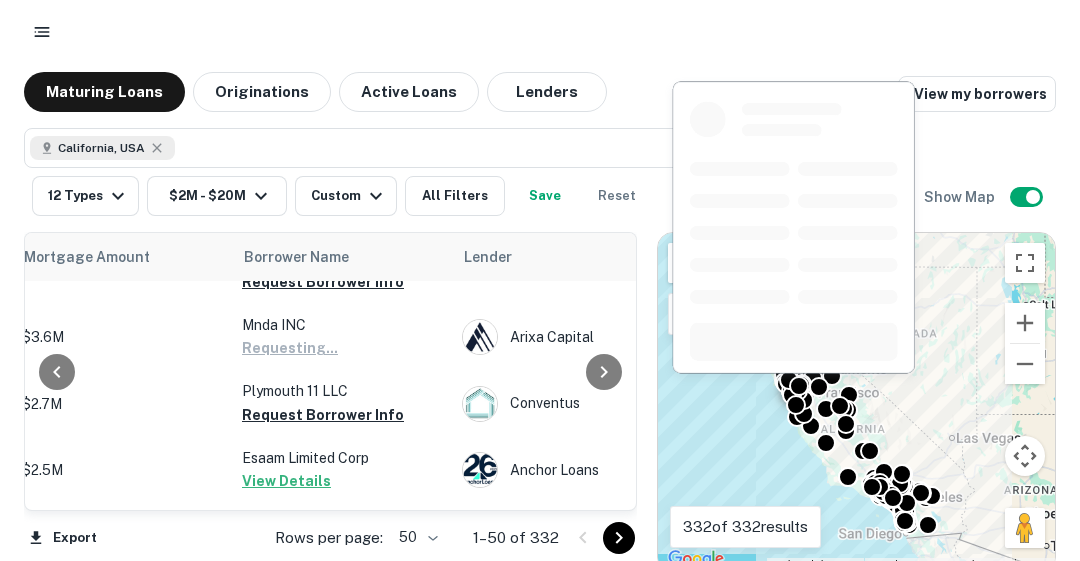 click on "Request Borrower Info" at bounding box center [323, 415] 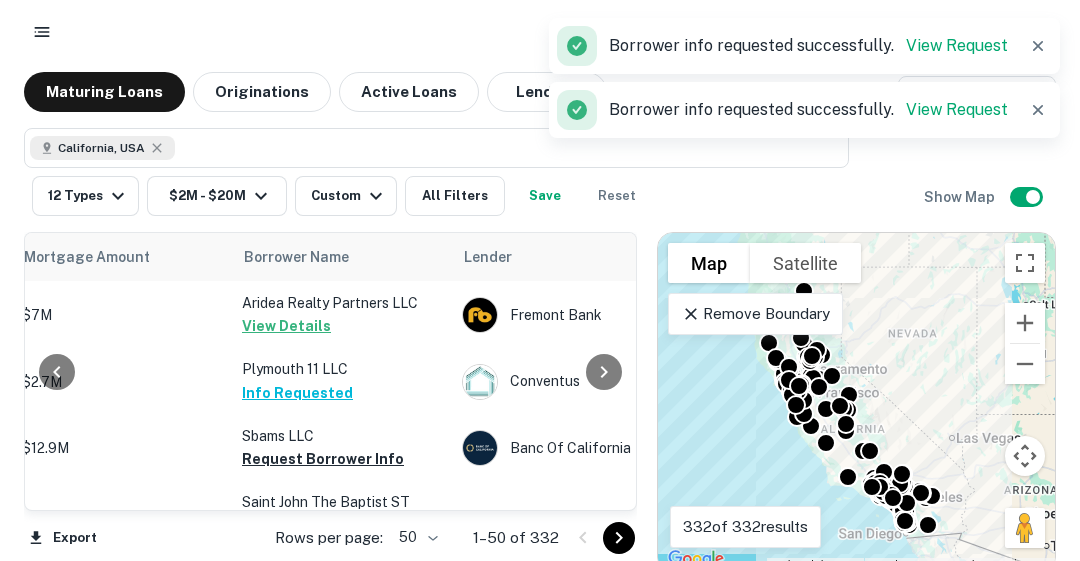 scroll, scrollTop: 2219, scrollLeft: 463, axis: both 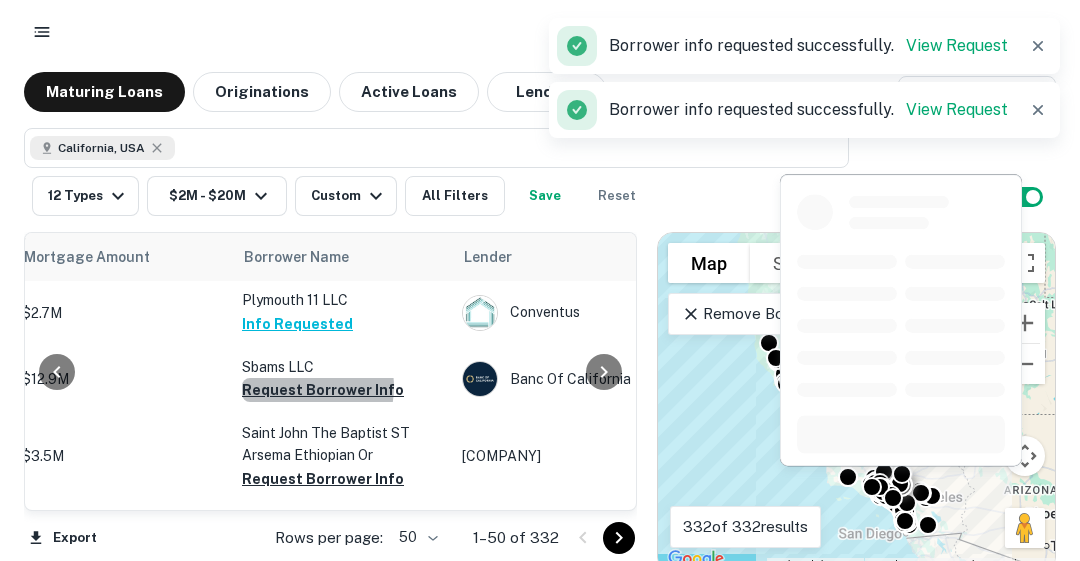 click on "Request Borrower Info" at bounding box center [323, 390] 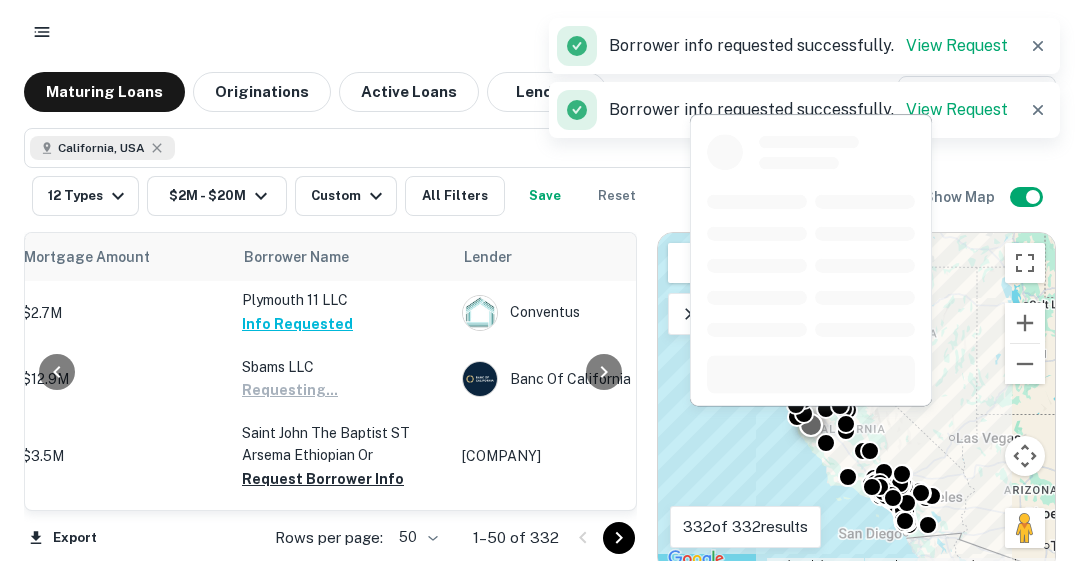 click on "Request Borrower Info" at bounding box center [323, 479] 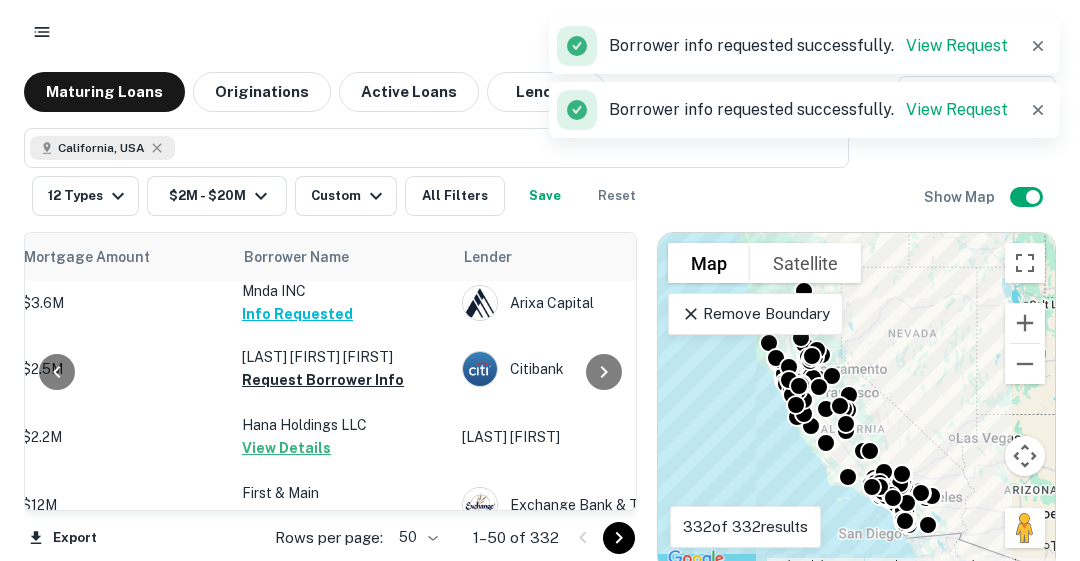 scroll, scrollTop: 2459, scrollLeft: 463, axis: both 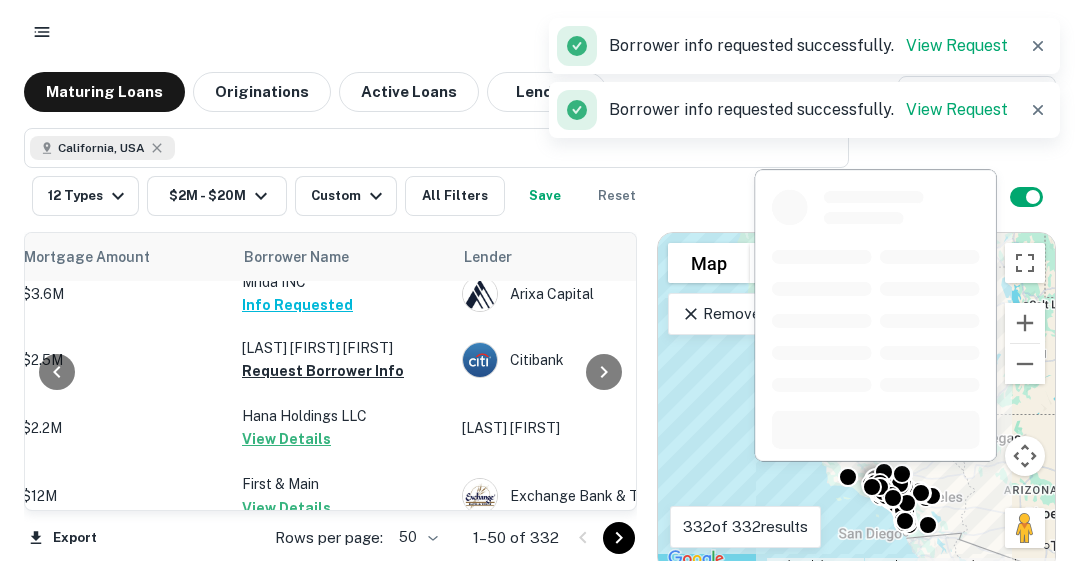 click on "Request Borrower Info" at bounding box center [323, 371] 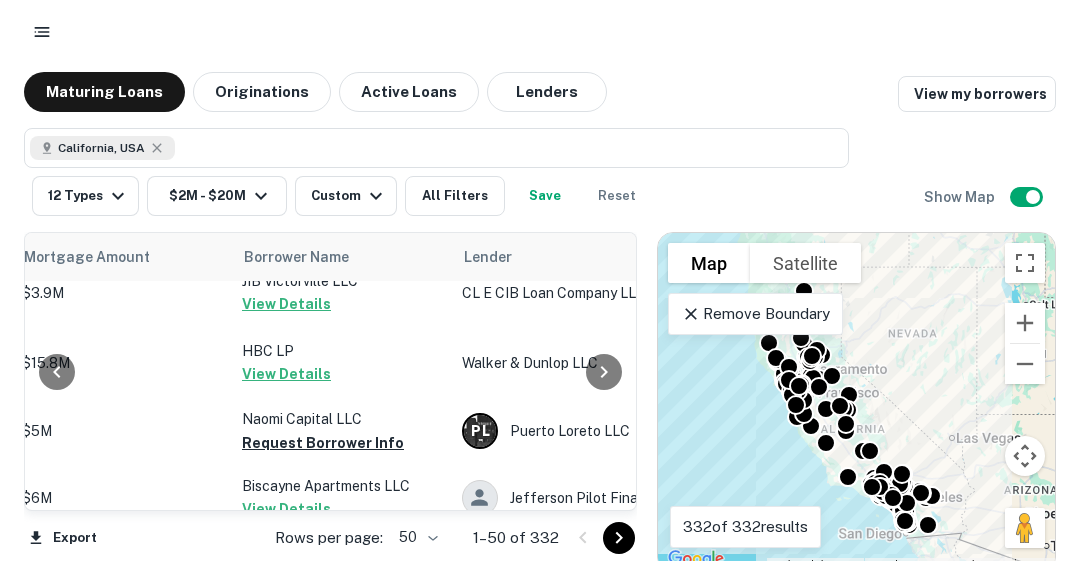 scroll, scrollTop: 3138, scrollLeft: 463, axis: both 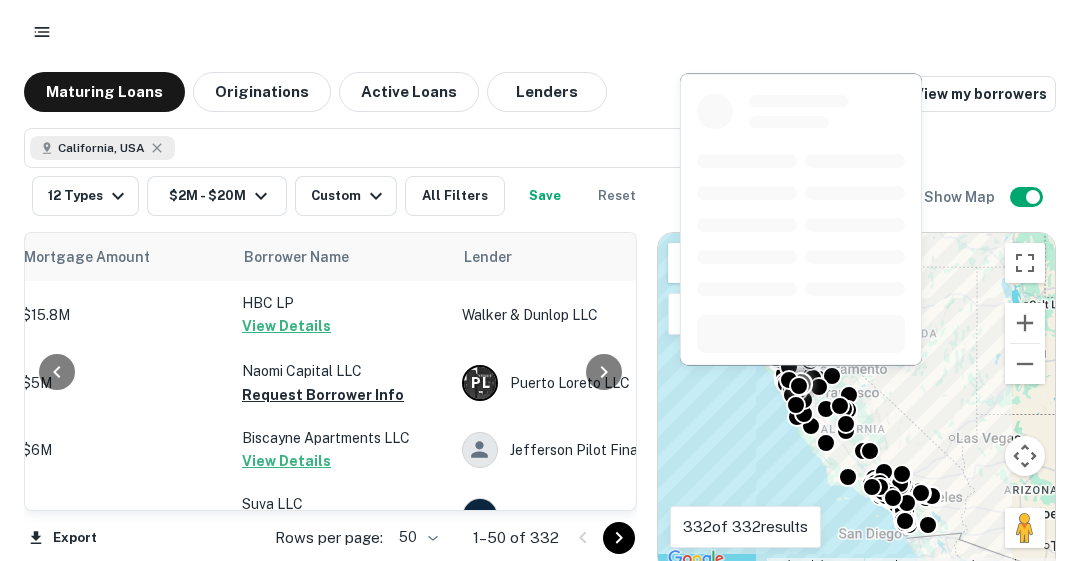 click on "Request Borrower Info" at bounding box center (323, 395) 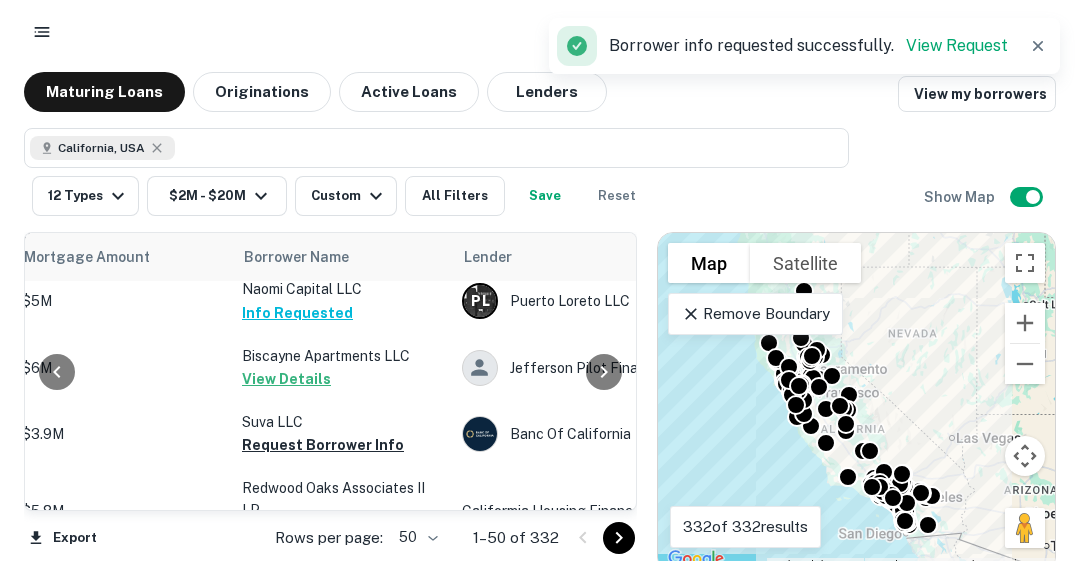 scroll, scrollTop: 3237, scrollLeft: 463, axis: both 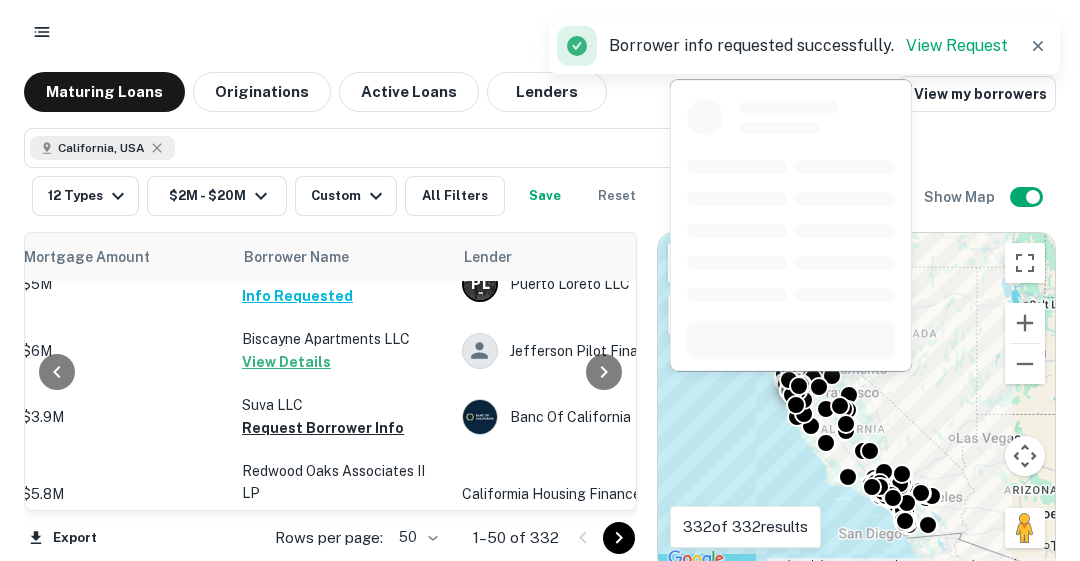 click on "Request Borrower Info" at bounding box center (323, 428) 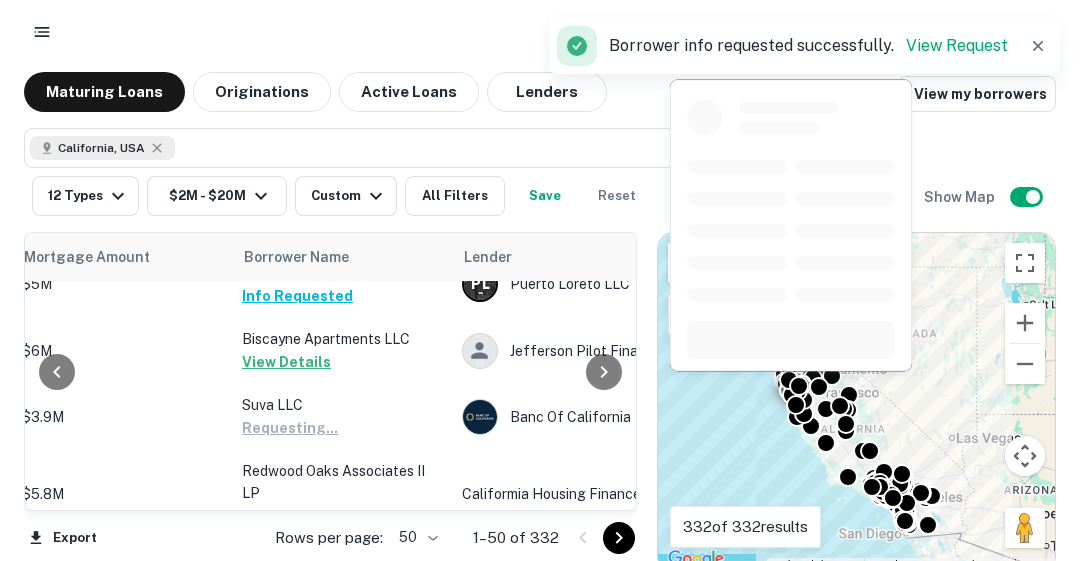 click on "Redwood Oaks Associates II LP" at bounding box center [342, 482] 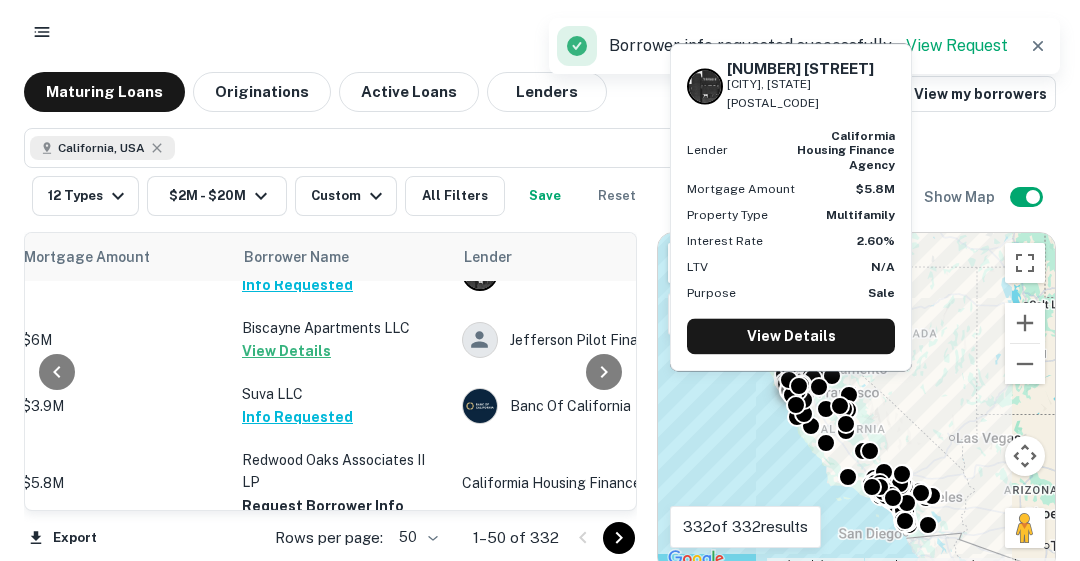 click on "Request Borrower Info" at bounding box center [323, 506] 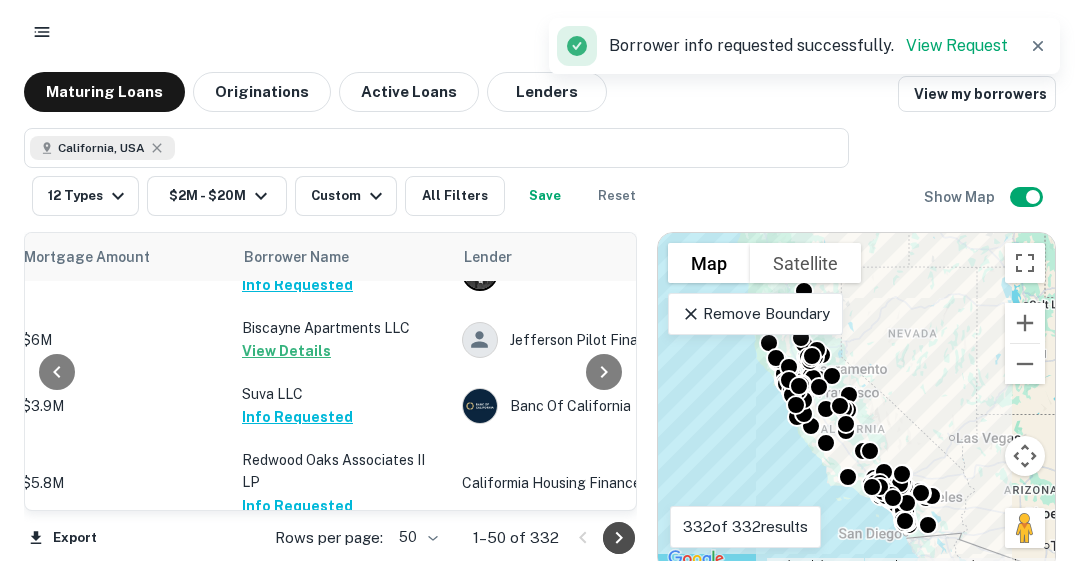 click 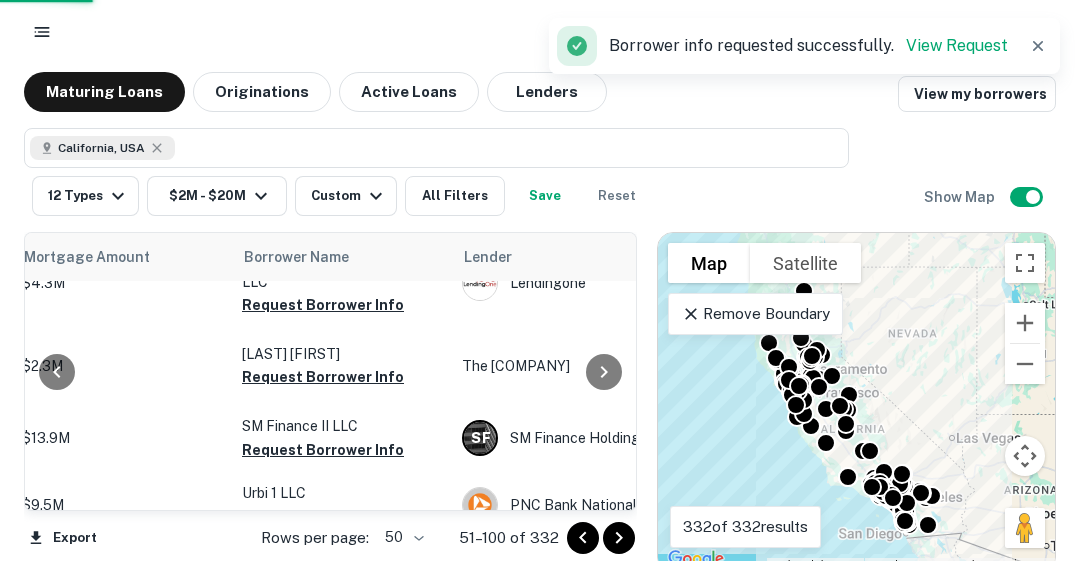 scroll, scrollTop: 0, scrollLeft: 463, axis: horizontal 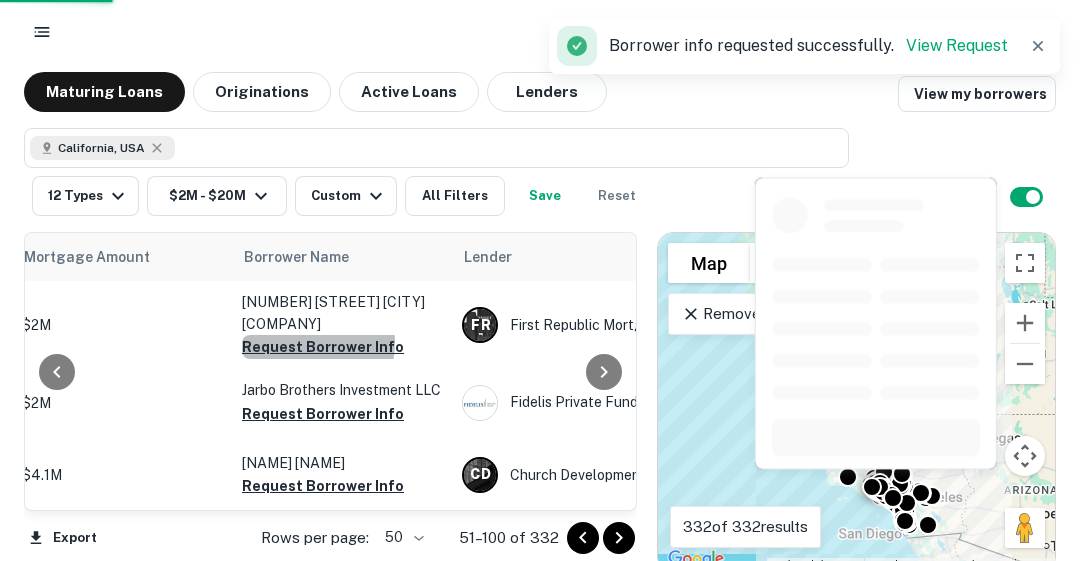 click on "Request Borrower Info" at bounding box center (323, 347) 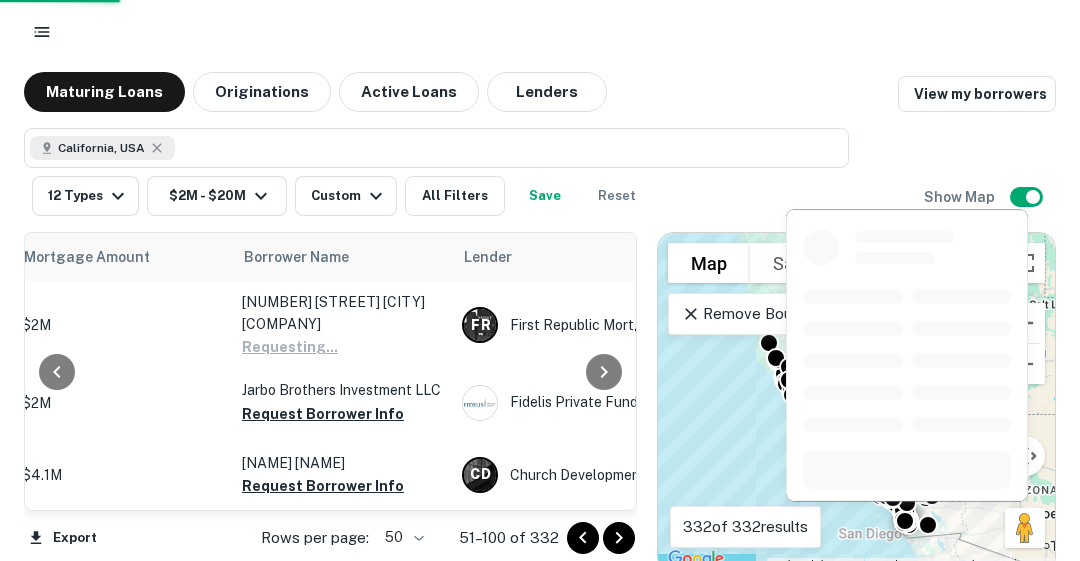 click on "Request Borrower Info" at bounding box center (323, 414) 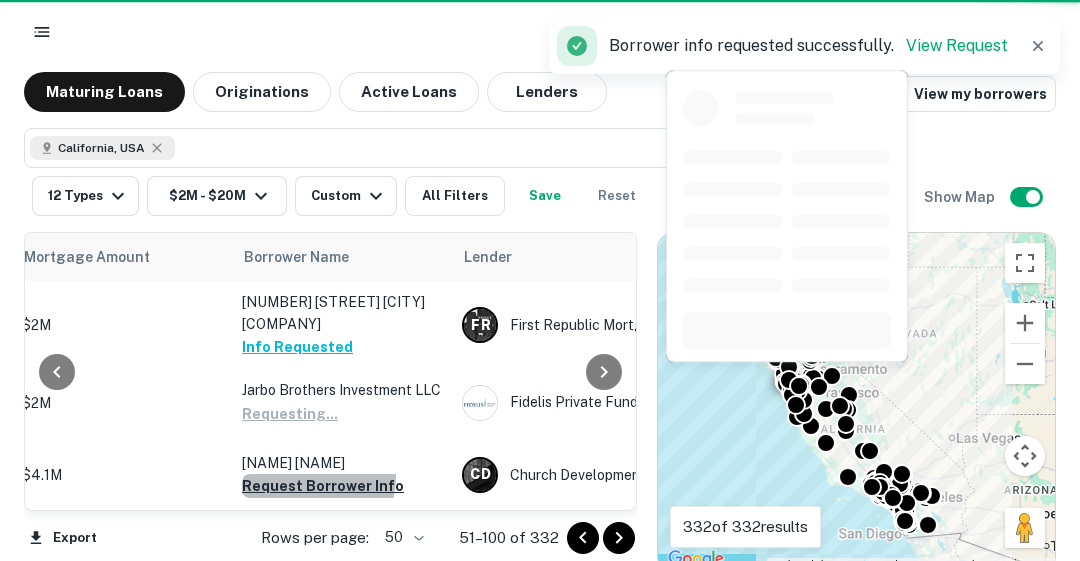 click on "Request Borrower Info" at bounding box center [323, 486] 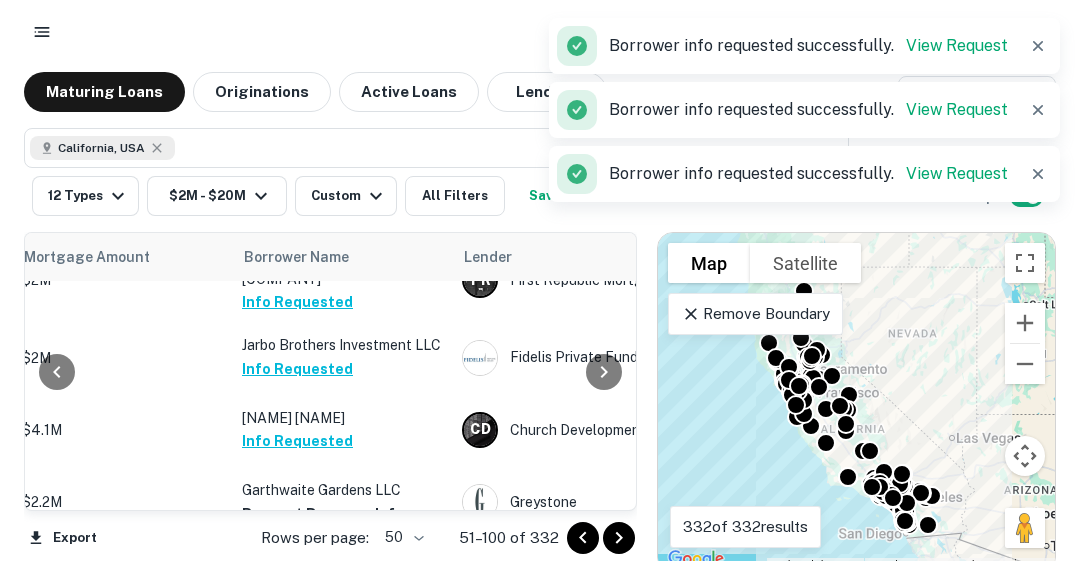 scroll, scrollTop: 110, scrollLeft: 463, axis: both 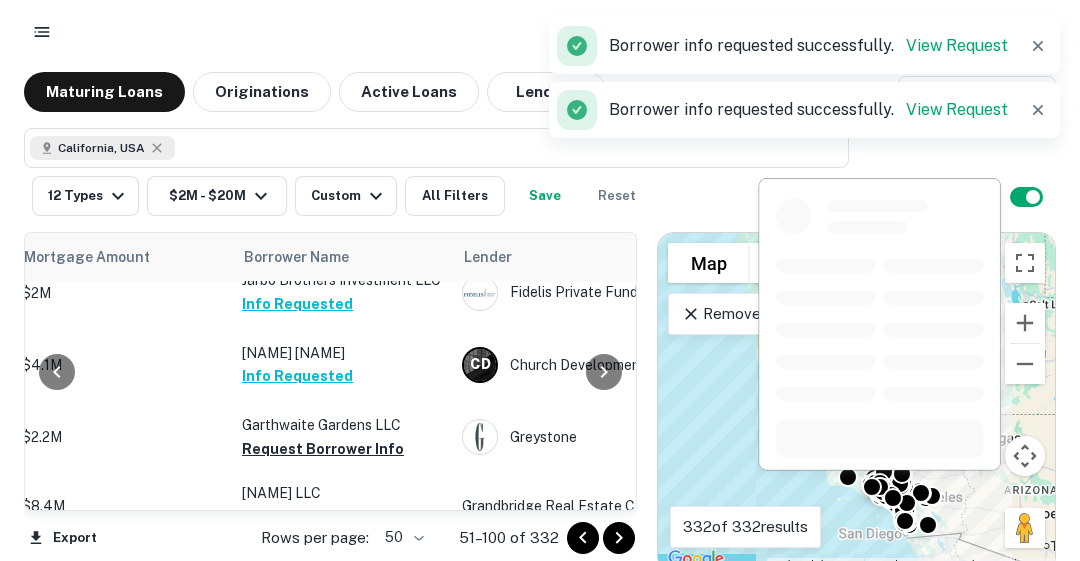 click on "Request Borrower Info" at bounding box center [323, 449] 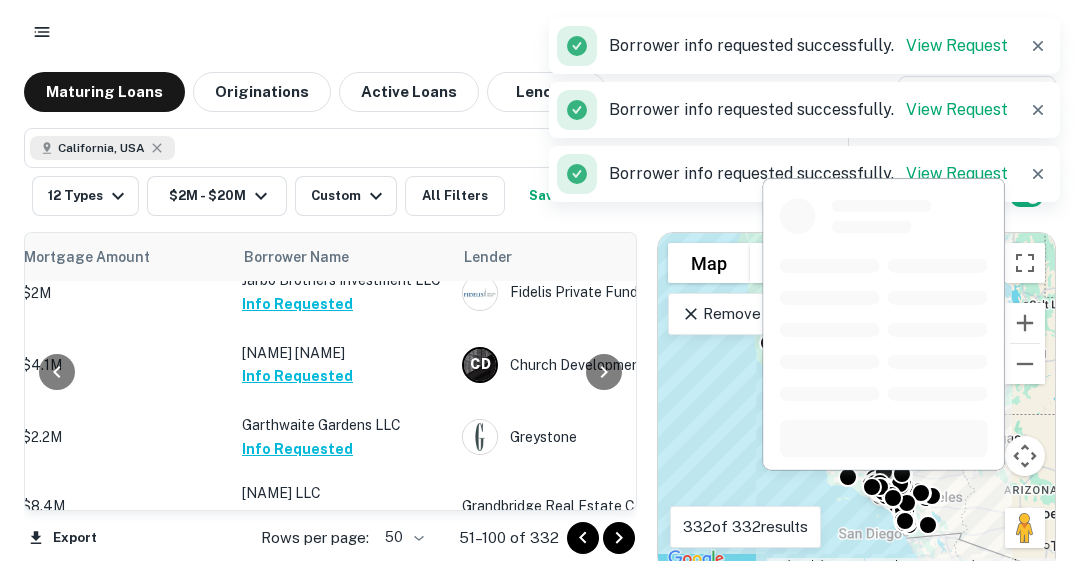 click on "Request Borrower Info" at bounding box center (323, 517) 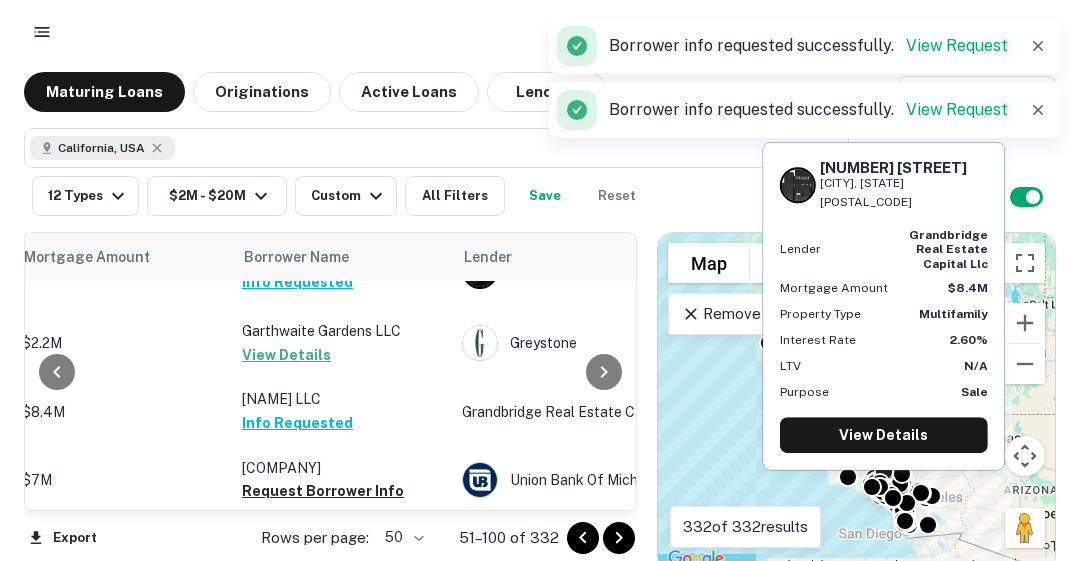 scroll, scrollTop: 230, scrollLeft: 463, axis: both 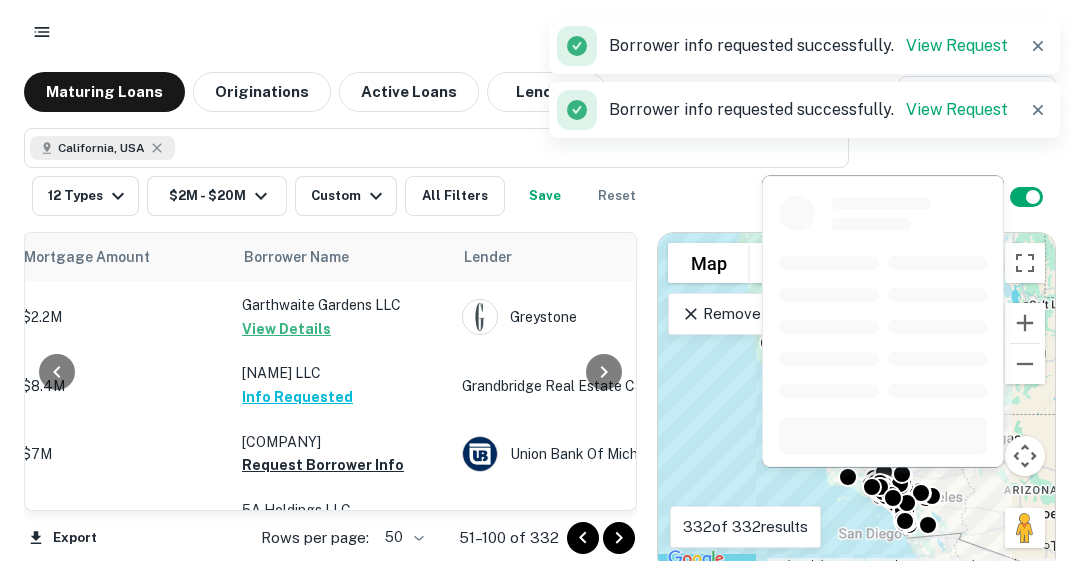 click on "Request Borrower Info" at bounding box center (323, 465) 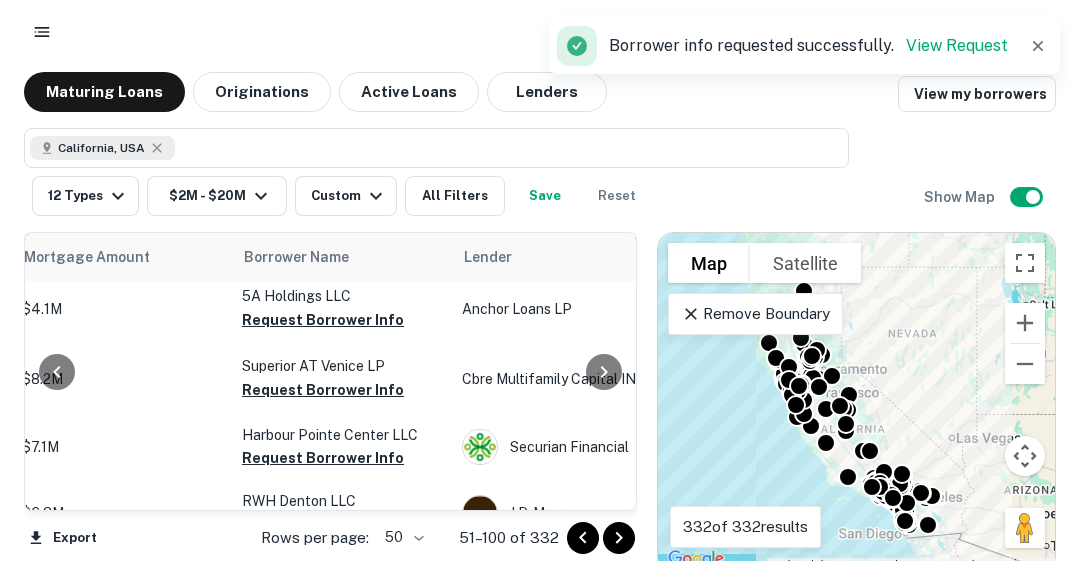 scroll, scrollTop: 390, scrollLeft: 463, axis: both 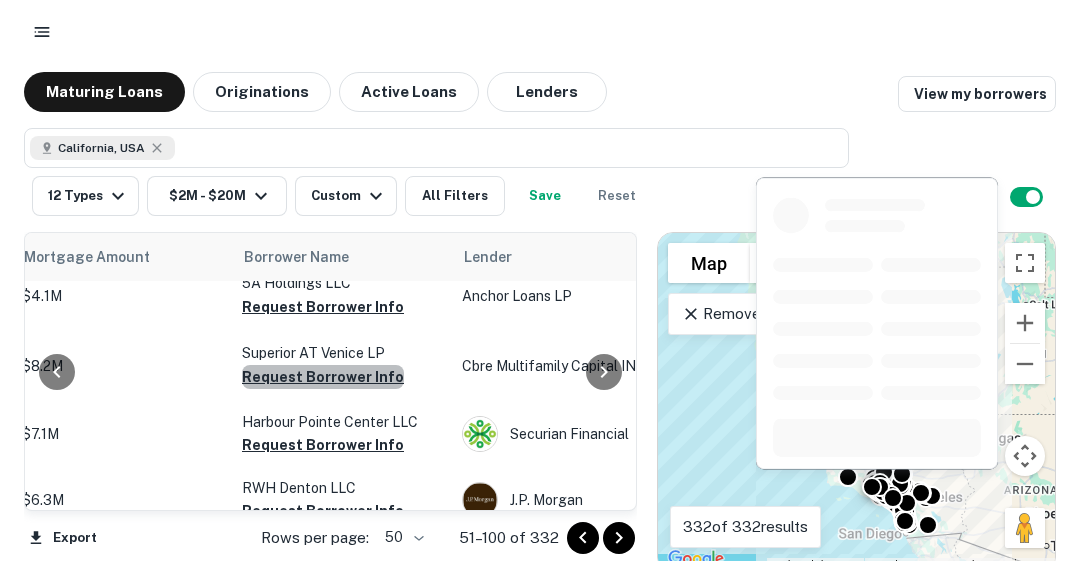 click on "Request Borrower Info" at bounding box center (323, 377) 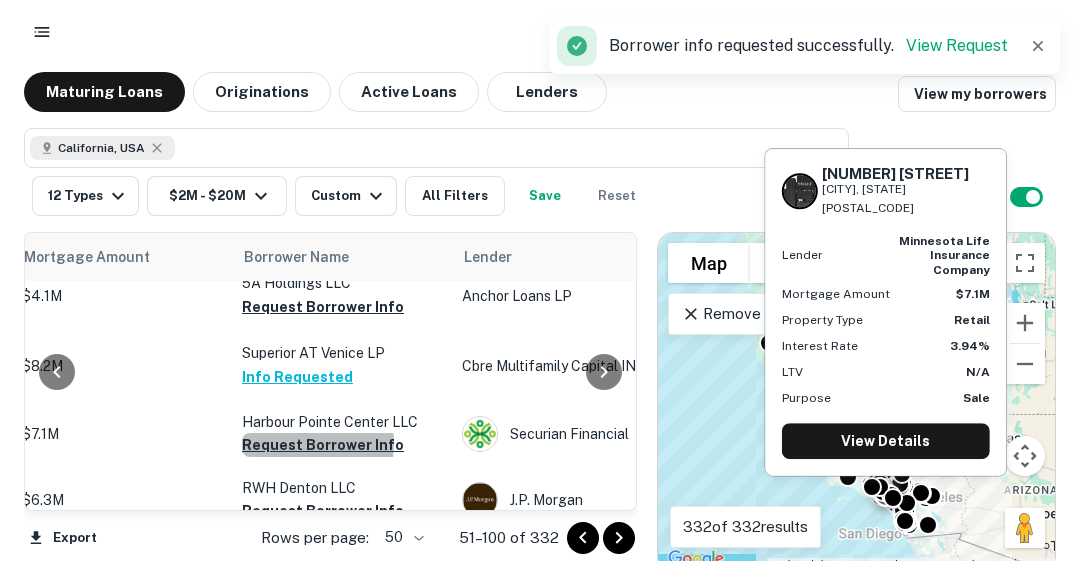 click on "Request Borrower Info" at bounding box center (323, 445) 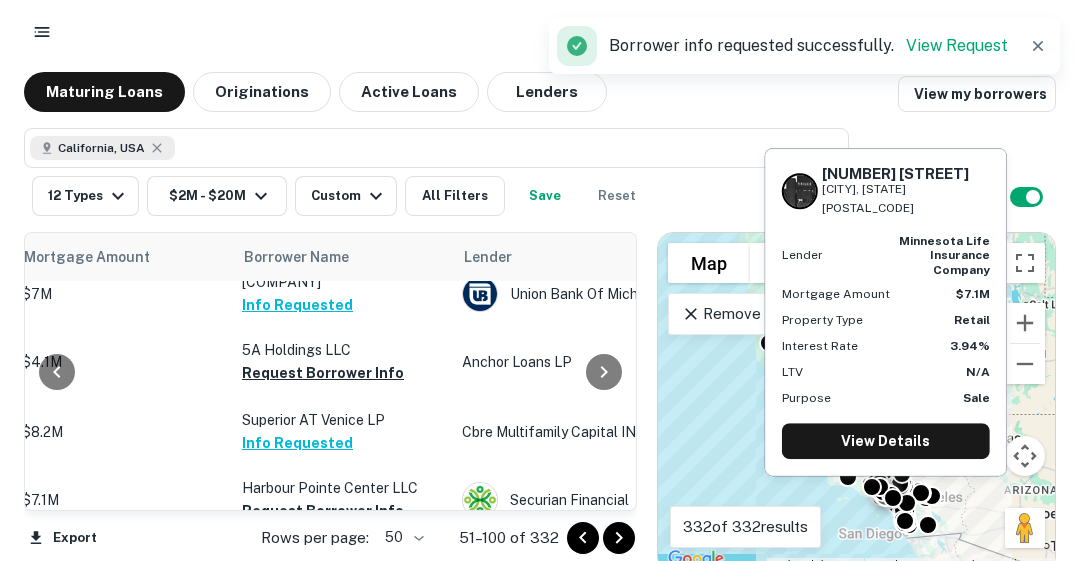 click on "Harbour Pointe Center LLC" at bounding box center [342, 488] 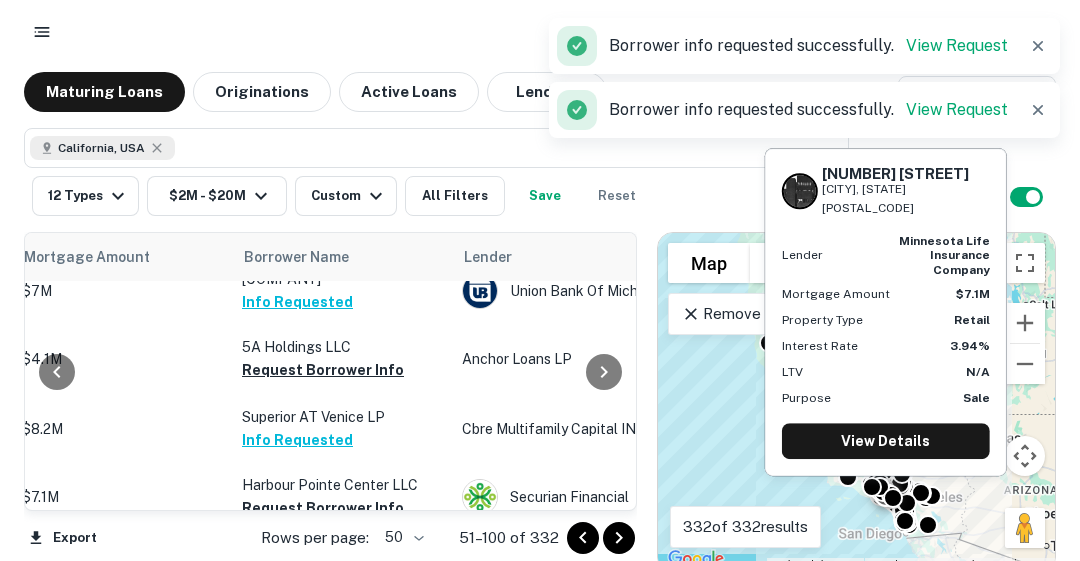 click on "Request Borrower Info" at bounding box center [323, 508] 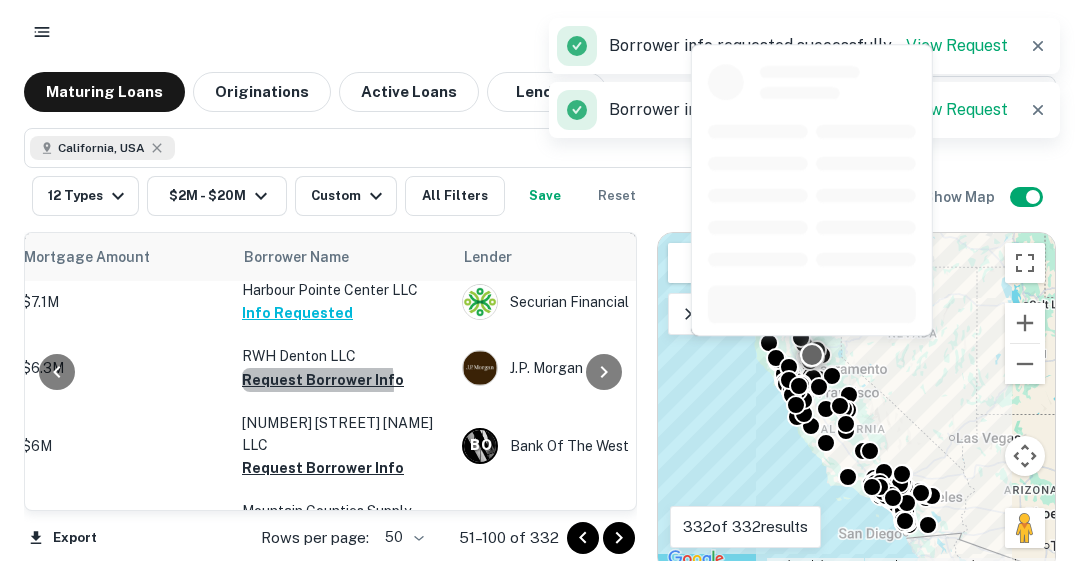 click on "Request Borrower Info" at bounding box center (323, 380) 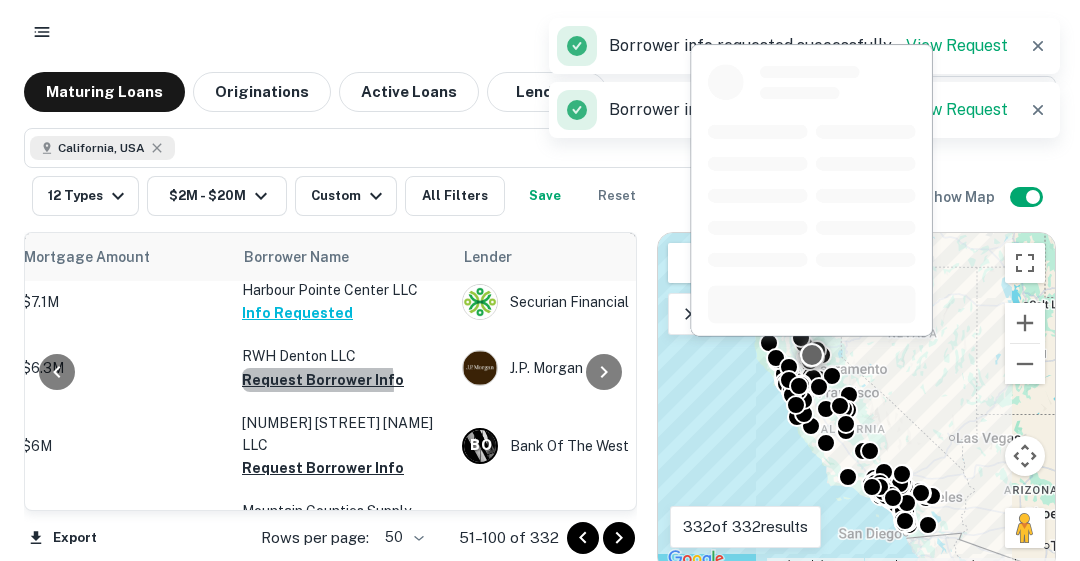 scroll, scrollTop: 601, scrollLeft: 463, axis: both 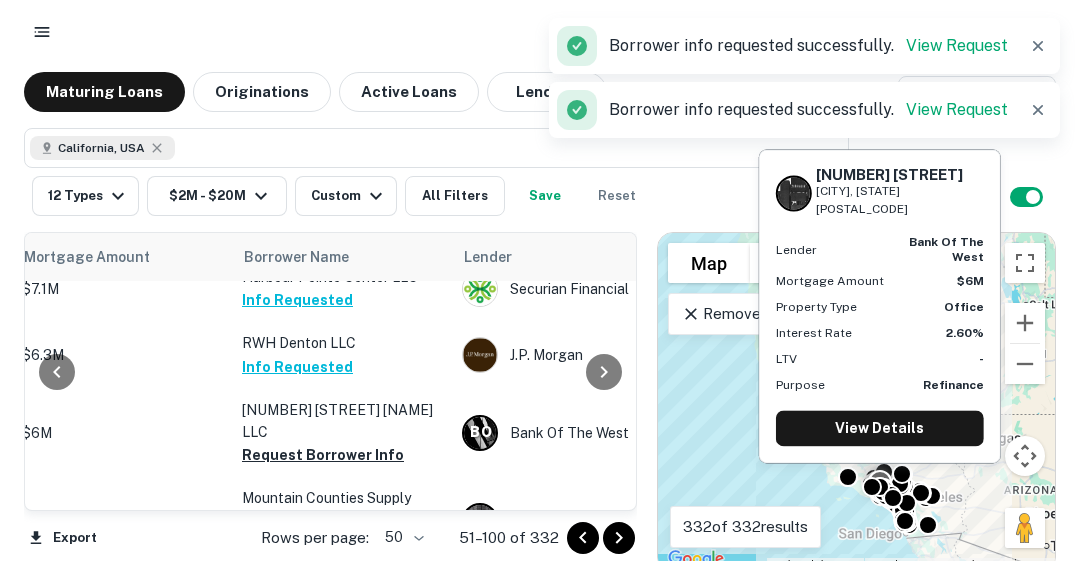 click on "Request Borrower Info" at bounding box center (323, 455) 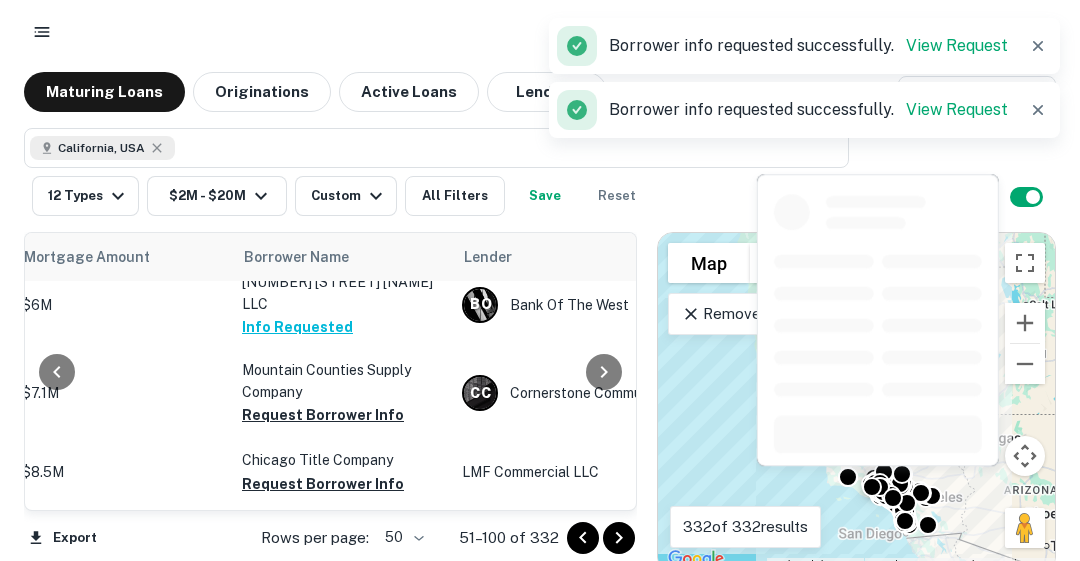 scroll, scrollTop: 761, scrollLeft: 463, axis: both 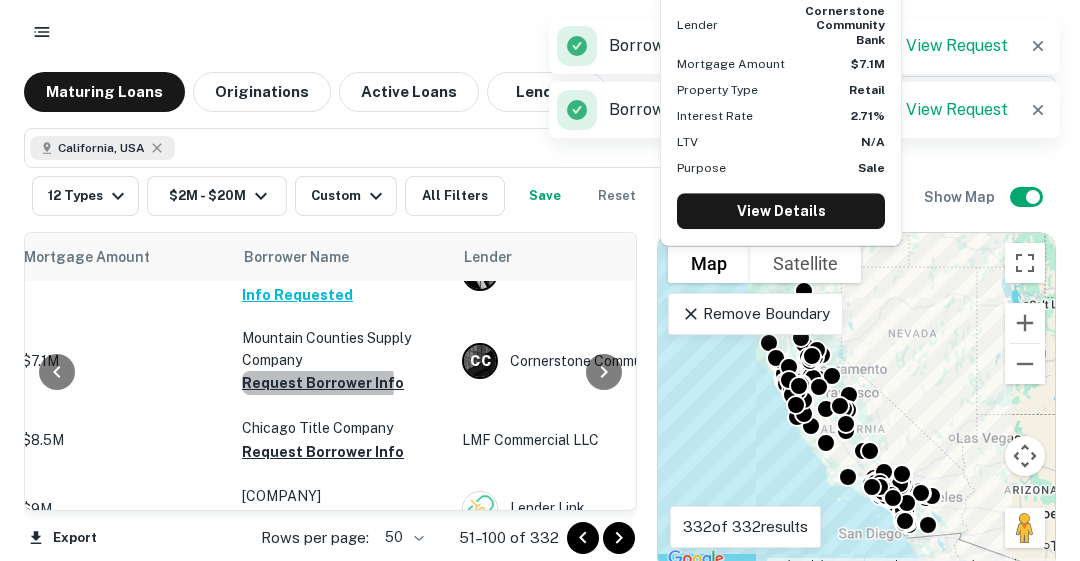 click on "Request Borrower Info" at bounding box center [323, 383] 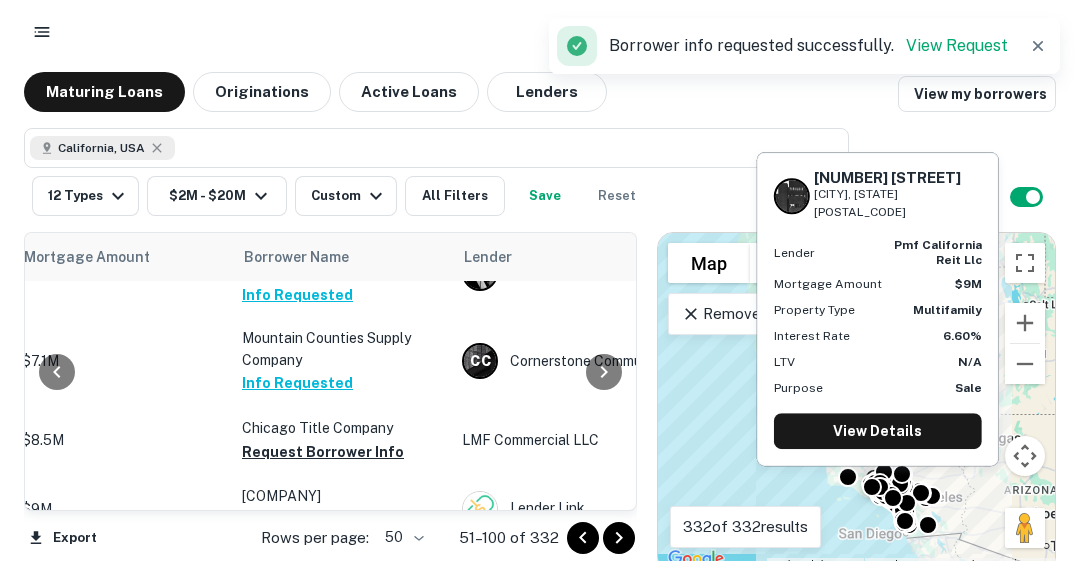 click on "Request Borrower Info" at bounding box center [323, 520] 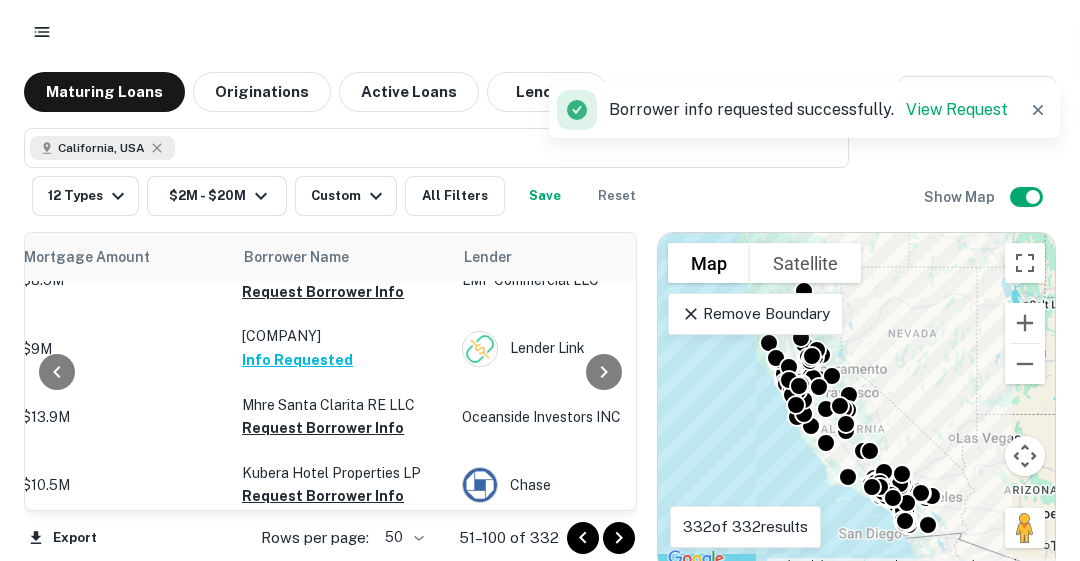 scroll, scrollTop: 961, scrollLeft: 463, axis: both 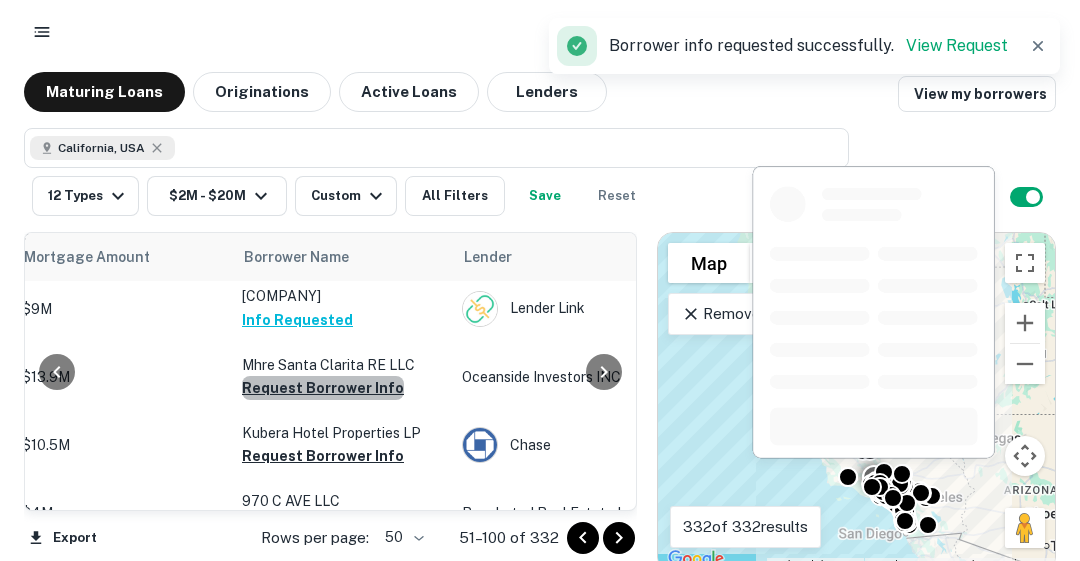 click on "Request Borrower Info" at bounding box center [323, 388] 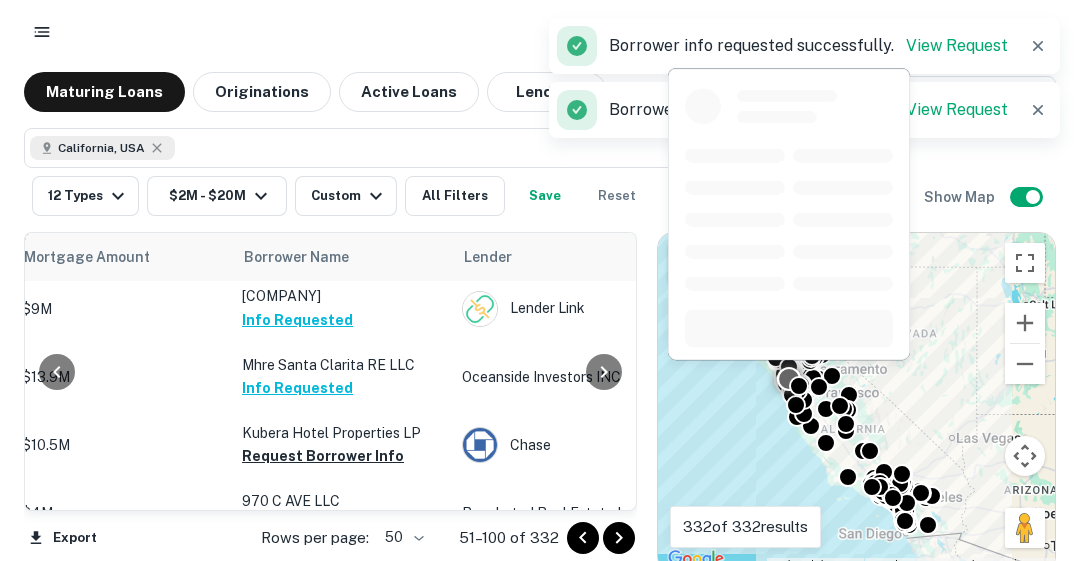 click on "Request Borrower Info" at bounding box center (323, 456) 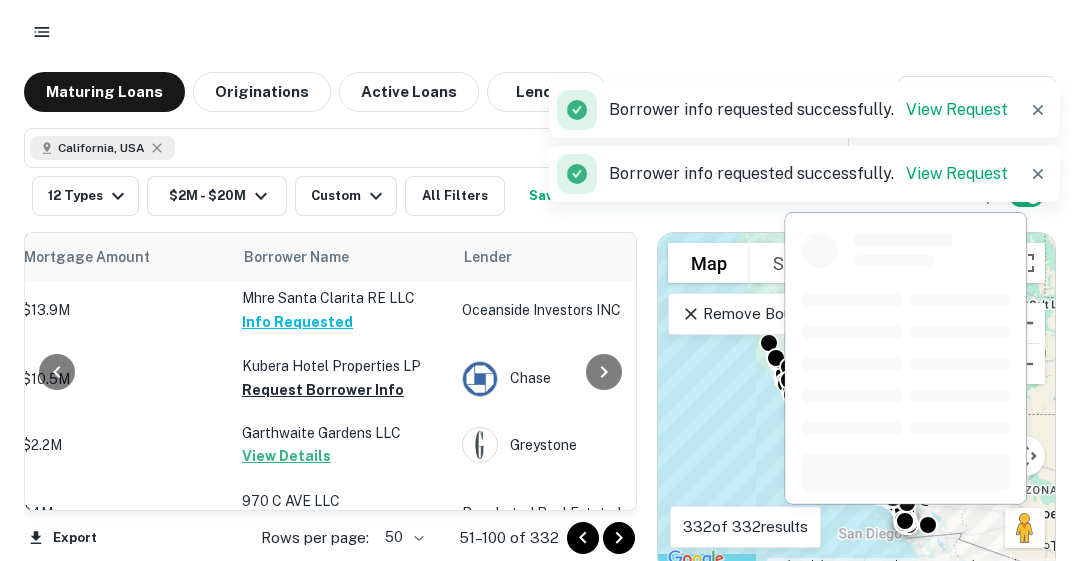 click on "Request Borrower Info" at bounding box center (323, 524) 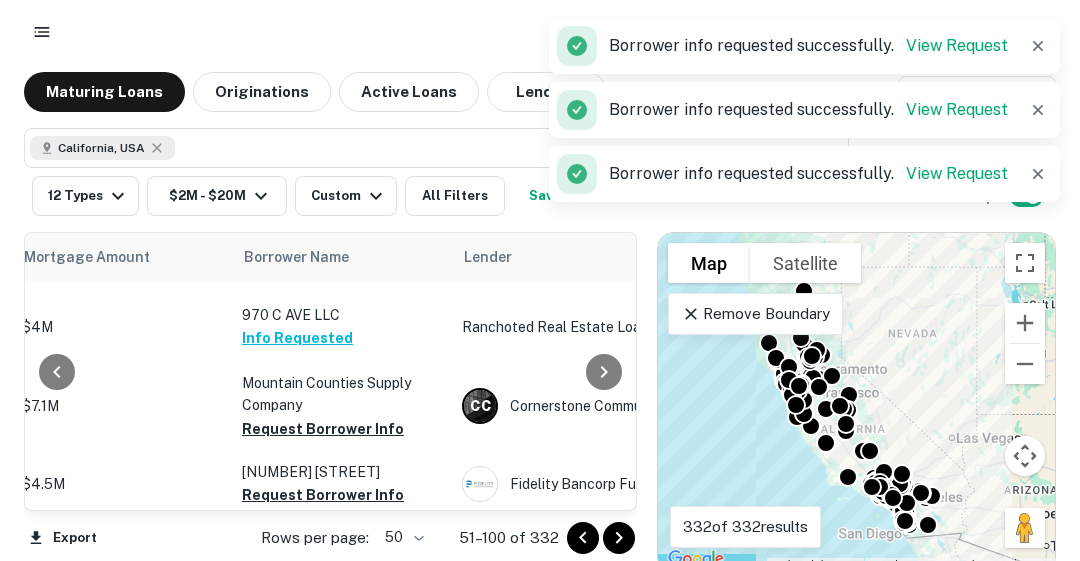 scroll, scrollTop: 1161, scrollLeft: 463, axis: both 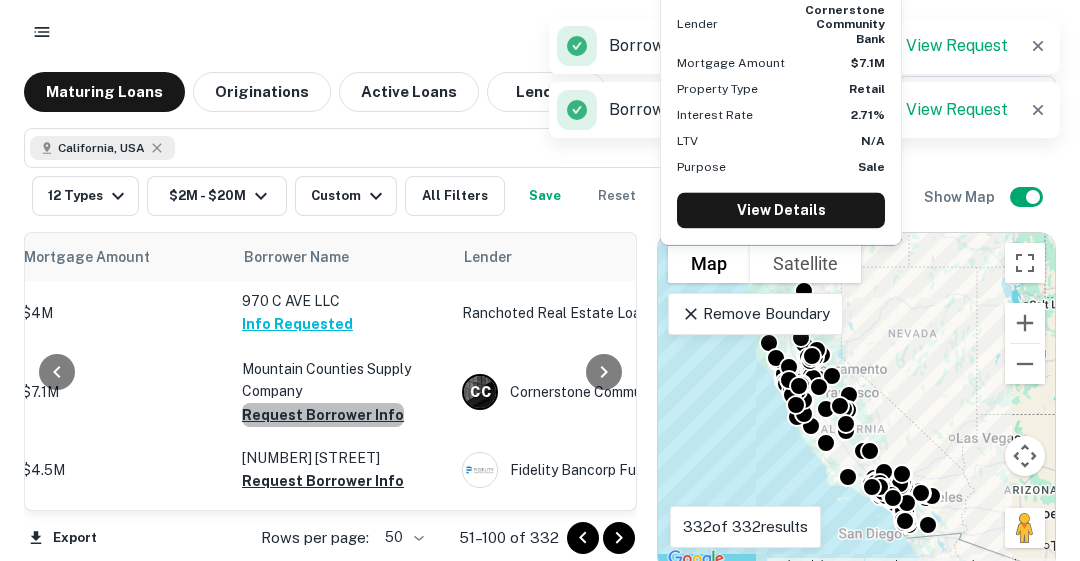 click on "Request Borrower Info" at bounding box center (323, 415) 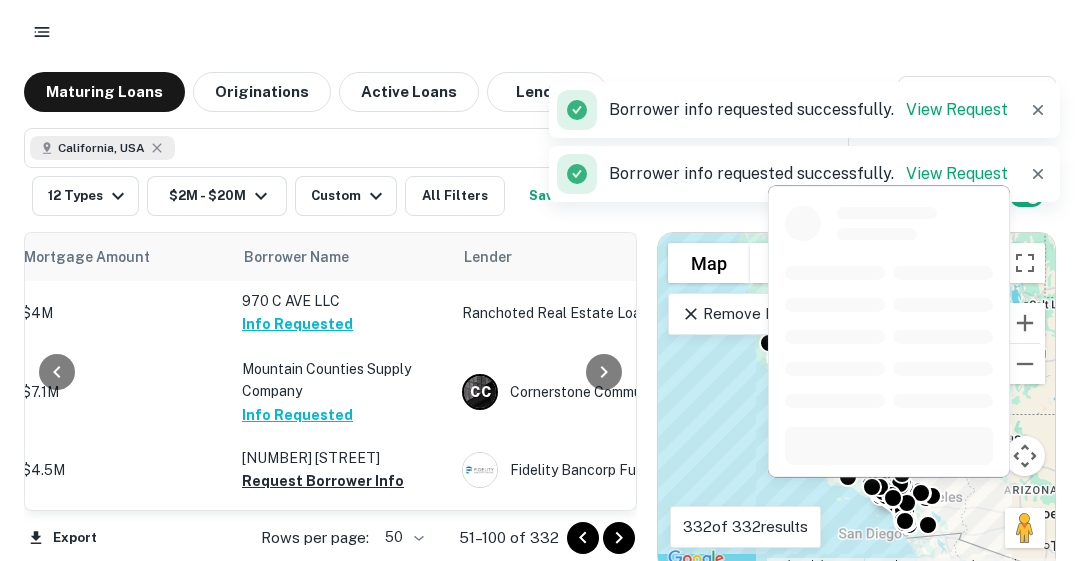 click on "Request Borrower Info" at bounding box center (323, 481) 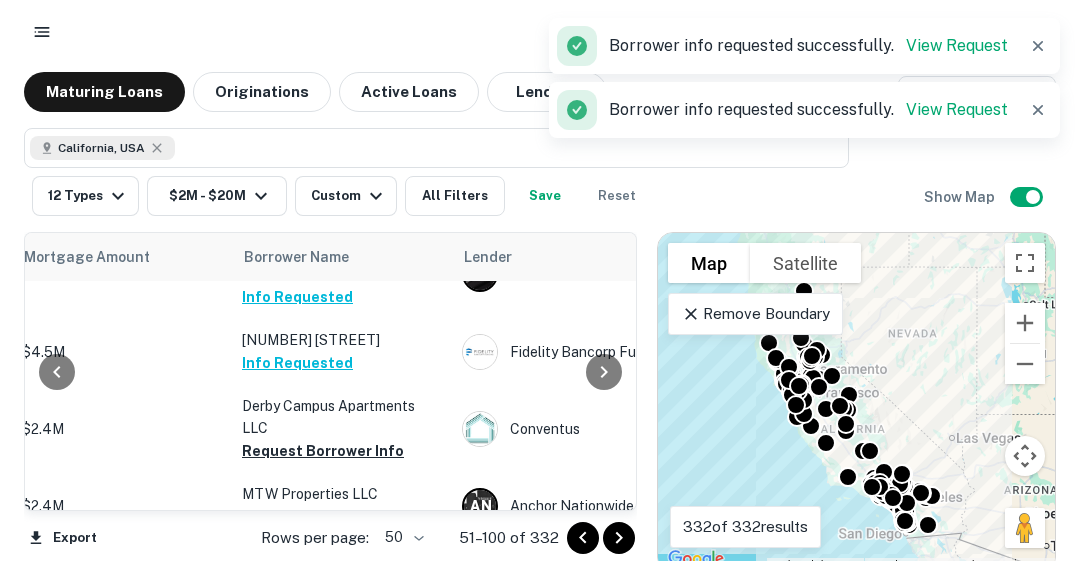 scroll, scrollTop: 1281, scrollLeft: 463, axis: both 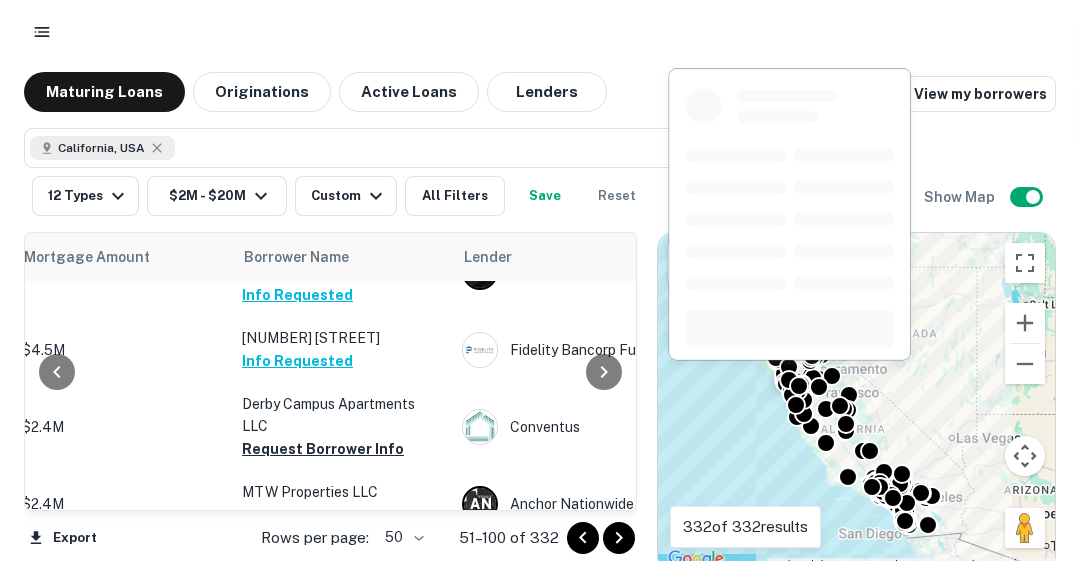 click on "Request Borrower Info" at bounding box center [323, 449] 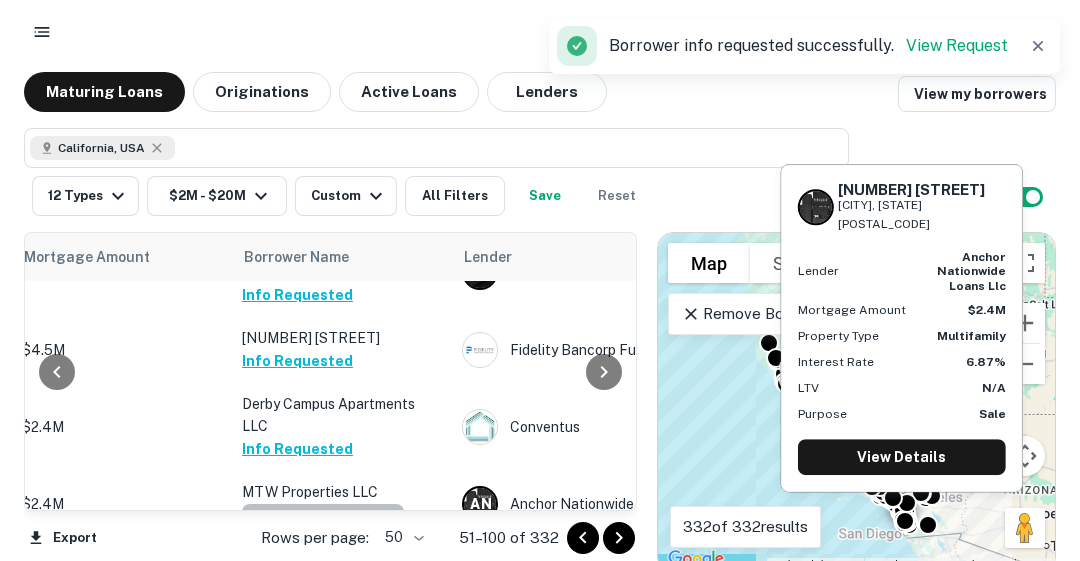 click on "Request Borrower Info" at bounding box center [323, 516] 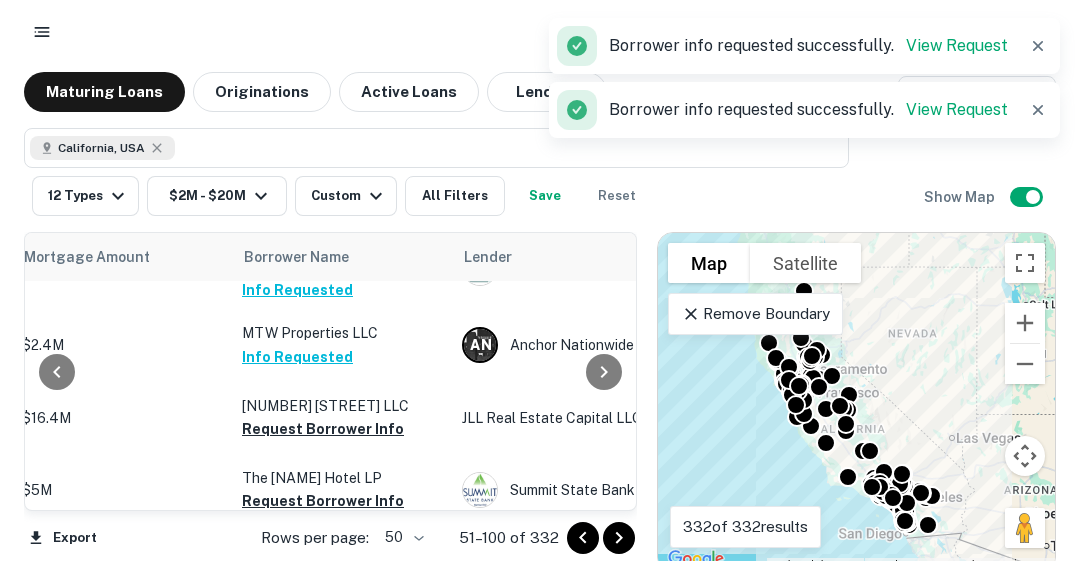 scroll, scrollTop: 1481, scrollLeft: 463, axis: both 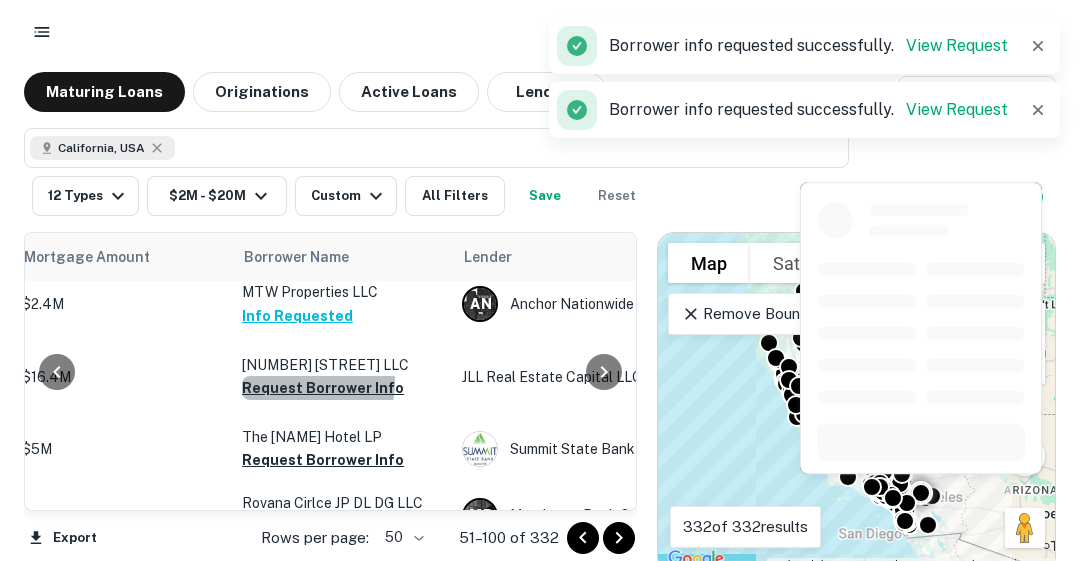 click on "Request Borrower Info" at bounding box center (323, 388) 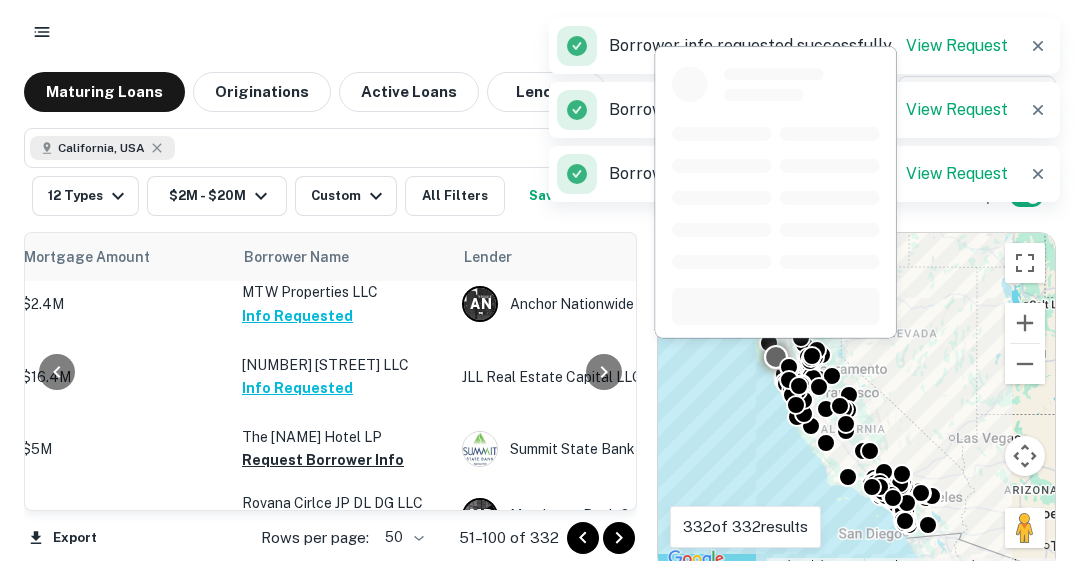 click on "Request Borrower Info" at bounding box center (323, 460) 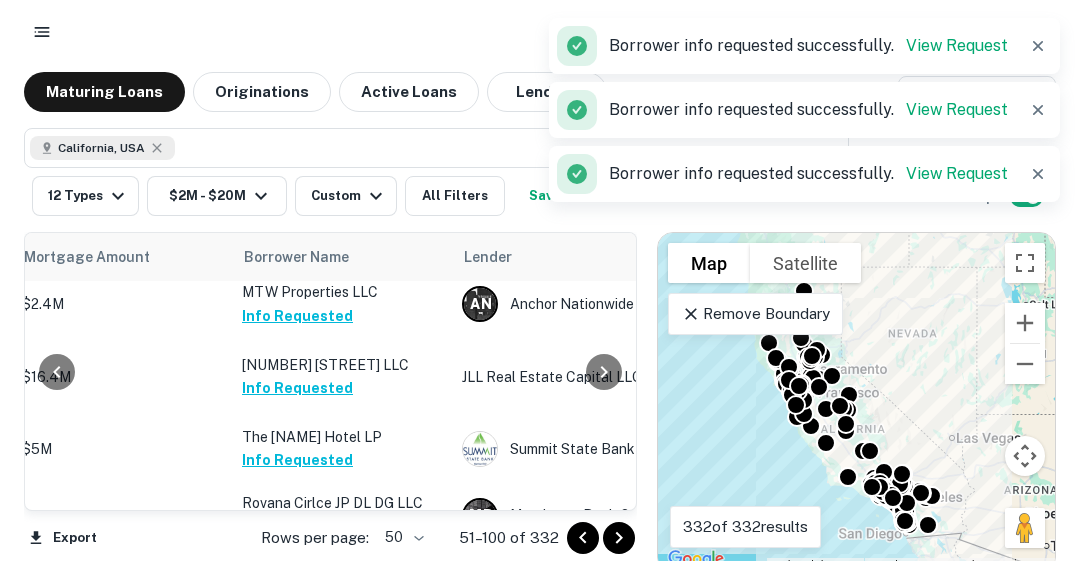 scroll, scrollTop: 1640, scrollLeft: 463, axis: both 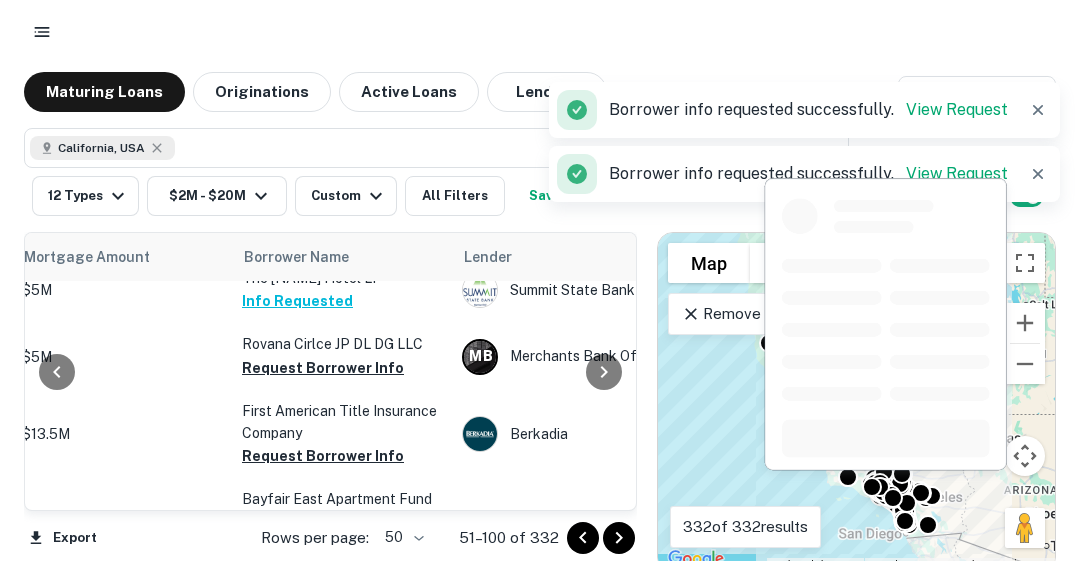 click on "Request Borrower Info" at bounding box center (323, 368) 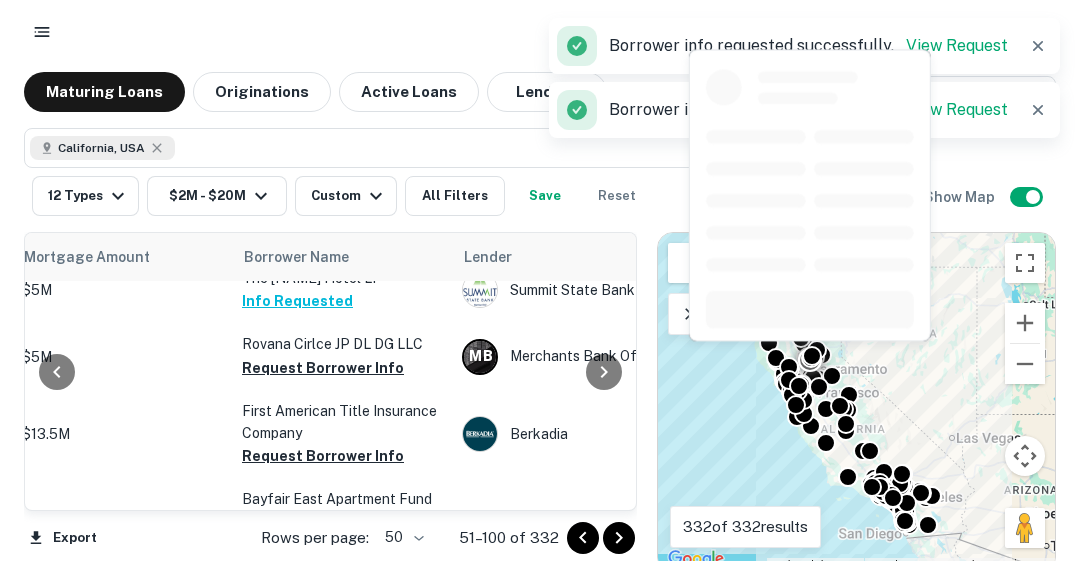 scroll, scrollTop: 1641, scrollLeft: 463, axis: both 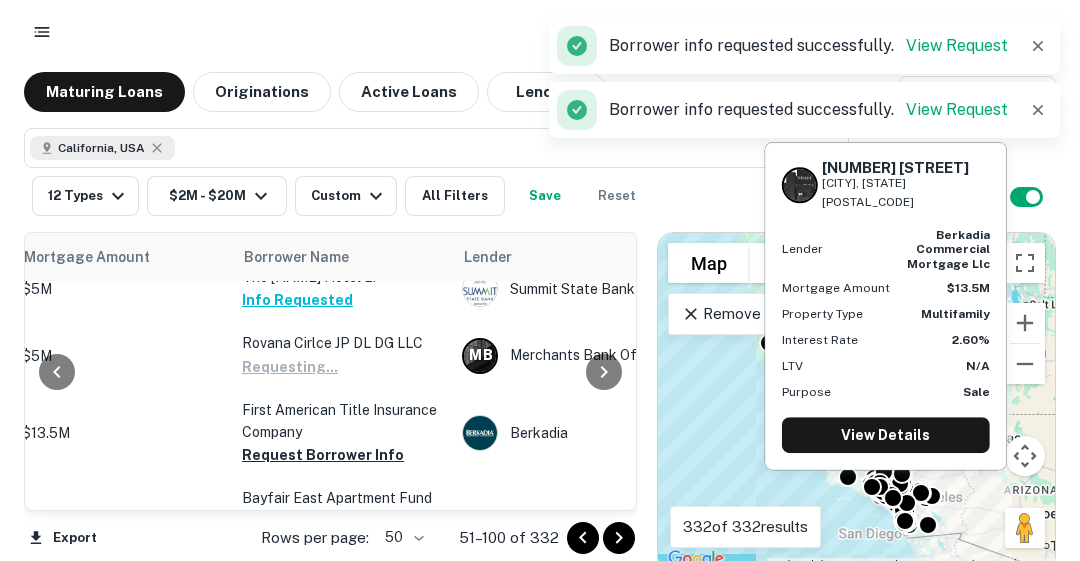 click on "First American Title Insurance Company" at bounding box center [342, 421] 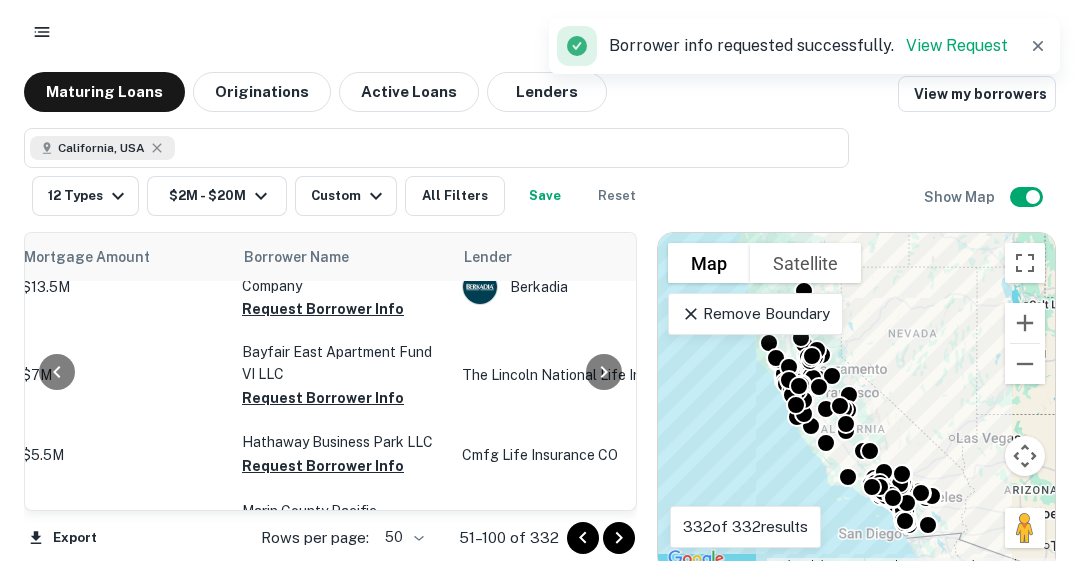 scroll, scrollTop: 1801, scrollLeft: 463, axis: both 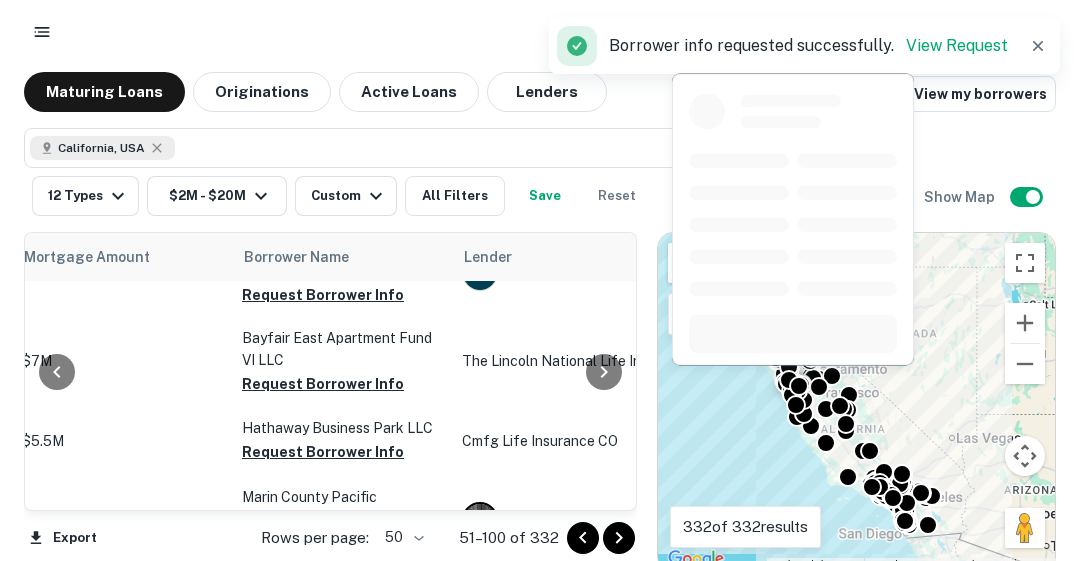 click on "Request Borrower Info" at bounding box center [323, 384] 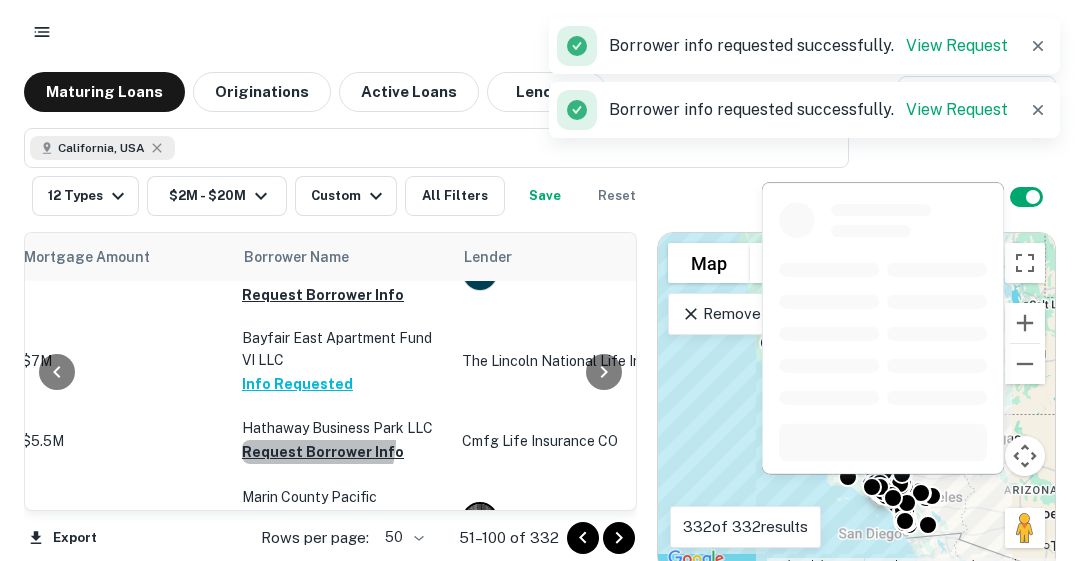 click on "Request Borrower Info" at bounding box center (323, 452) 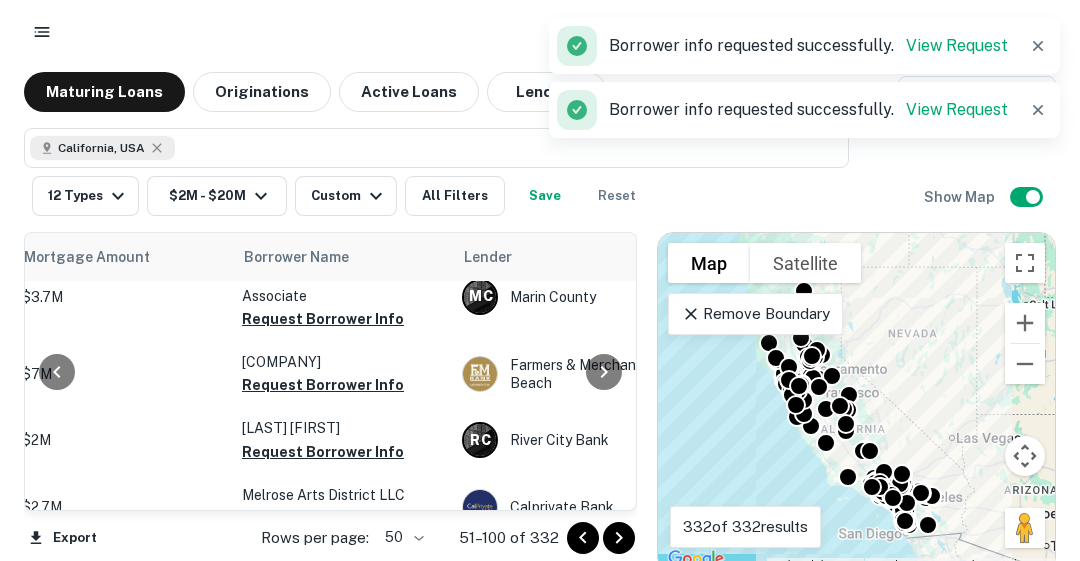scroll, scrollTop: 2038, scrollLeft: 463, axis: both 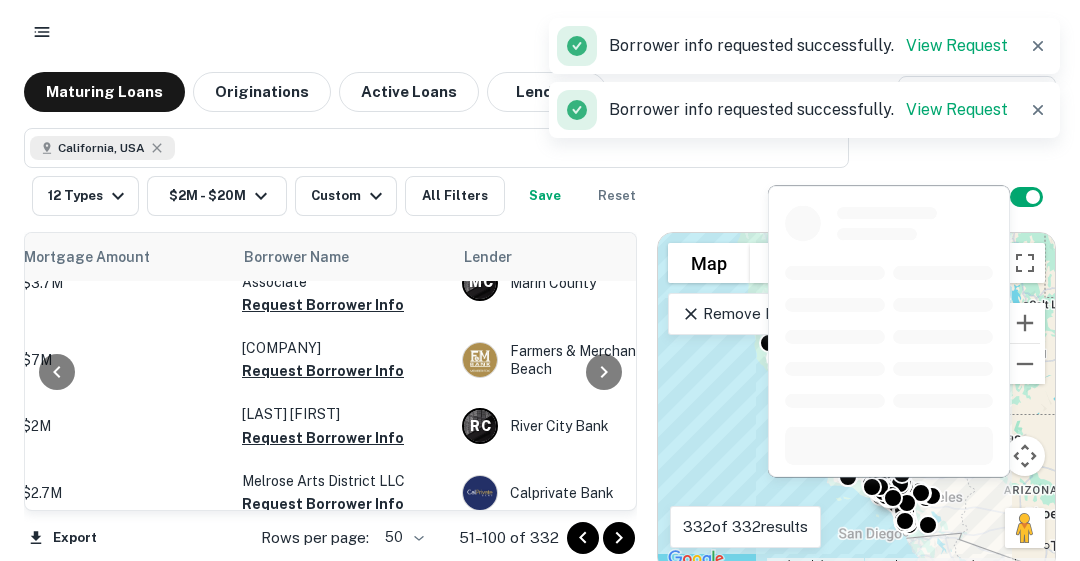 click on "OC Constellation LLC" at bounding box center (342, 348) 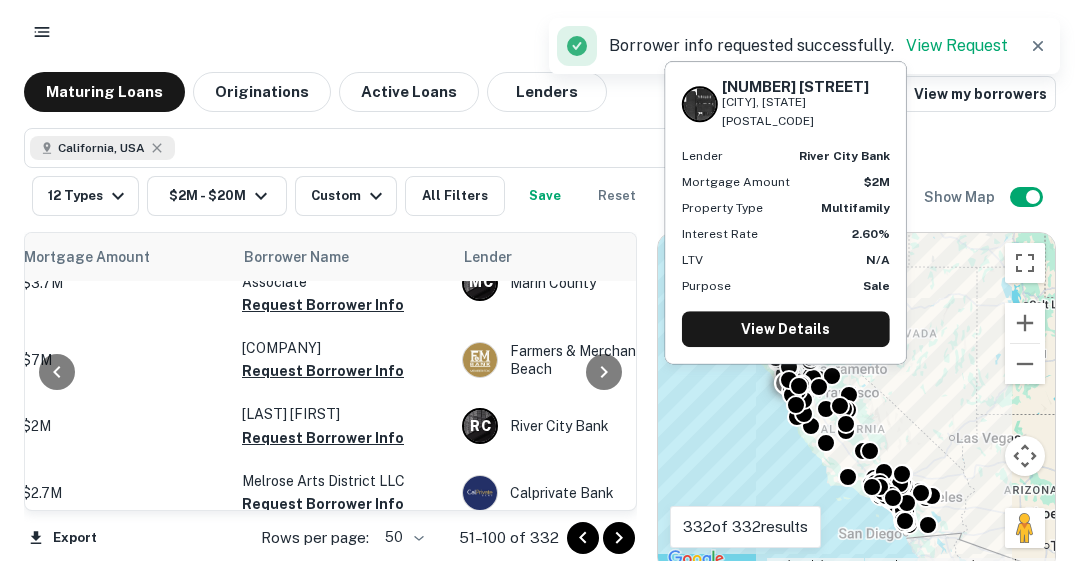 scroll, scrollTop: 2004, scrollLeft: 463, axis: both 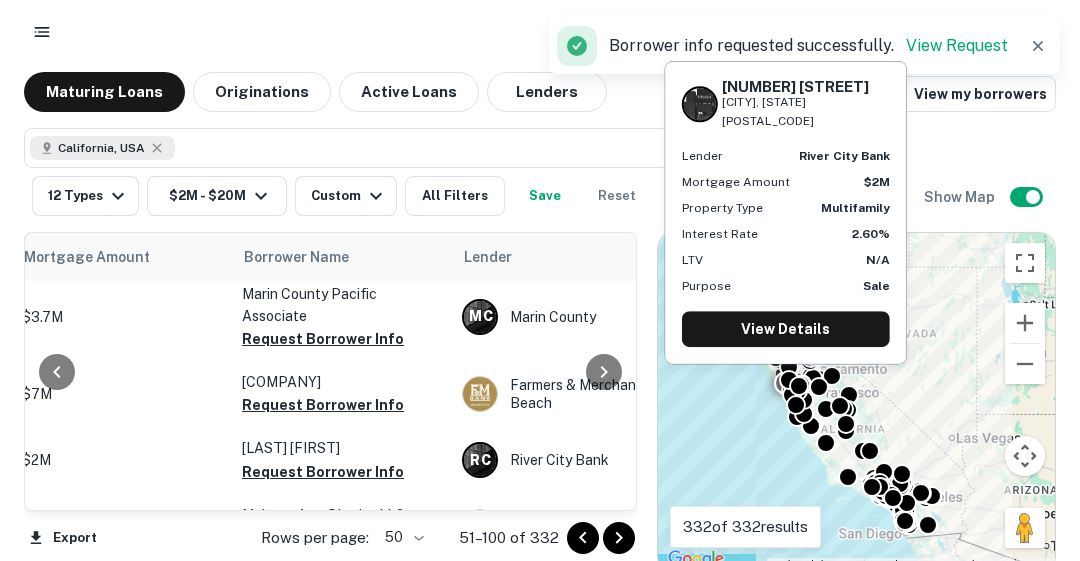 click on "Frank Lynne R Request Borrower Info" at bounding box center [342, 460] 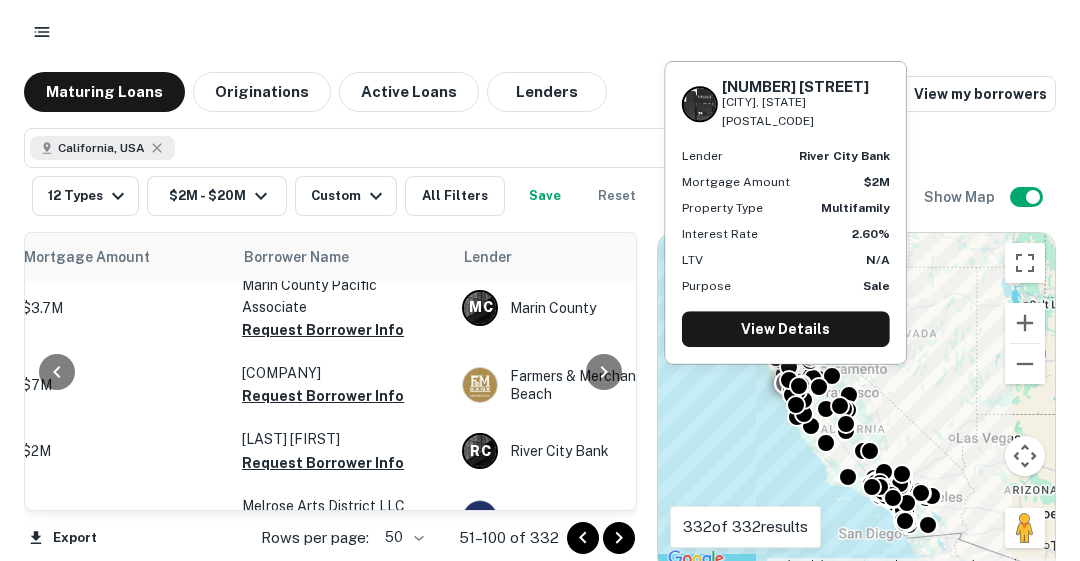 click on "Request Borrower Info" at bounding box center [323, 463] 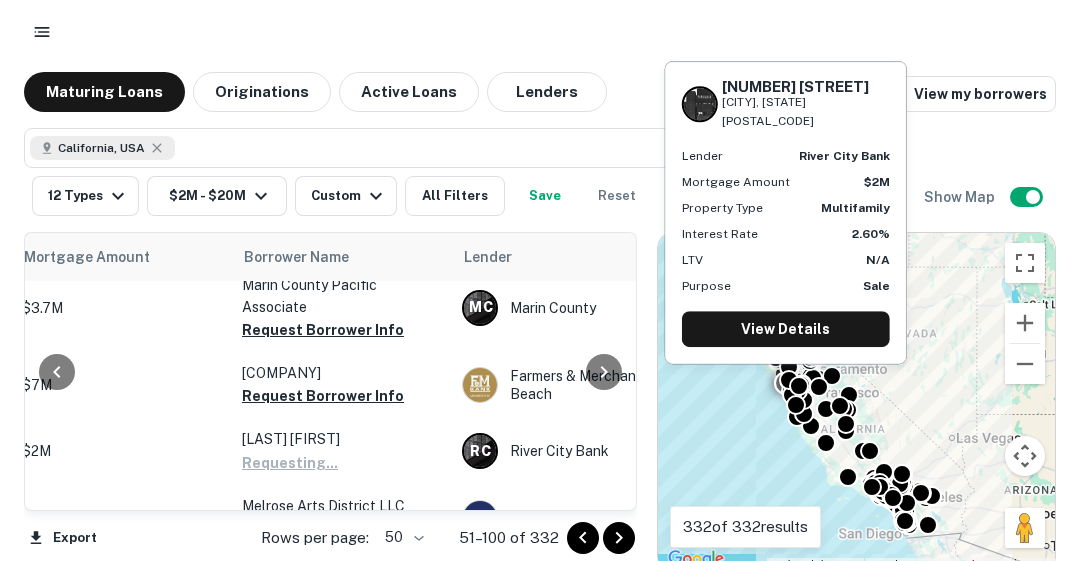 scroll, scrollTop: 2014, scrollLeft: 463, axis: both 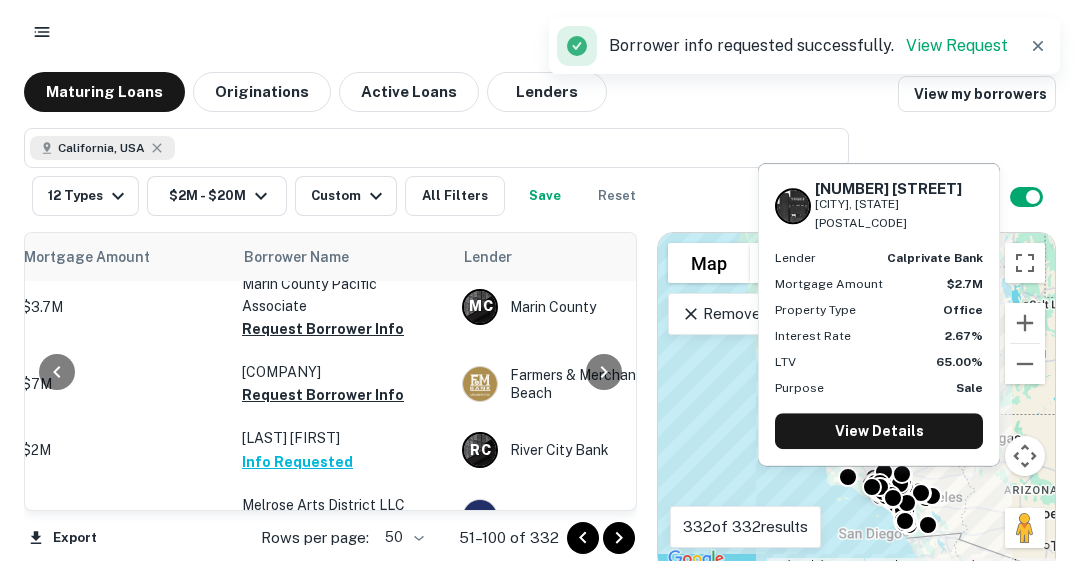 click on "Crown Commercial Properties LLC" at bounding box center [342, 571] 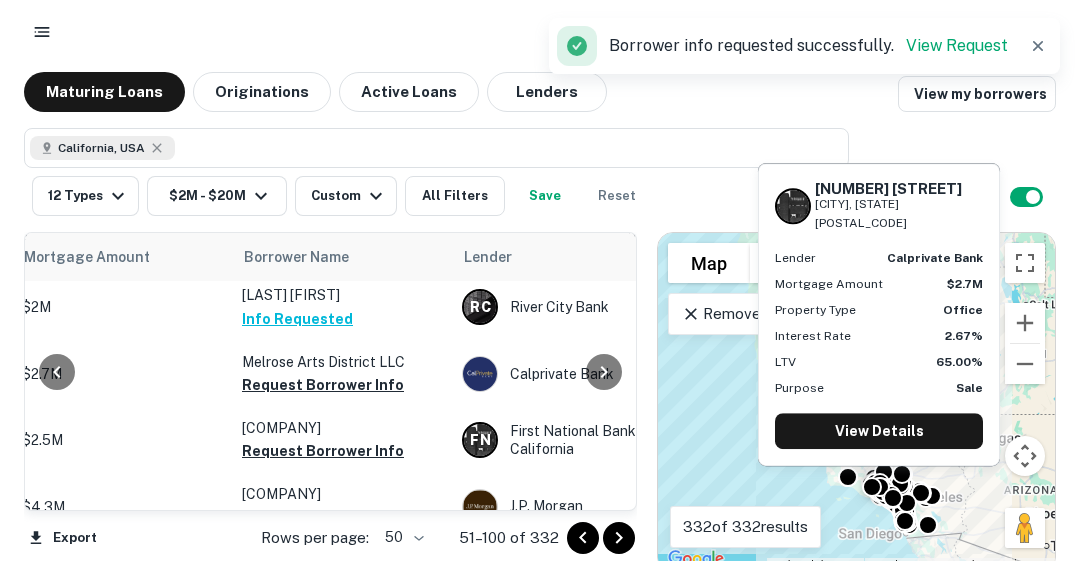 click on "Request Borrower Info" at bounding box center (323, 385) 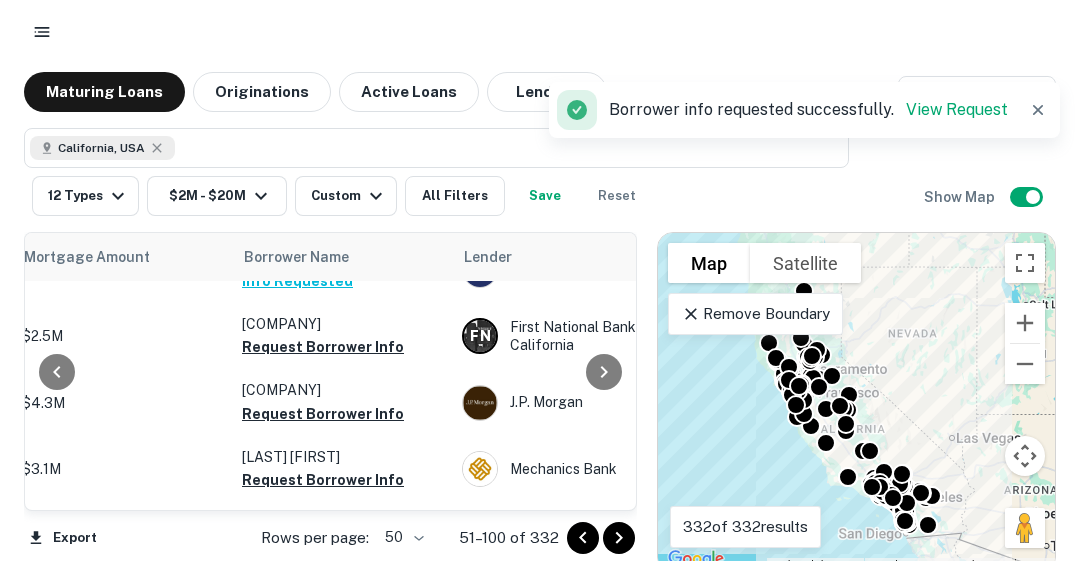scroll, scrollTop: 2298, scrollLeft: 463, axis: both 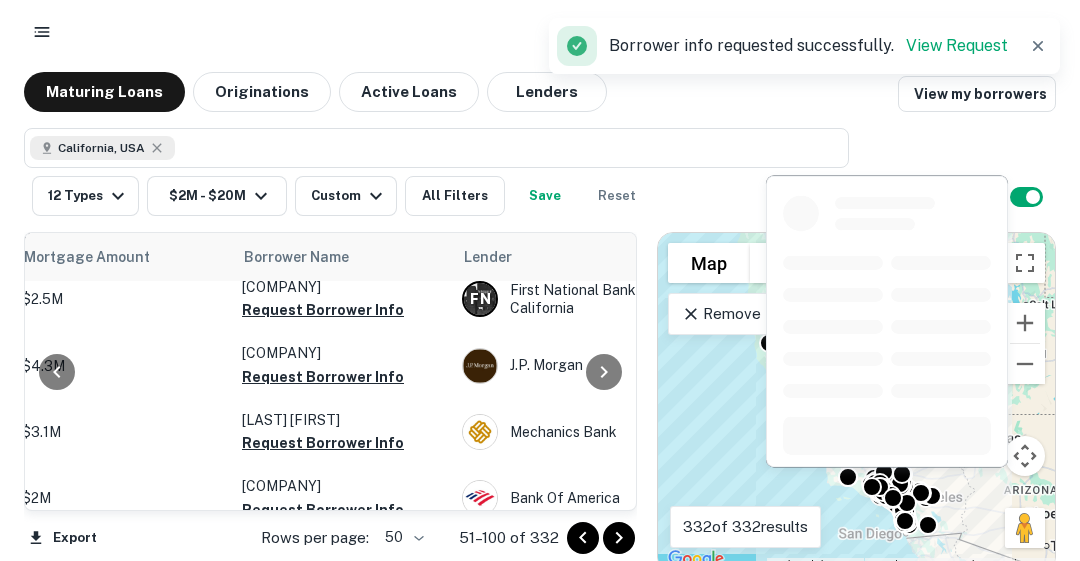 click on "Request Borrower Info" at bounding box center (323, 310) 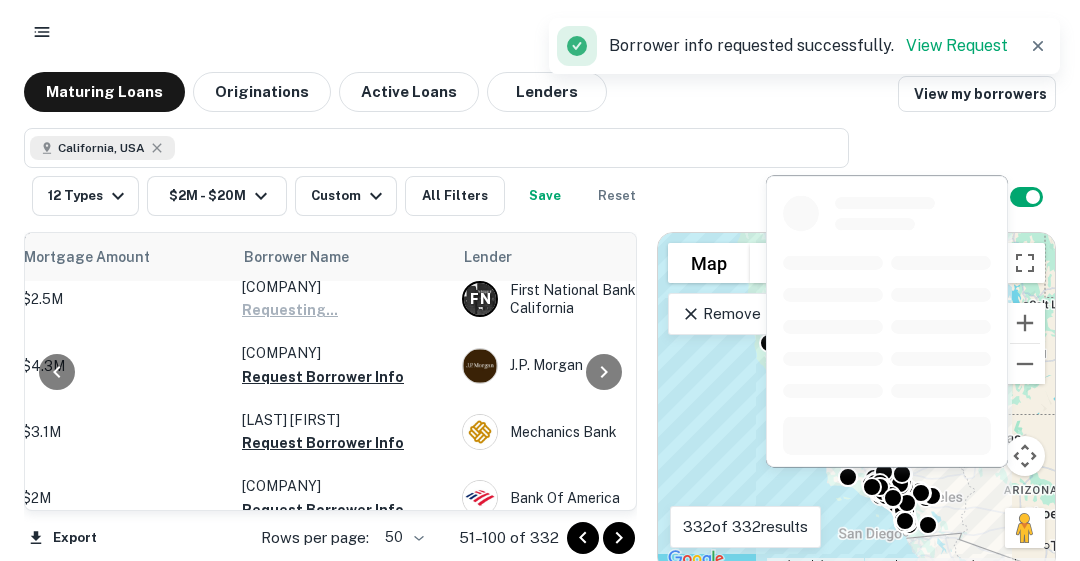 click on "Request Borrower Info" at bounding box center [323, 377] 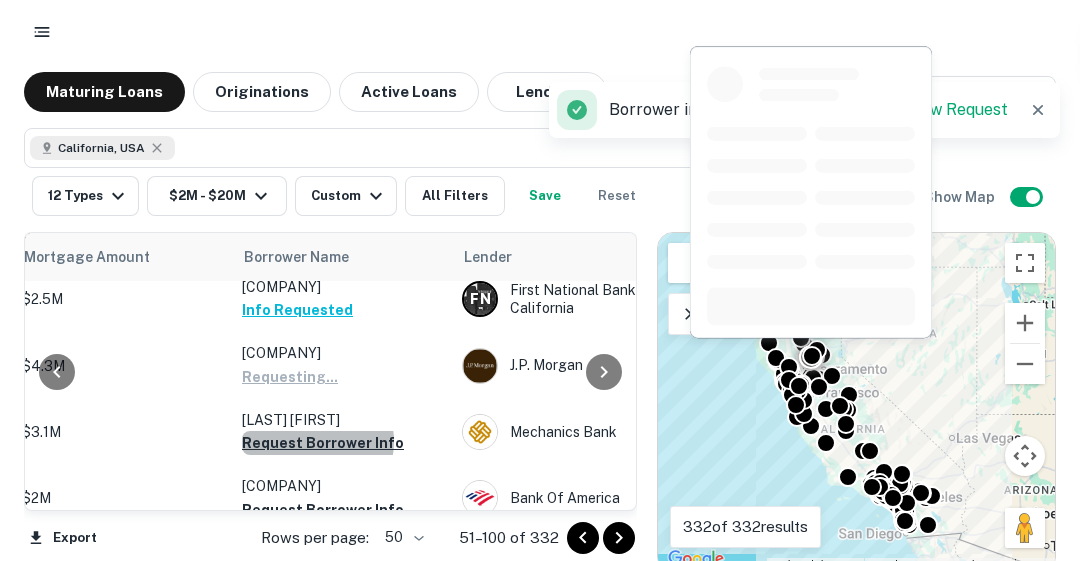 click on "Request Borrower Info" at bounding box center [323, 443] 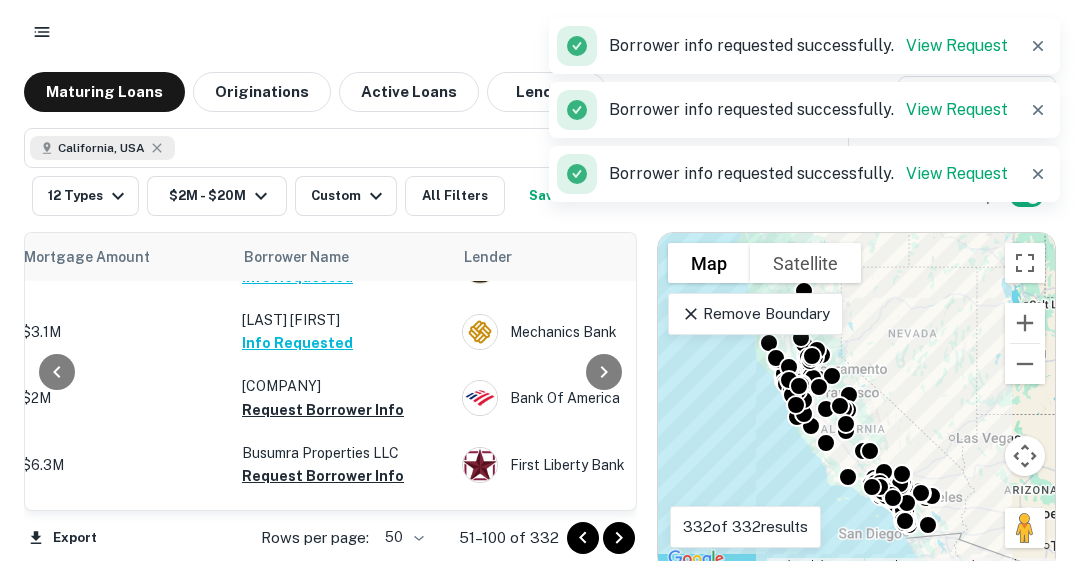 scroll, scrollTop: 2438, scrollLeft: 463, axis: both 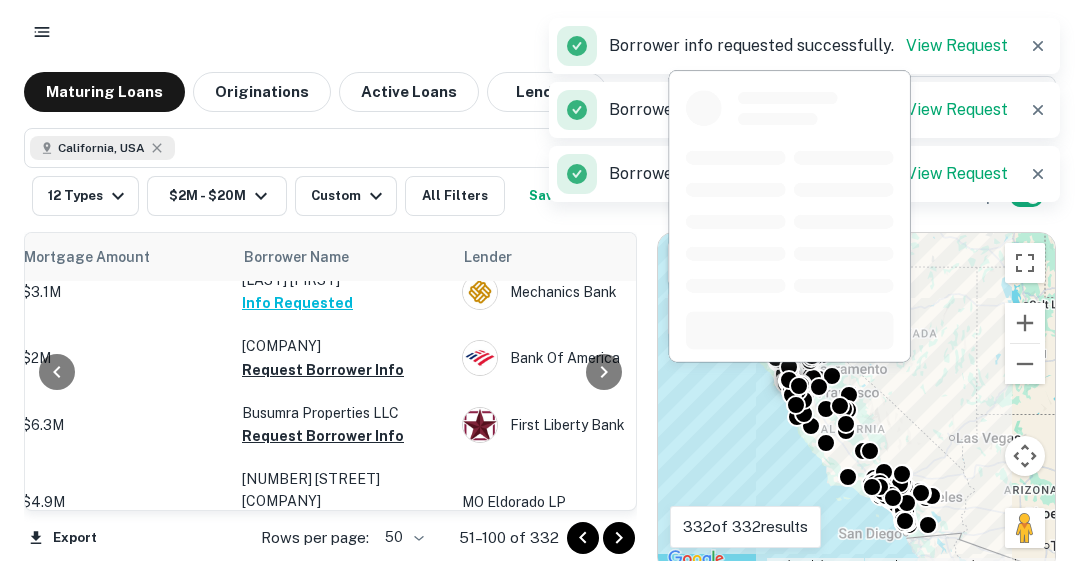 click on "Request Borrower Info" at bounding box center [323, 370] 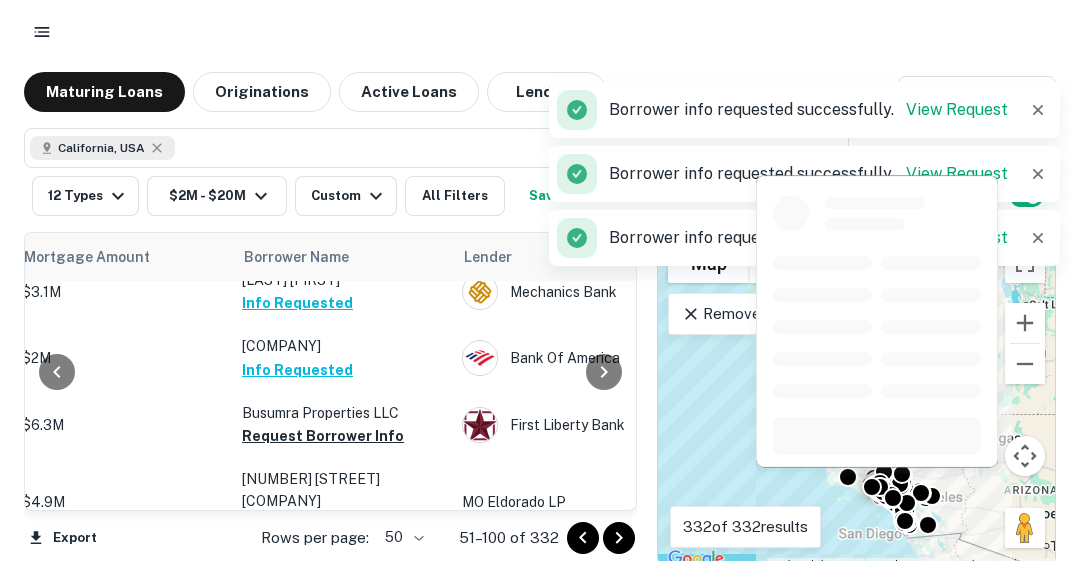 click on "Request Borrower Info" at bounding box center (323, 436) 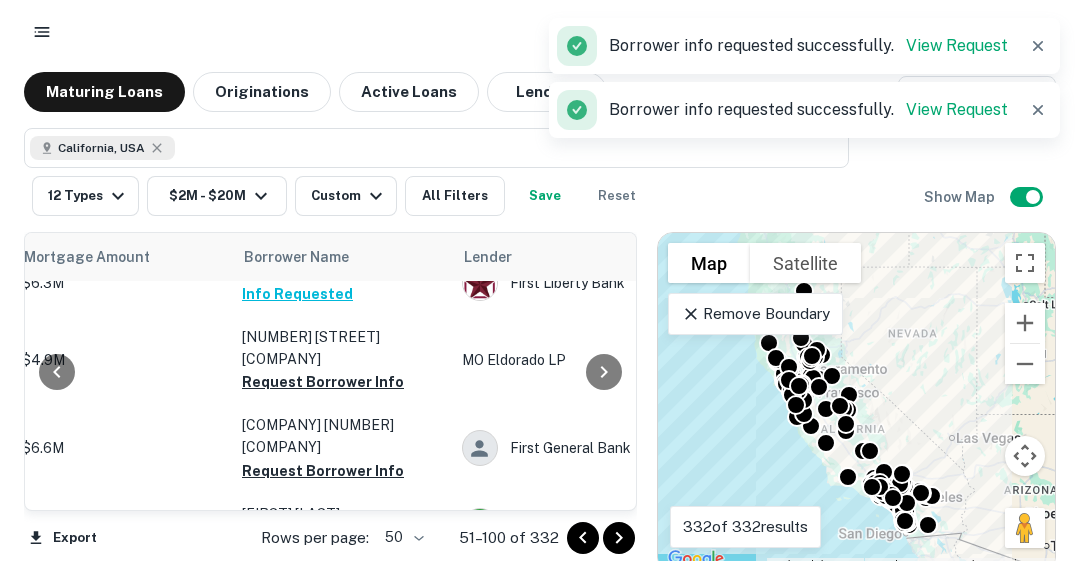 scroll, scrollTop: 2598, scrollLeft: 463, axis: both 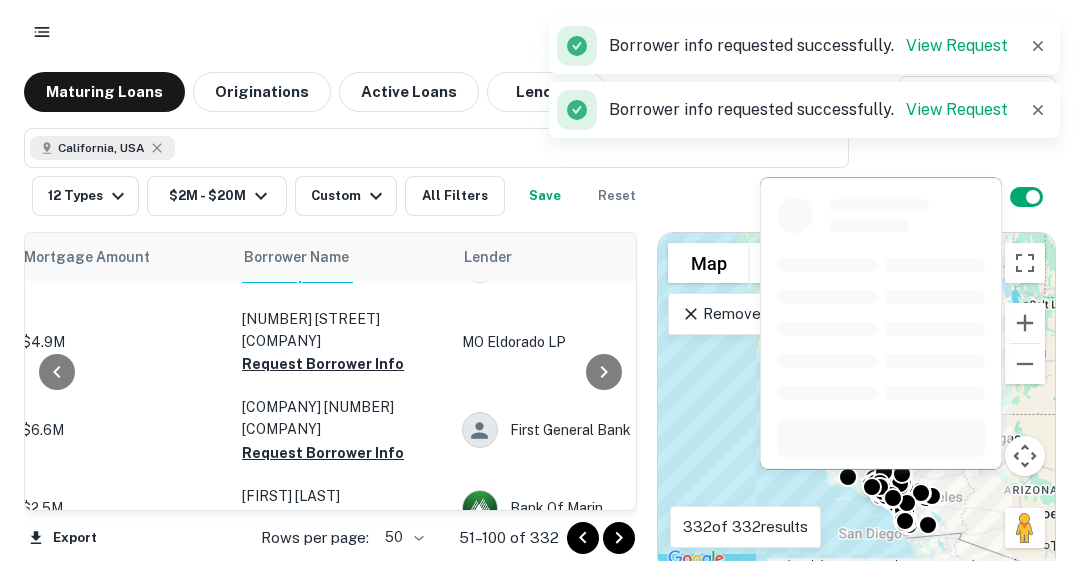 click on "Request Borrower Info" at bounding box center (323, 364) 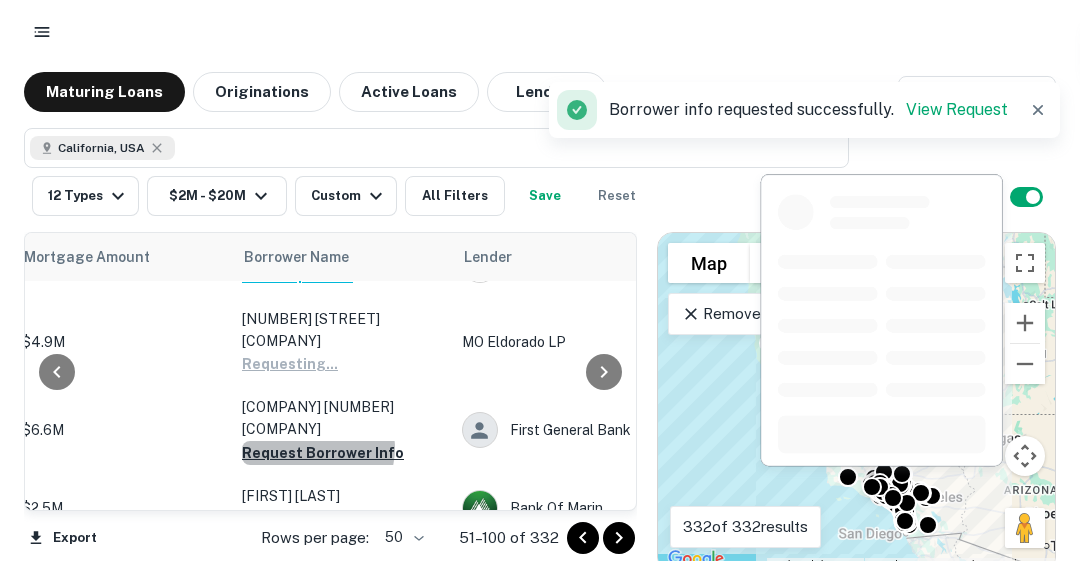 click on "Request Borrower Info" at bounding box center [323, 453] 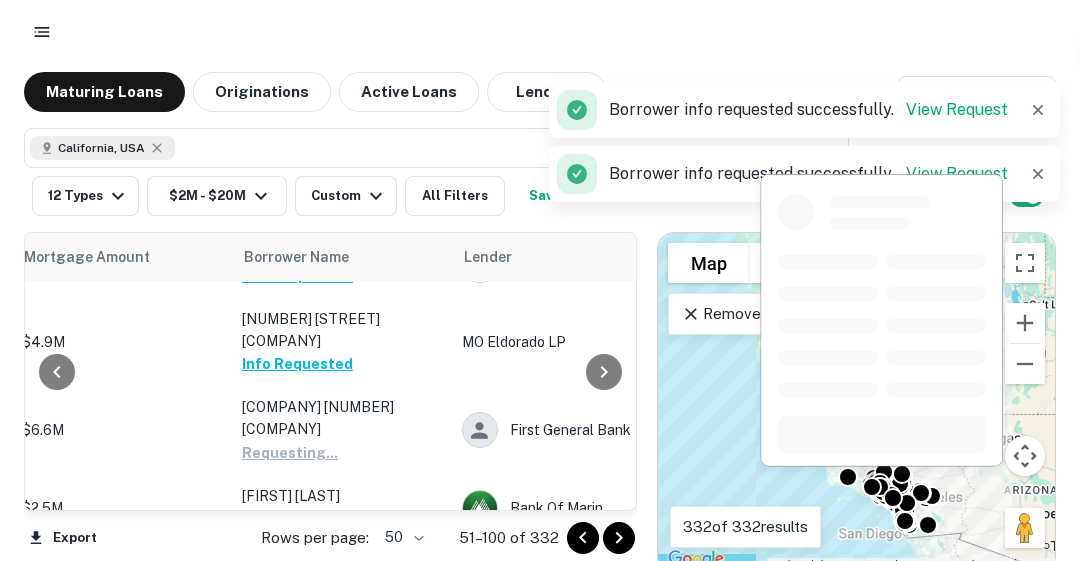 click on "Request Borrower Info" at bounding box center [323, 519] 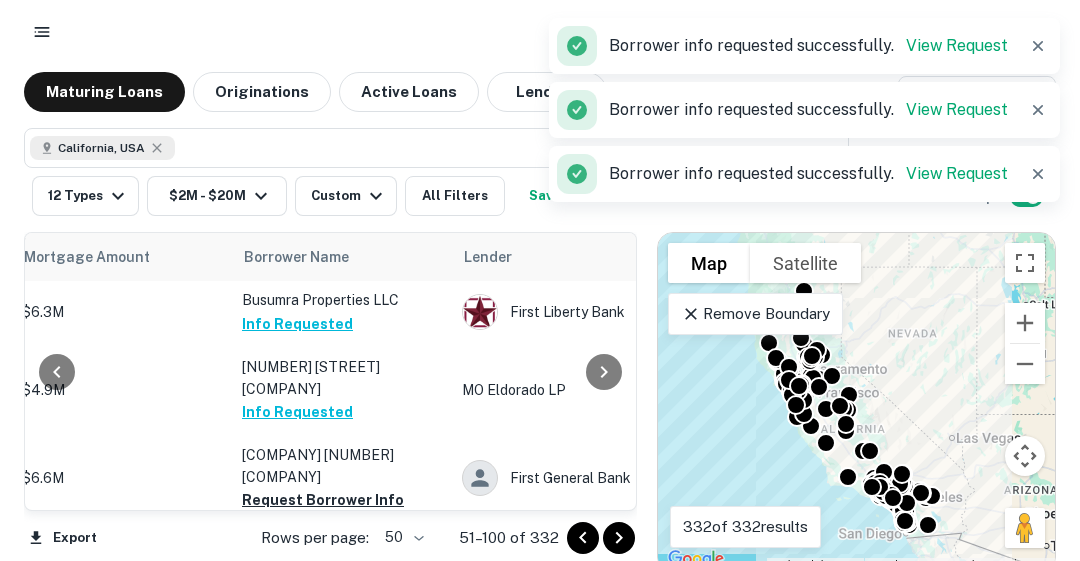 scroll, scrollTop: 2770, scrollLeft: 463, axis: both 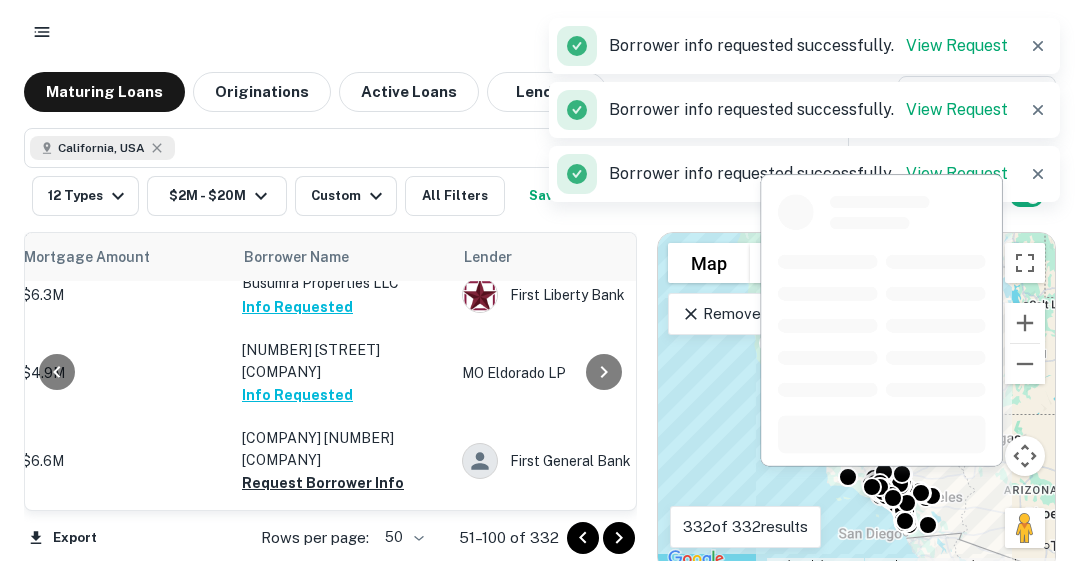 click on "Request Borrower Info" at bounding box center [323, 483] 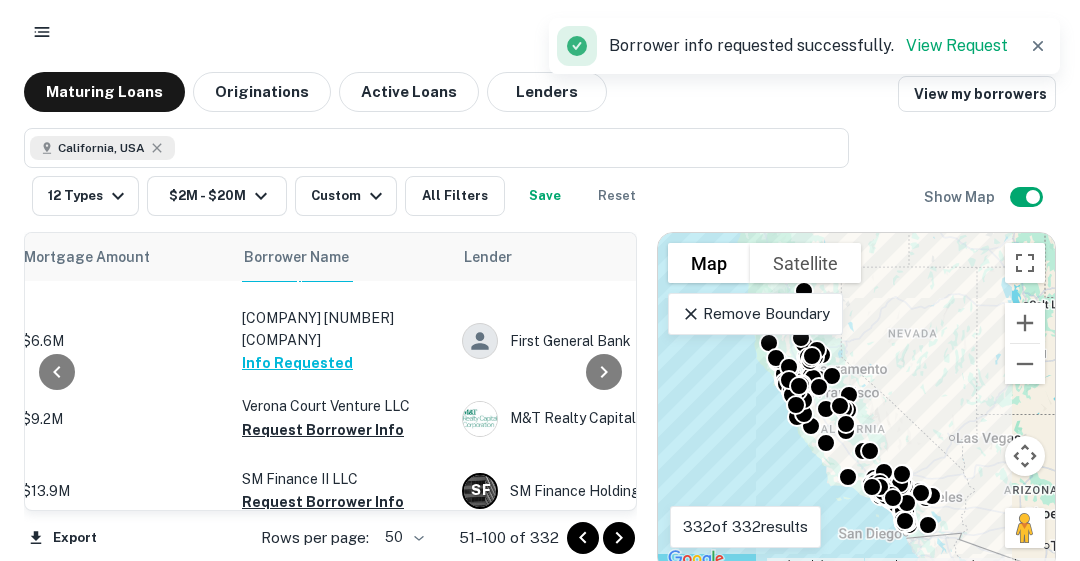 scroll, scrollTop: 2917, scrollLeft: 463, axis: both 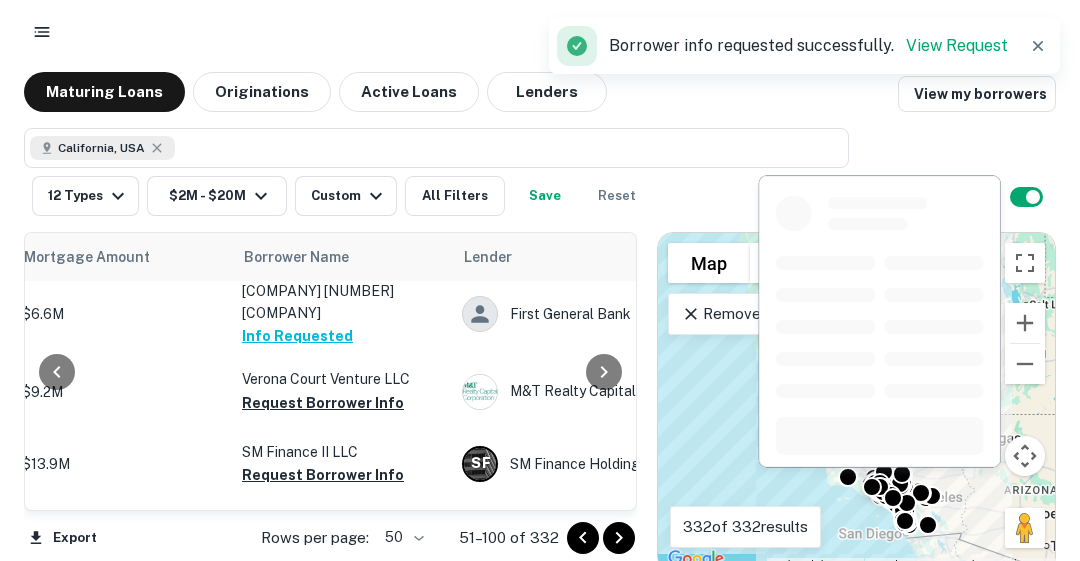 click on "Request Borrower Info" at bounding box center (323, 403) 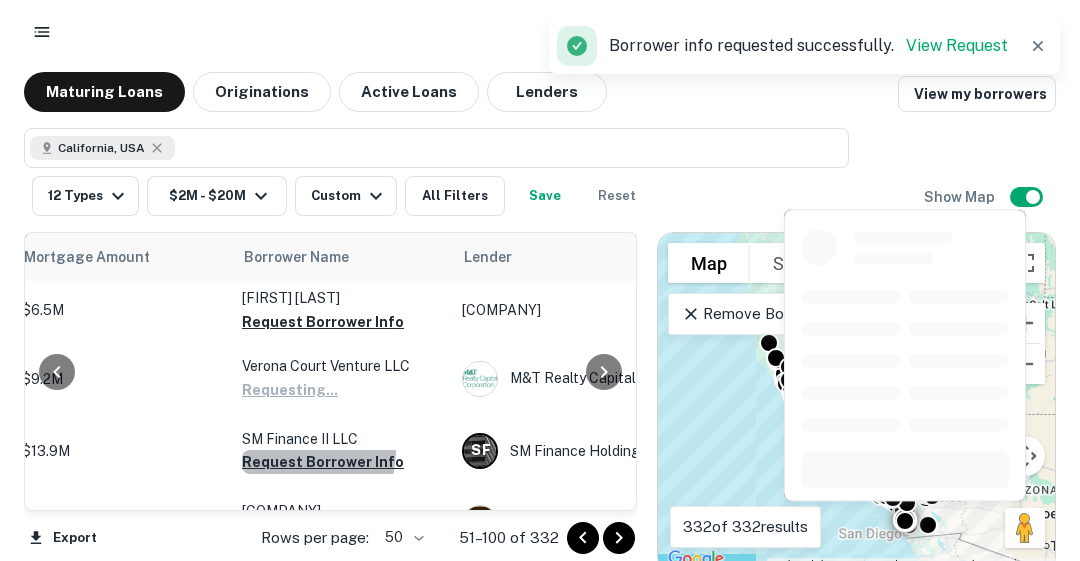 click on "Request Borrower Info" at bounding box center [323, 462] 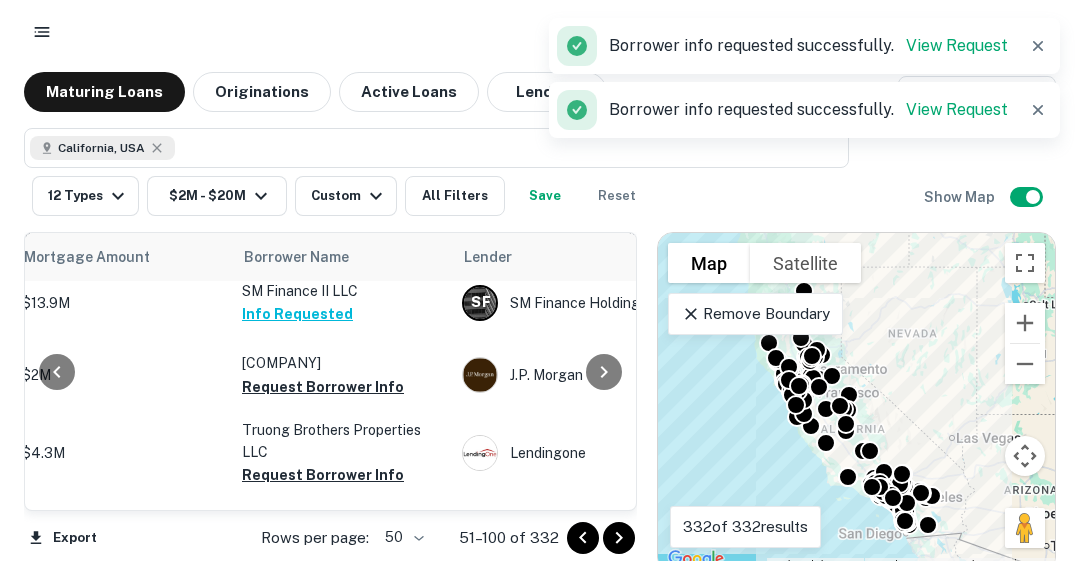 scroll, scrollTop: 3090, scrollLeft: 463, axis: both 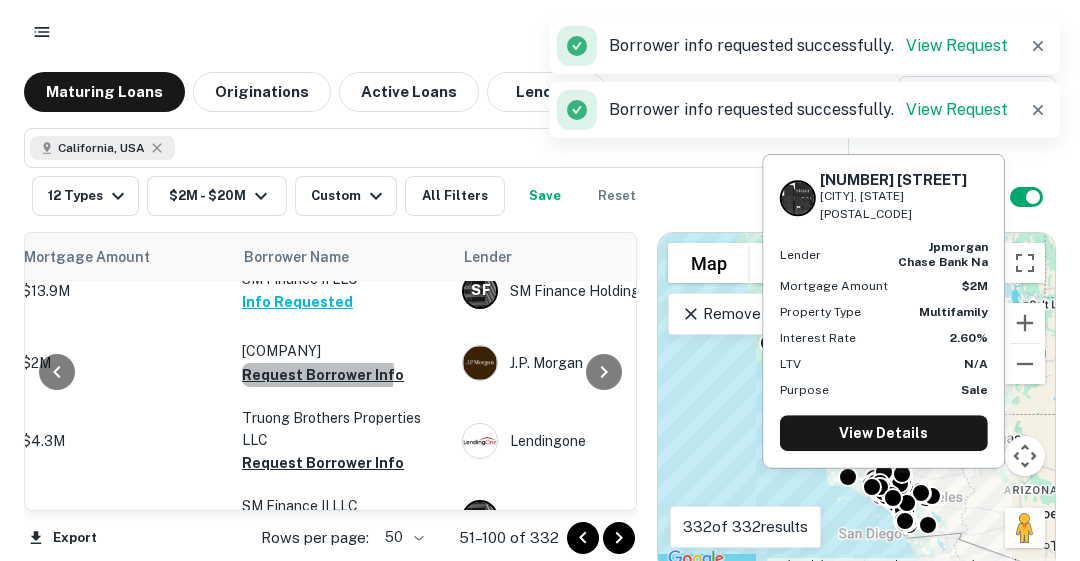 click on "Request Borrower Info" at bounding box center [323, 375] 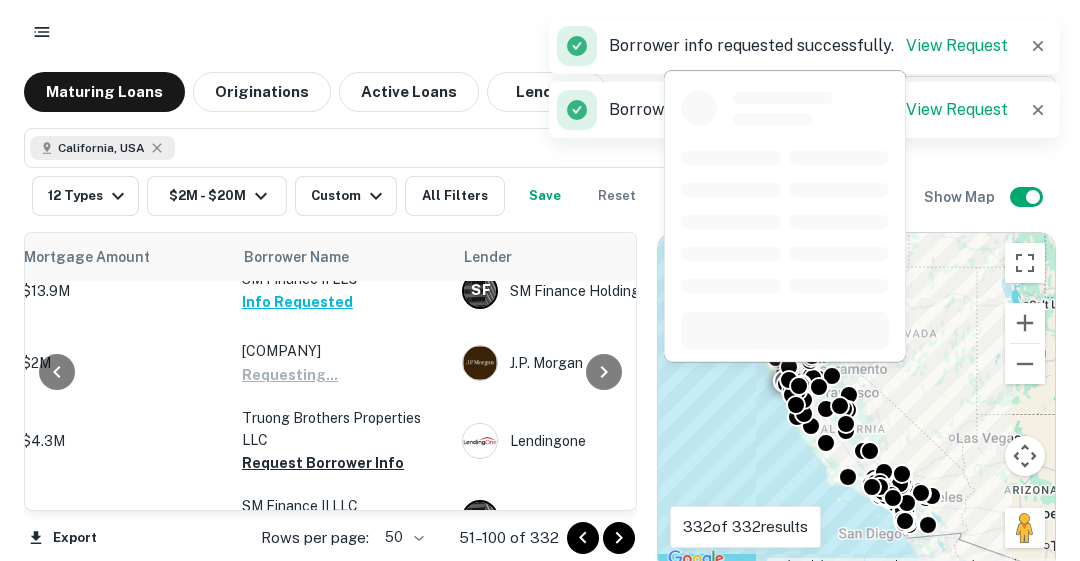 click on "Request Borrower Info" at bounding box center [323, 463] 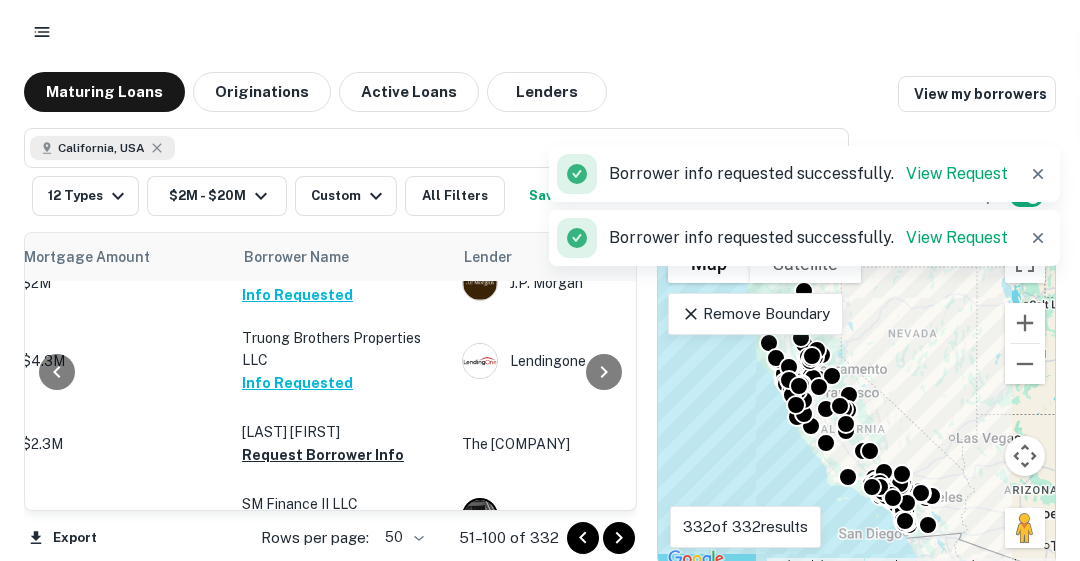 scroll, scrollTop: 3210, scrollLeft: 463, axis: both 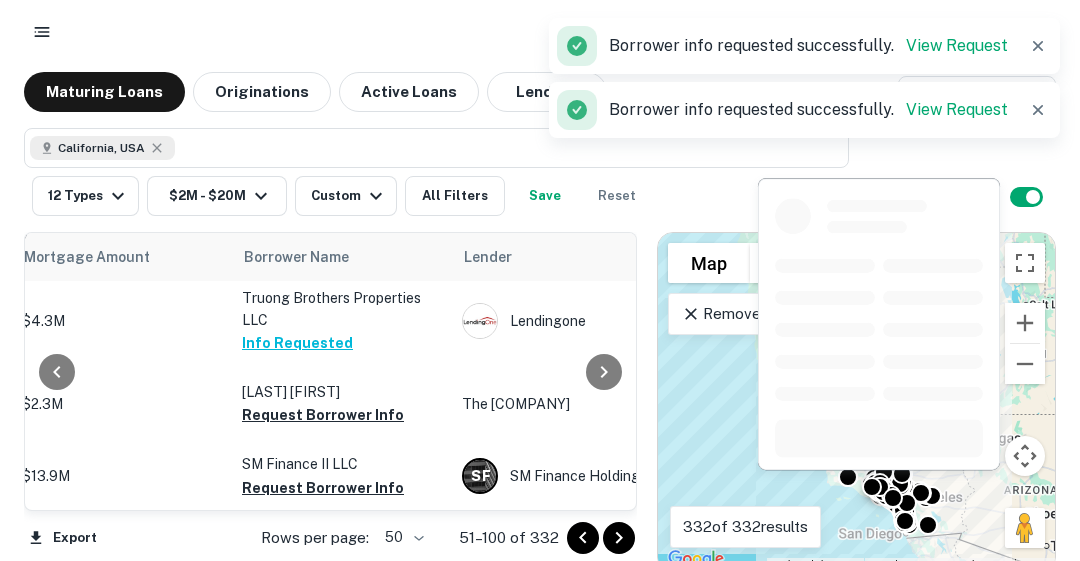 click on "545 San Juan Ave Venice, CA90291  Jan 31, 2026 $2M 545 SAN Juan AVE LLC Info Requested F   R First Republic Mortgage CO Refinance Multifamily Bank - - 2.50% 1963 4 2691 Mission Village Dr San Diego, CA92123  Jan 31, 2026 $2M Jarbo Brothers Investment LLC Info Requested Fidelis Private Fund Construction Retail Private Money $2.6M 76.92% 6.81% 1969 1 414 Brannan St San Francisco, CA94107  1 of  2  properties Jan 31, 2026 $4.1M Epic Church SAN Francisco Info Requested C   D Church Development Fund Portfolio Construction Office Debt Fund - - 6.61% 1924 1 9220 Telegraph Rd Downey, CA90240  Jan 31, 2026 $8.4M Kimberly Thor LLC Info Requested Grandbridge Real Estate Capital LLC Sale Multifamily Debt Fund - - 2.60% 1975 63 1600 Corporate Center Dr Monterey Park, CA91754  Jan 31, 2026 $7M ONE MSO LLC View Details Union Bank Of Michigan Sale Office Bank - - 2.60% 1980 - 12360 Redmond Ave San Jose, CA95120  Jan 31, 2026 $4.1M 5A Holdings LLC Request Borrower Info Anchor Loans LP Sale Retail Debt Fund $5.2M 80.00% 6.95%" at bounding box center [890, -1099] 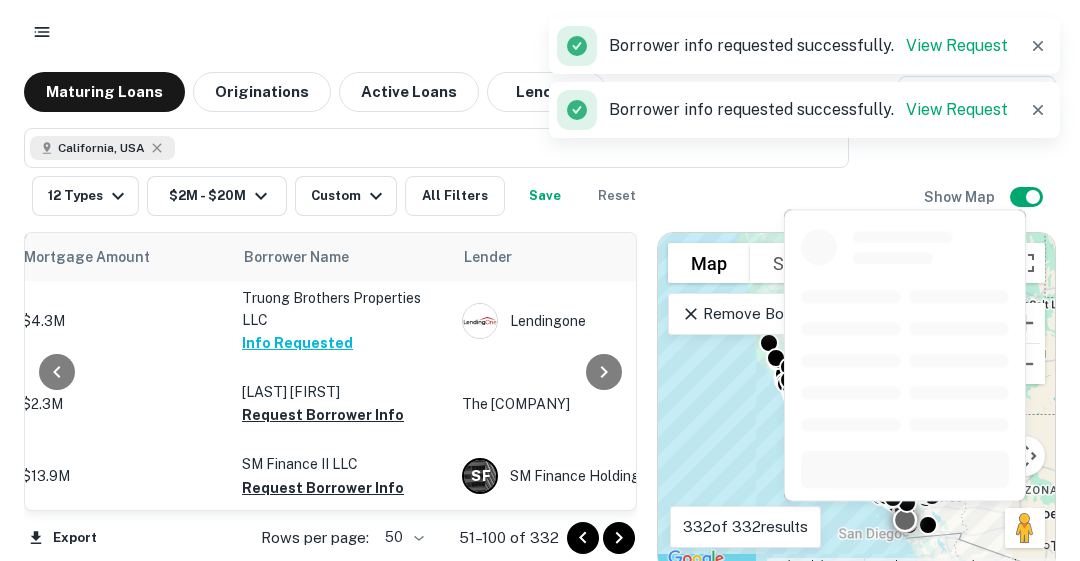 scroll, scrollTop: 3243, scrollLeft: 463, axis: both 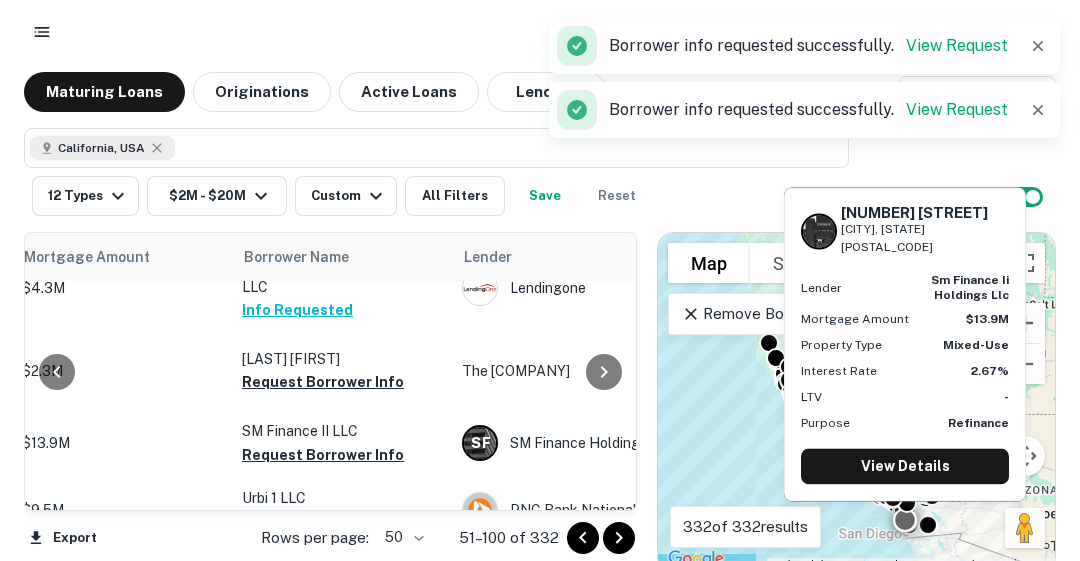 click on "Request Borrower Info" at bounding box center (323, 455) 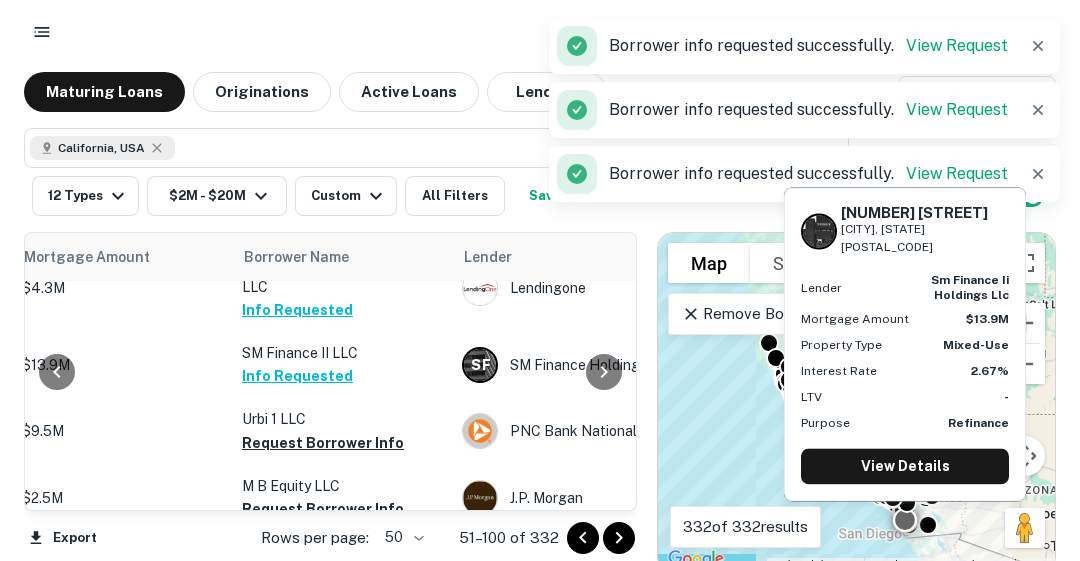 scroll, scrollTop: 3100, scrollLeft: 463, axis: both 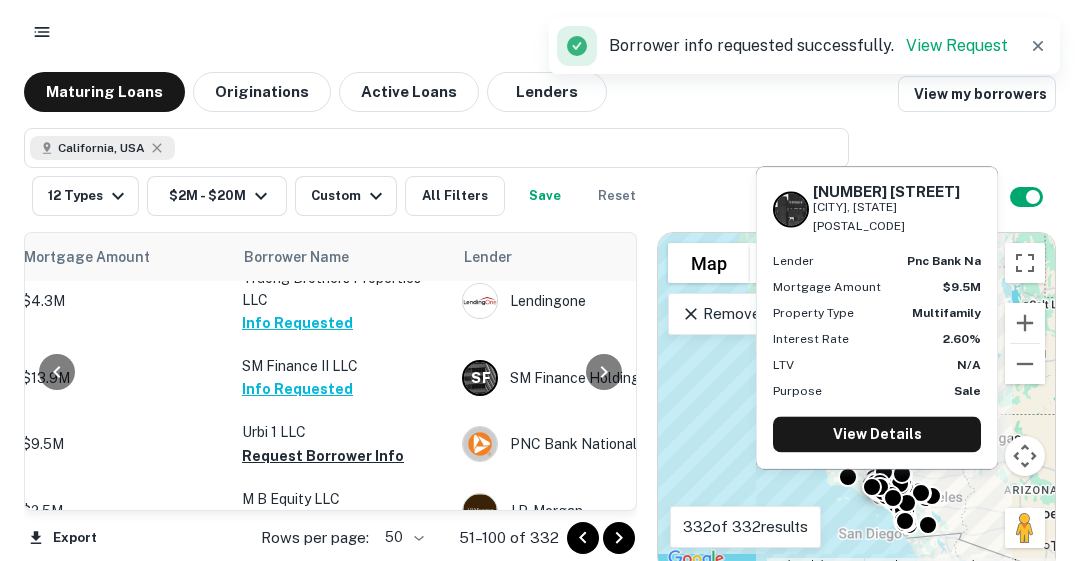 click on "545 San Juan Ave Venice, CA90291  Jan 31, 2026 $2M 545 SAN Juan AVE LLC Info Requested F   R First Republic Mortgage CO Refinance Multifamily Bank - - 2.50% 1963 4 2691 Mission Village Dr San Diego, CA92123  Jan 31, 2026 $2M Jarbo Brothers Investment LLC Info Requested Fidelis Private Fund Construction Retail Private Money $2.6M 76.92% 6.81% 1969 1 414 Brannan St San Francisco, CA94107  1 of  2  properties Jan 31, 2026 $4.1M Epic Church SAN Francisco Info Requested C   D Church Development Fund Portfolio Construction Office Debt Fund - - 6.61% 1924 1 1124 W 110th St Los Angeles, CA90044  Jan 31, 2026 $2.2M Garthwaite Gardens LLC View Details Greystone Refinance Multifamily Agency - - 2.70% 1953 13 9220 Telegraph Rd Downey, CA90240  Jan 31, 2026 $8.4M Kimberly Thor LLC Info Requested Grandbridge Real Estate Capital LLC Sale Multifamily Debt Fund - - 2.60% 1975 63 1600 Corporate Center Dr Monterey Park, CA91754  Jan 31, 2026 $7M ONE MSO LLC View Details Union Bank Of Michigan Sale Office Bank - - 2.60% 1980 - 1" at bounding box center (890, -1119) 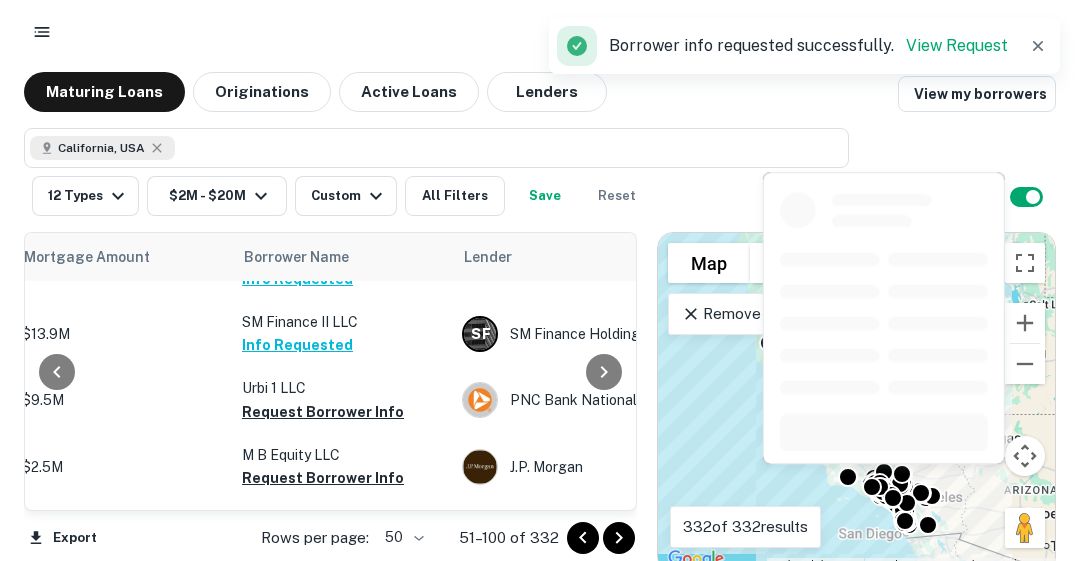 scroll, scrollTop: 3290, scrollLeft: 463, axis: both 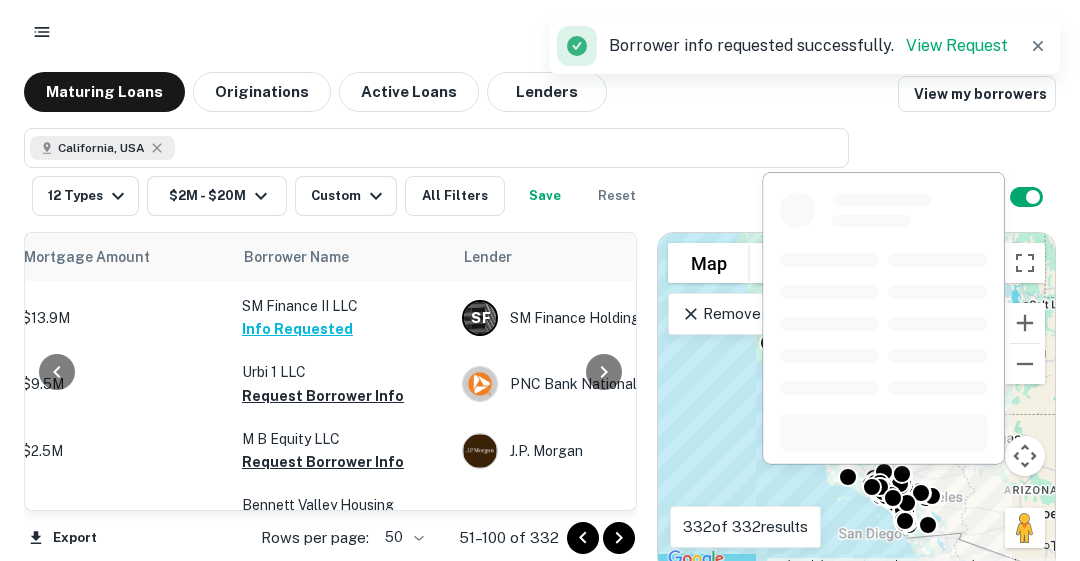 click on "Request Borrower Info" at bounding box center [323, 462] 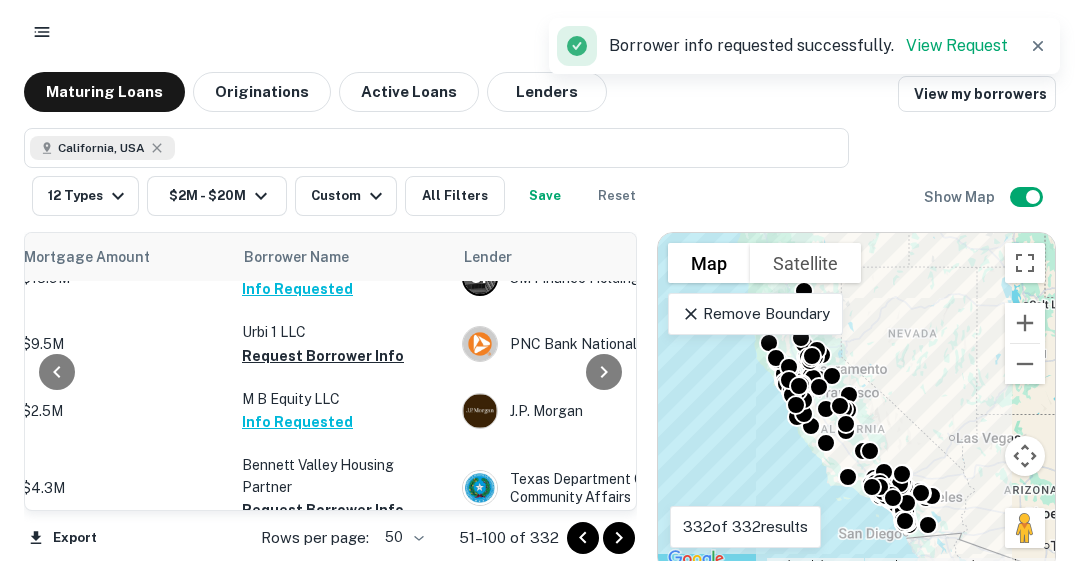 scroll, scrollTop: 3406, scrollLeft: 463, axis: both 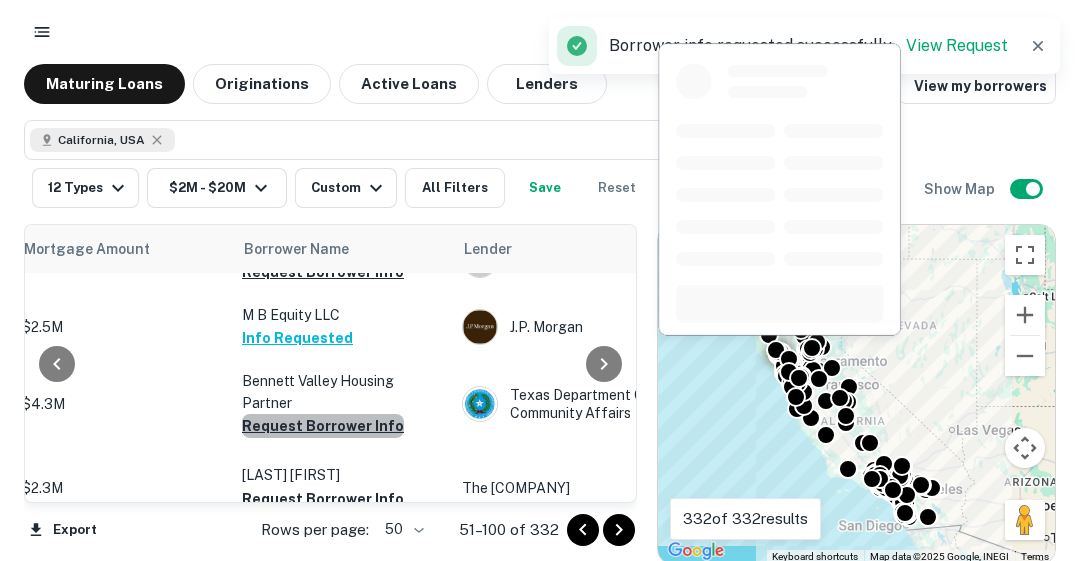 click on "Request Borrower Info" at bounding box center [323, 426] 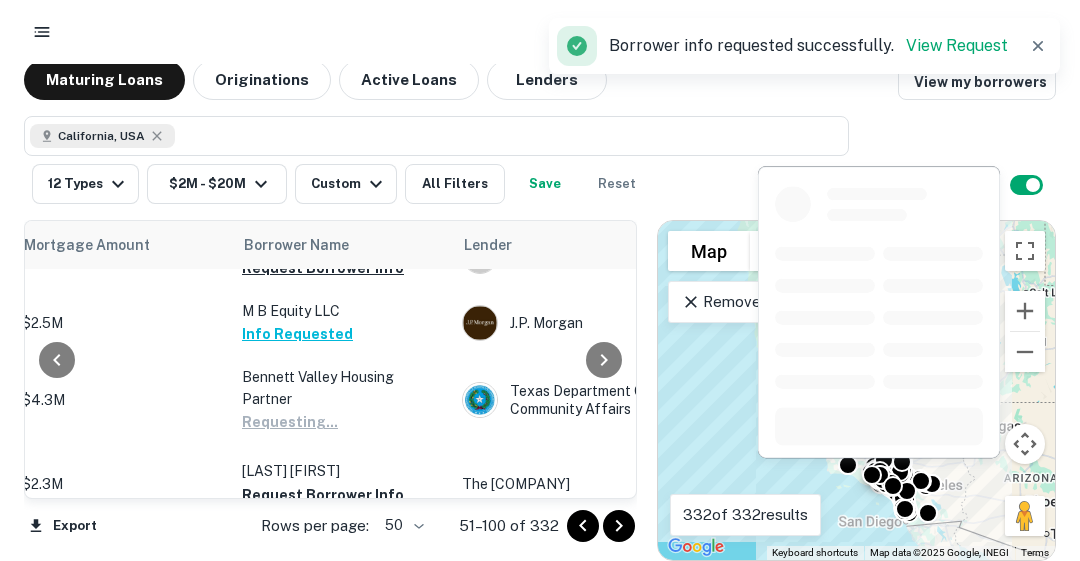 click on "Bennett Valley Housing Partner Requesting..." at bounding box center [342, 400] 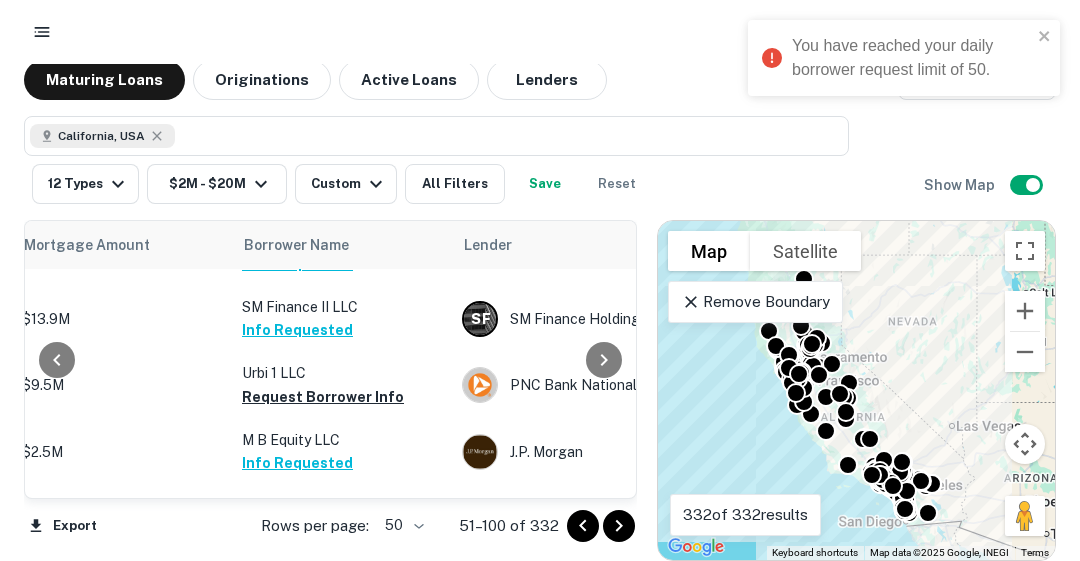 scroll, scrollTop: 3276, scrollLeft: 463, axis: both 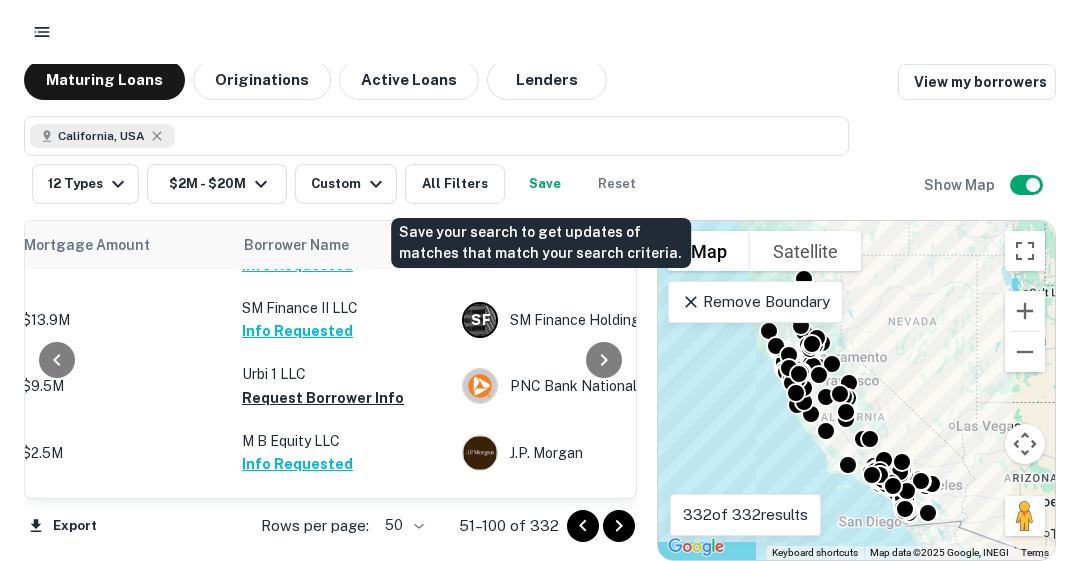 click on "Save" at bounding box center (545, 184) 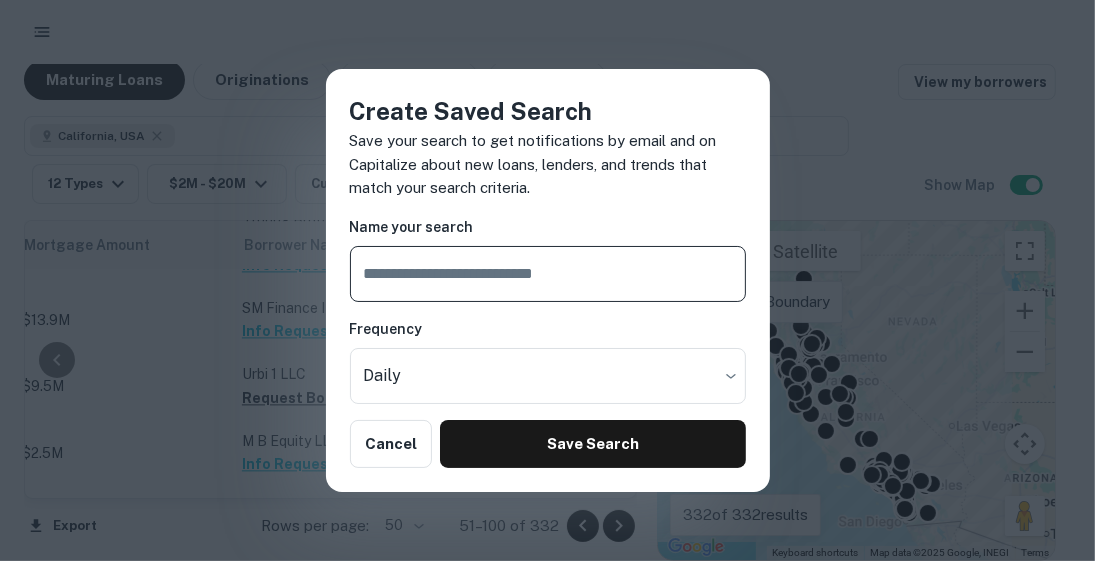 type on "*" 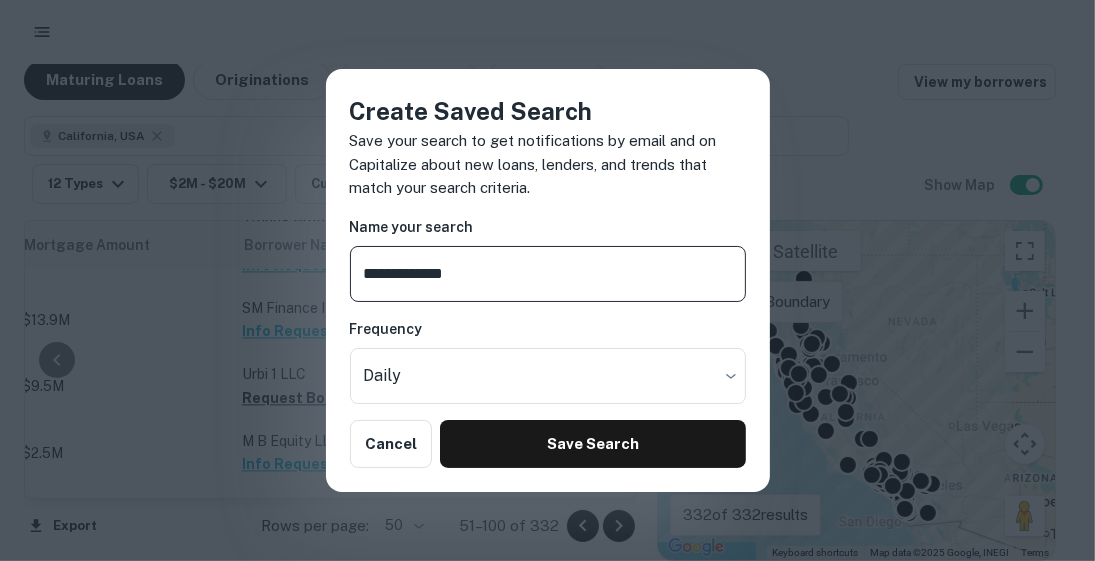 type on "**********" 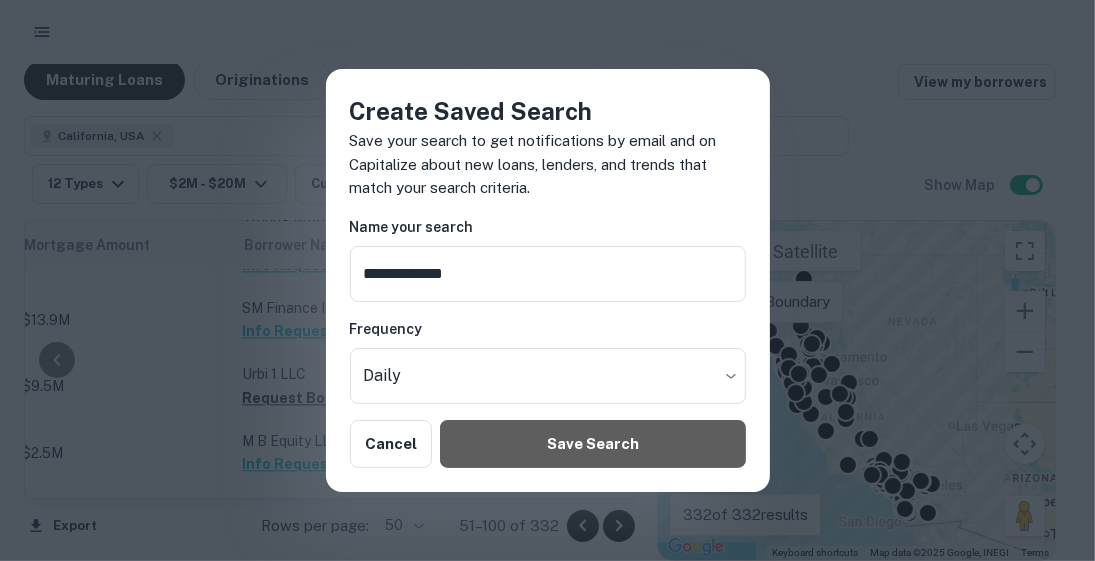 click on "Save Search" at bounding box center [592, 444] 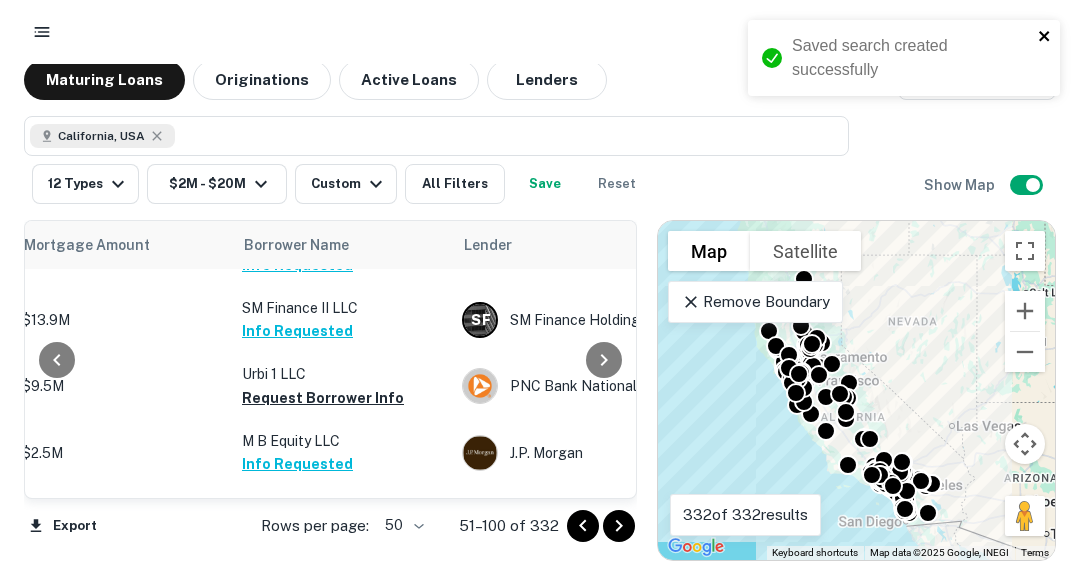 click 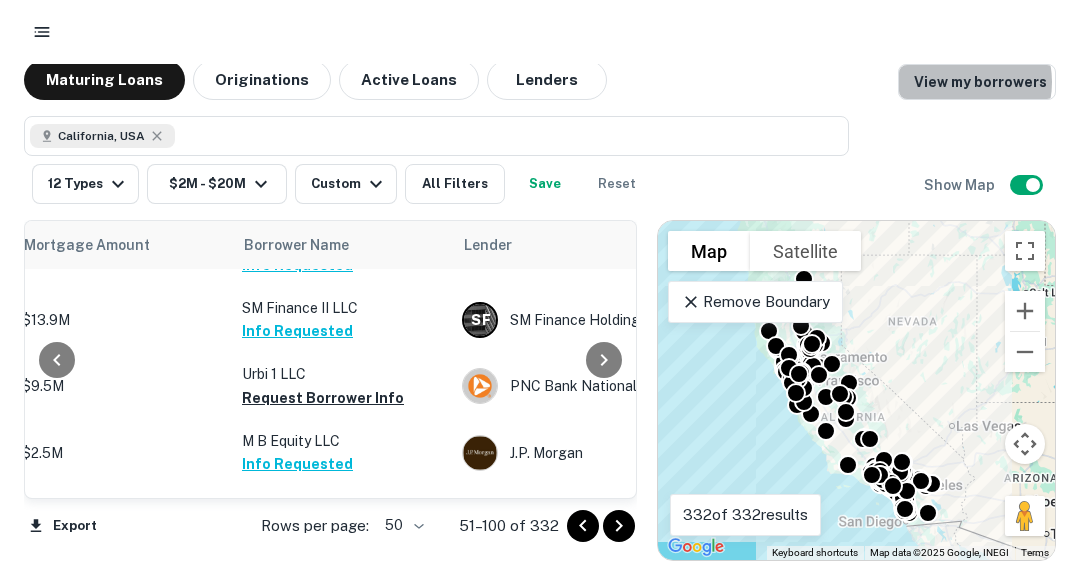 click on "View my borrowers" at bounding box center (977, 82) 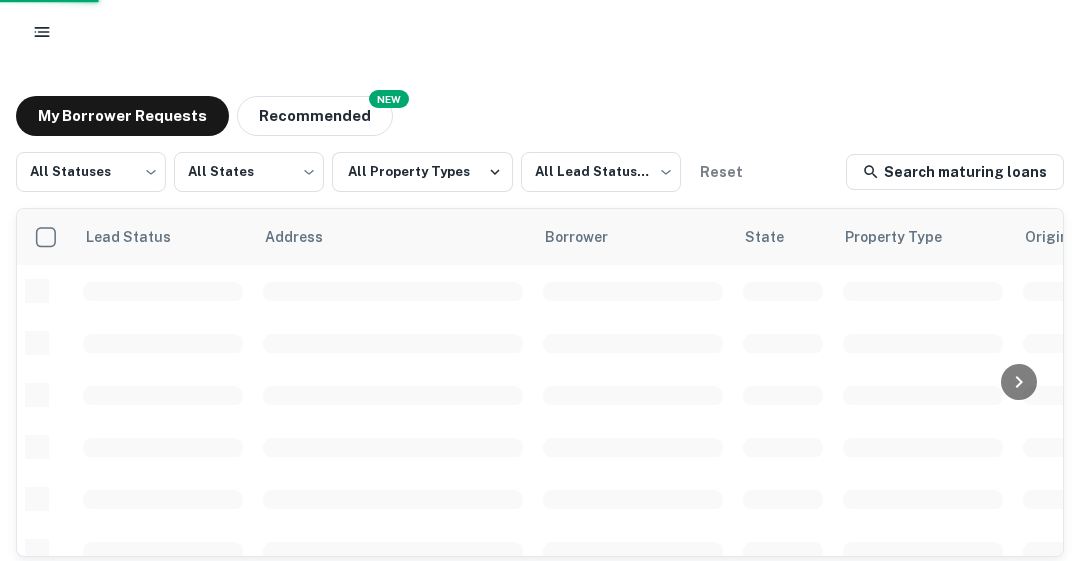 scroll, scrollTop: 0, scrollLeft: 0, axis: both 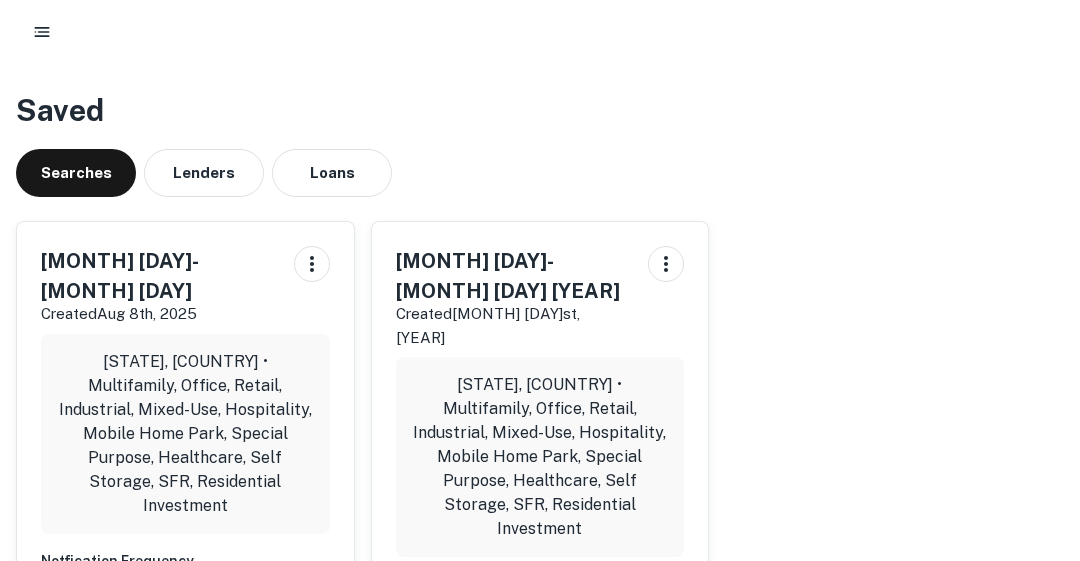 click on "Lenders" at bounding box center [204, 173] 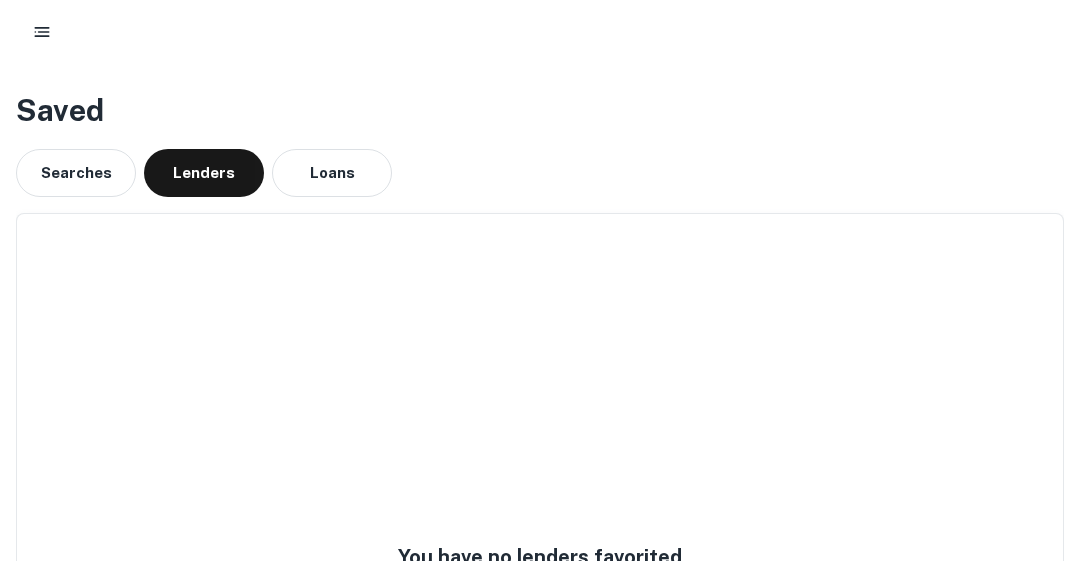 click on "Loans" at bounding box center (332, 173) 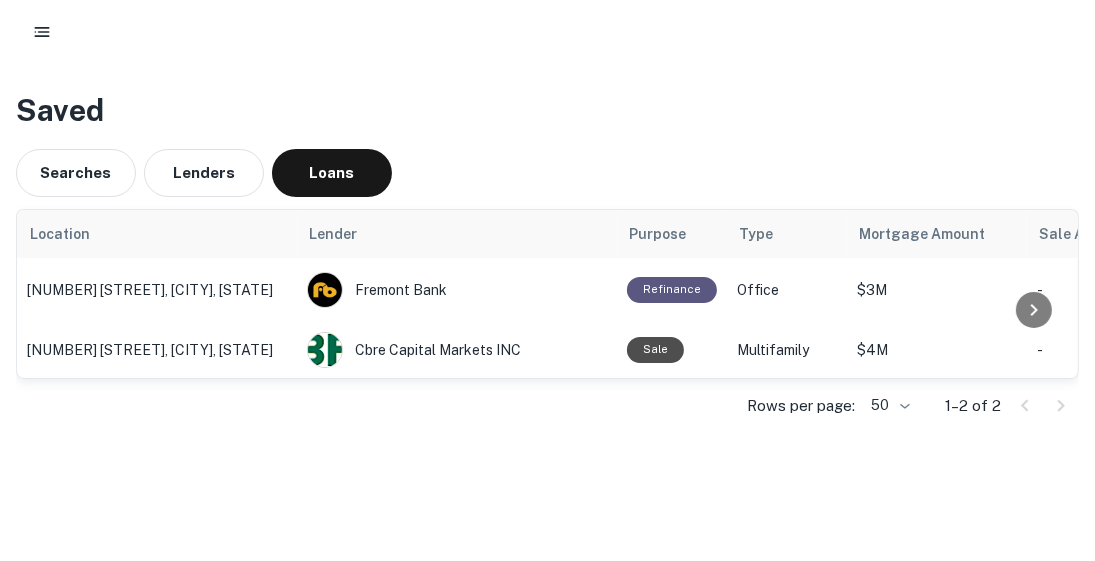 click 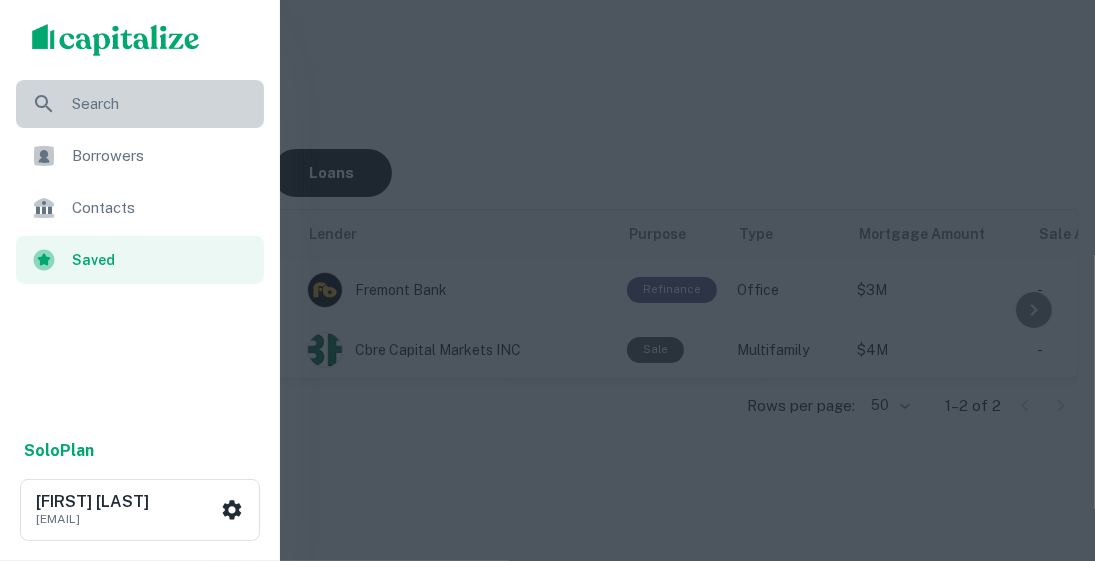 click on "Search" at bounding box center (162, 104) 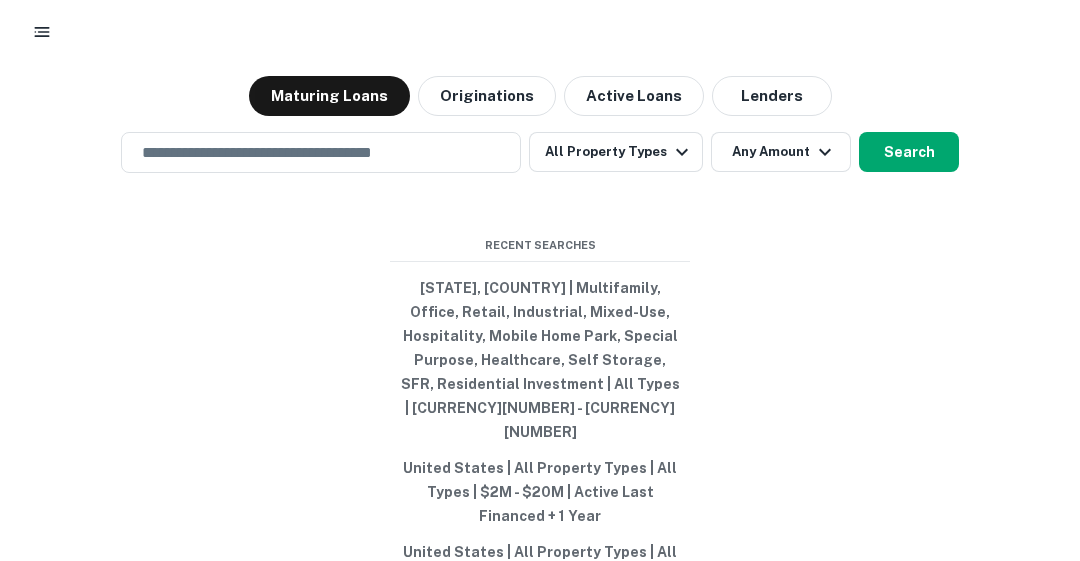 scroll, scrollTop: 0, scrollLeft: 0, axis: both 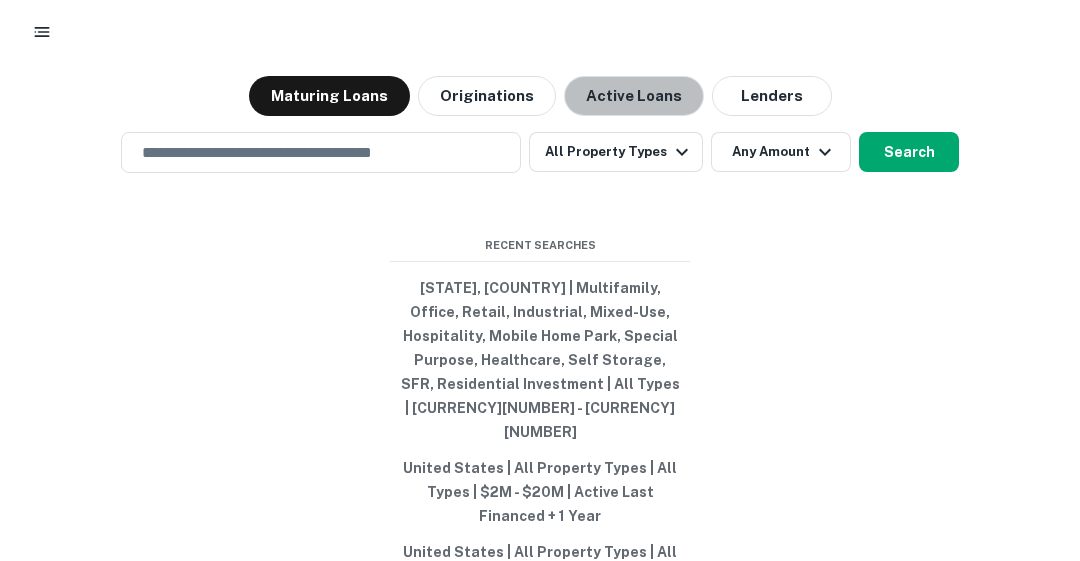 click on "Active Loans" at bounding box center (634, 96) 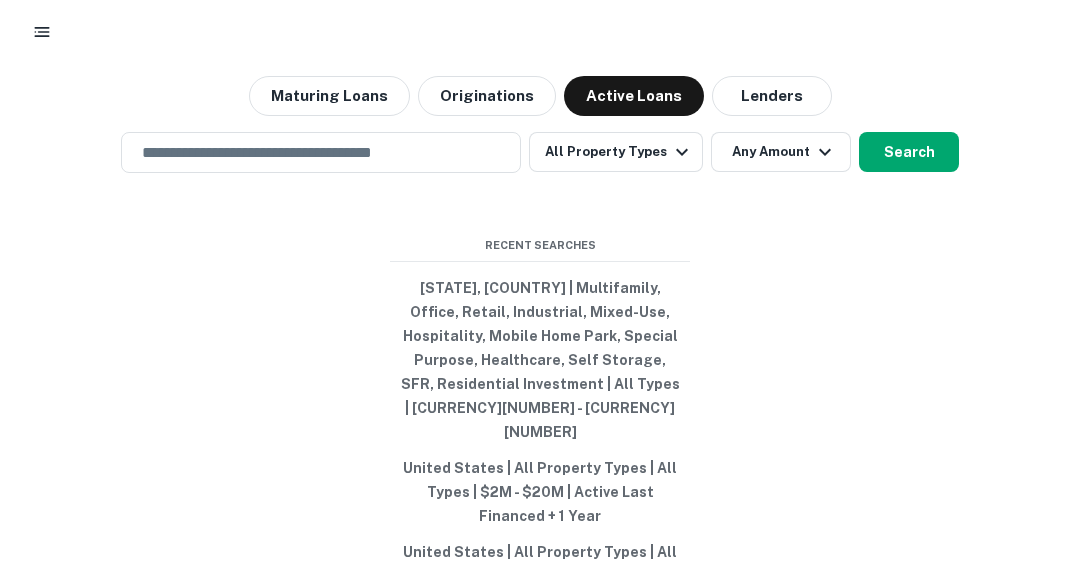 click on "All Property Types" at bounding box center (616, 152) 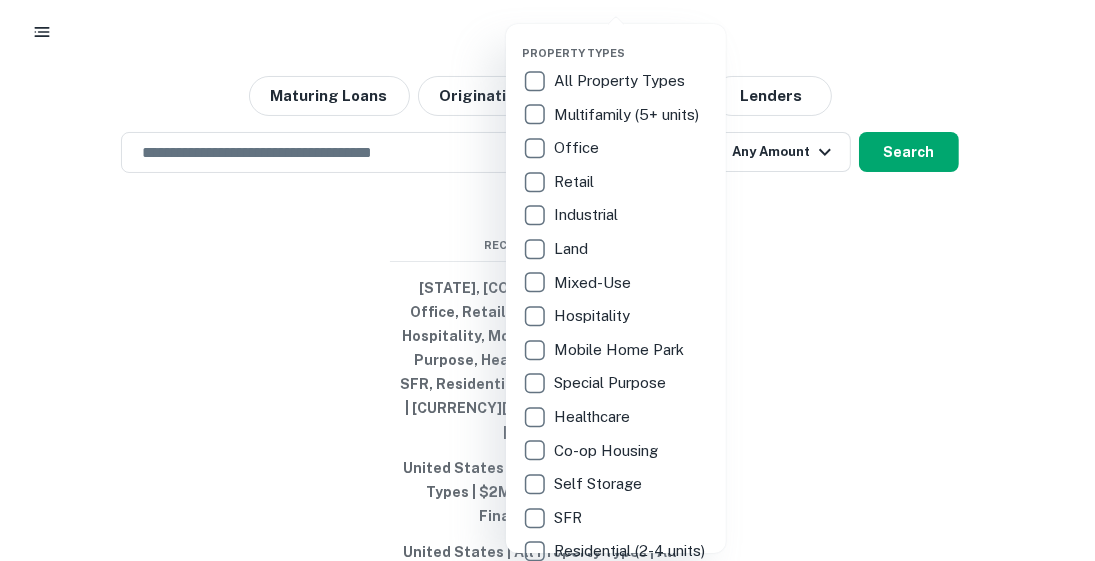 click at bounding box center (547, 280) 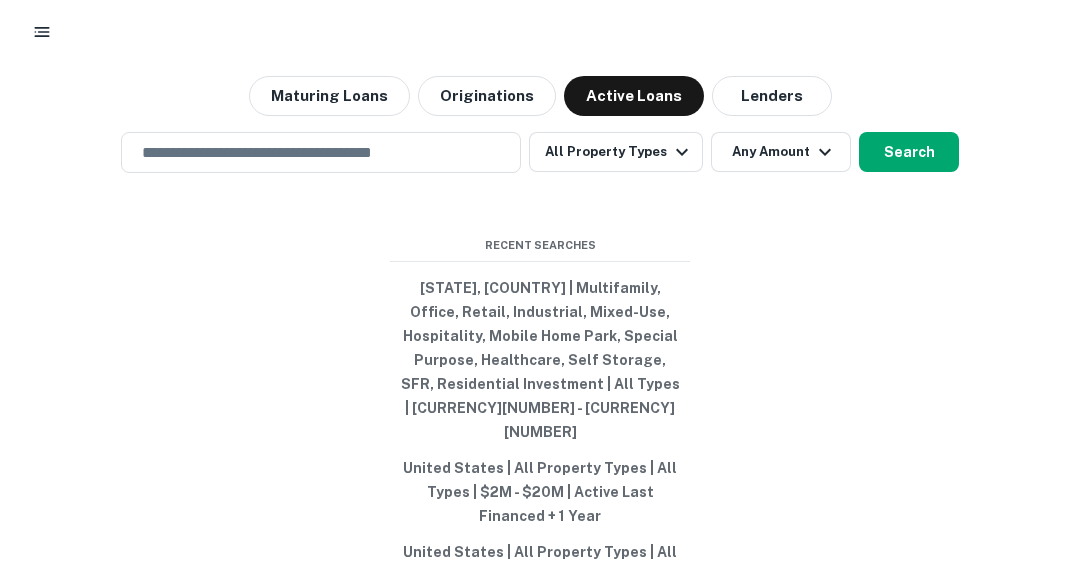 click on "All Property Types" at bounding box center (616, 152) 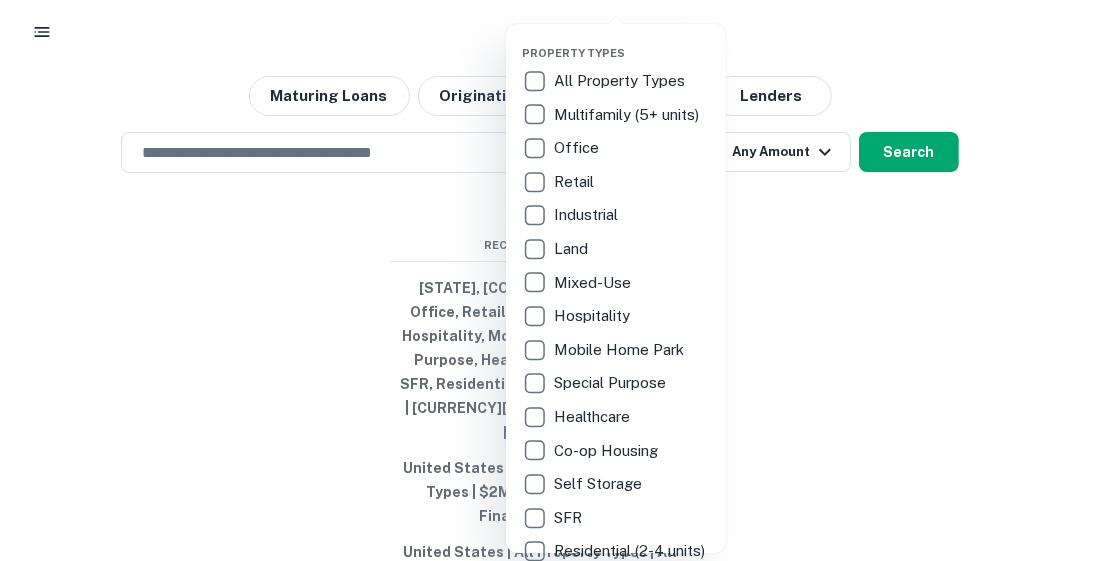 click at bounding box center (547, 280) 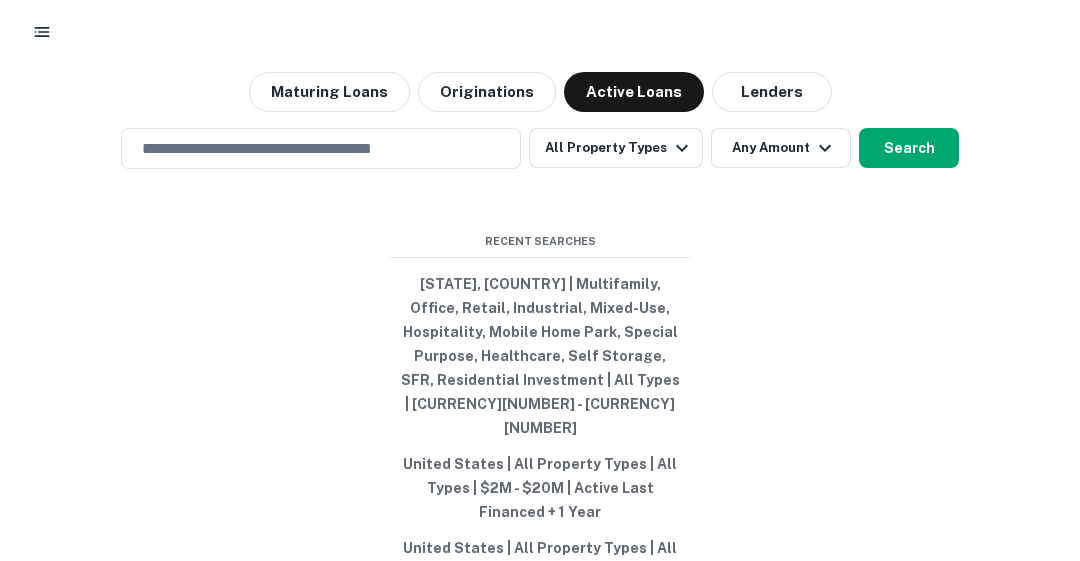 scroll, scrollTop: 7, scrollLeft: 0, axis: vertical 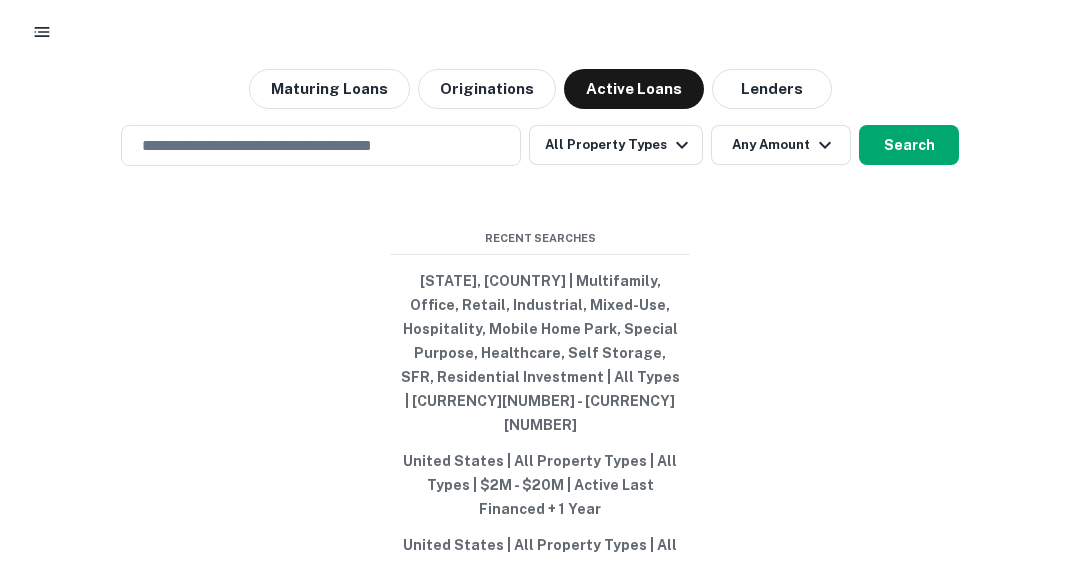 click on "Active Loans" at bounding box center (634, 89) 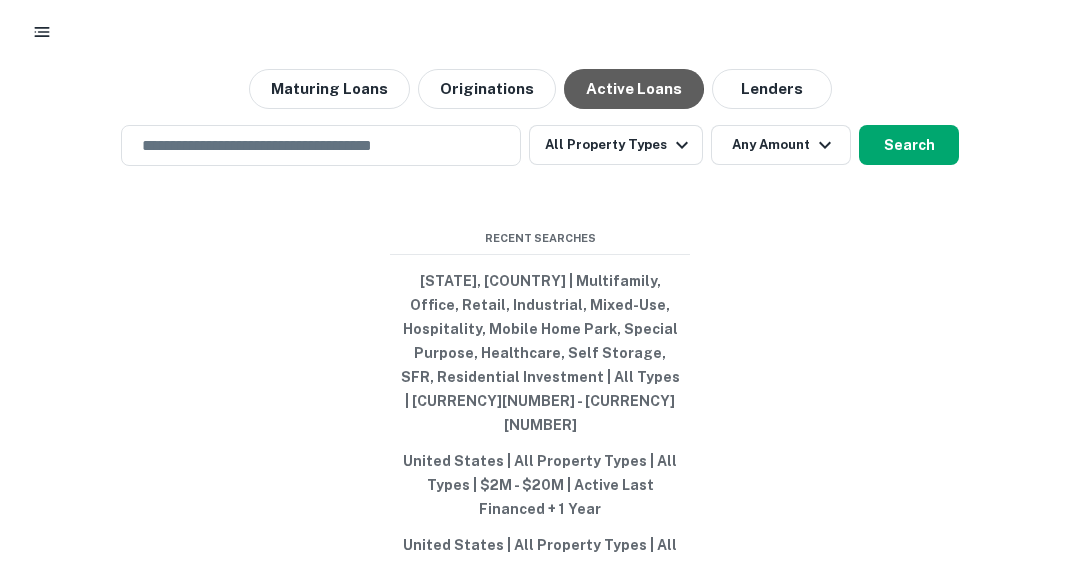 click on "Active Loans" at bounding box center (634, 89) 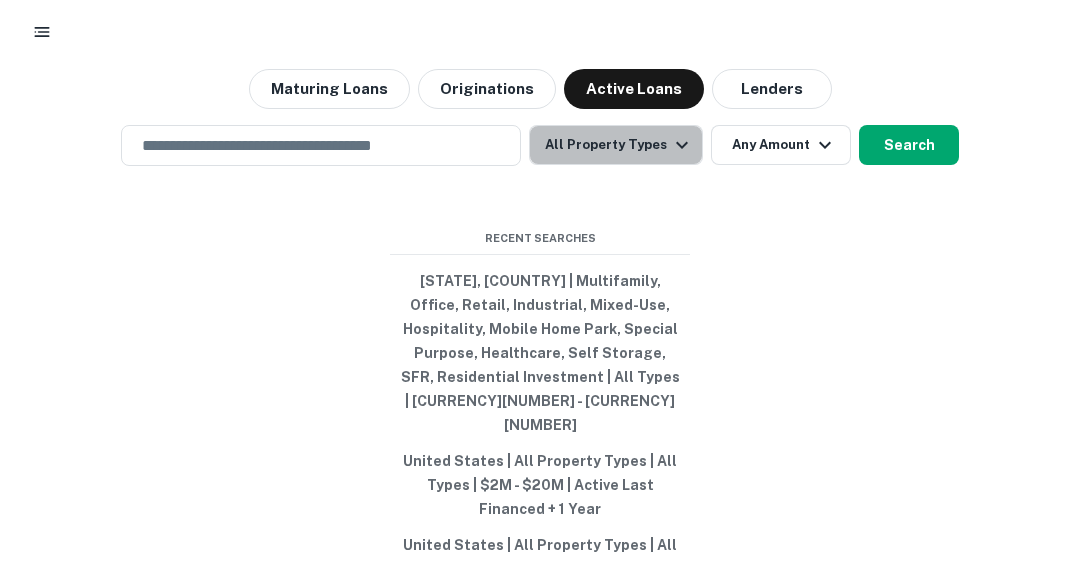 click on "All Property Types" at bounding box center [616, 145] 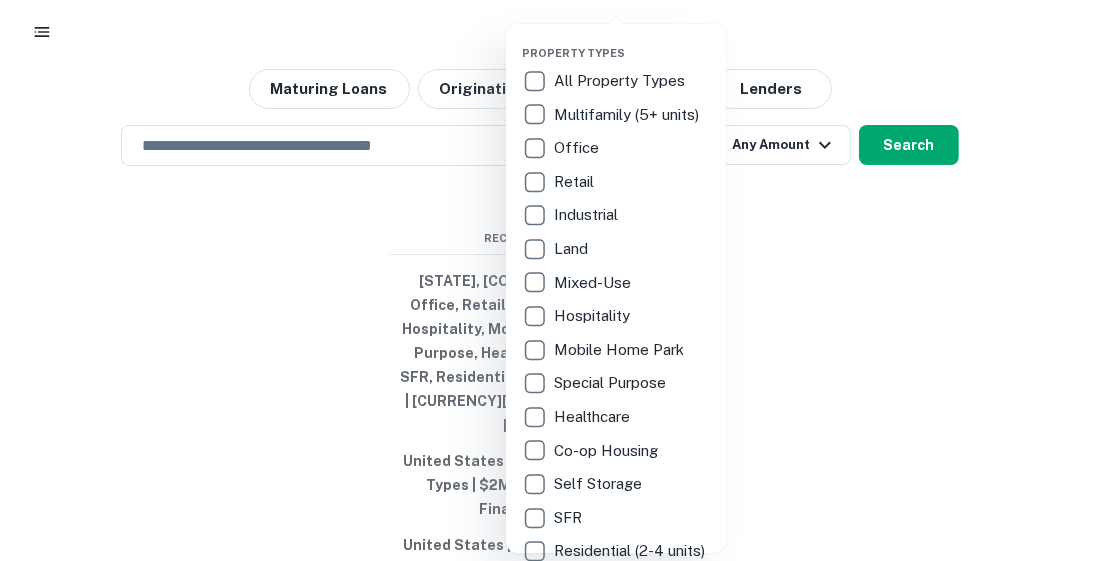 click at bounding box center (547, 280) 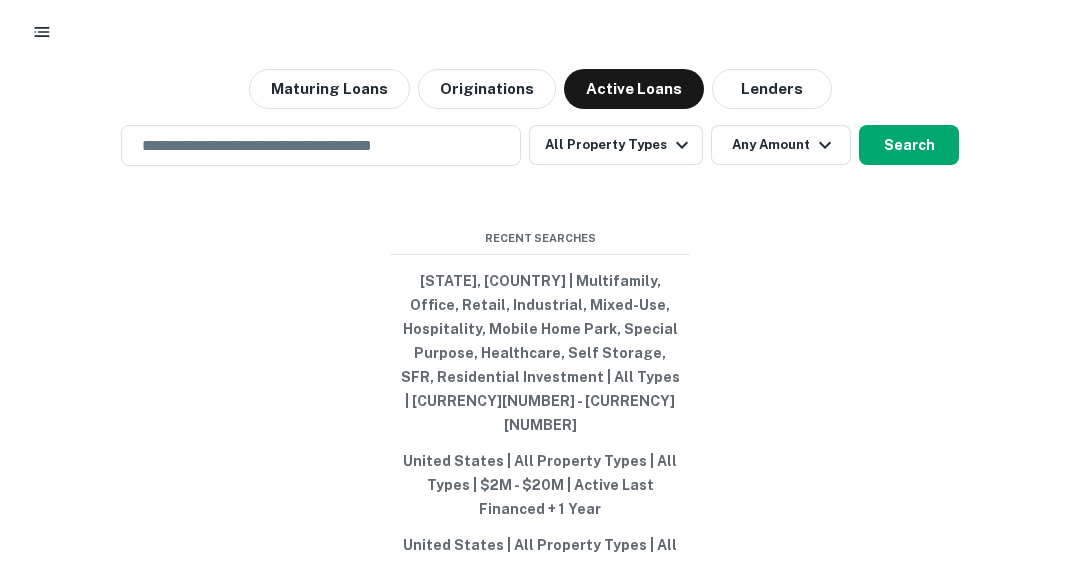 click on "Maturing Loans" at bounding box center [329, 89] 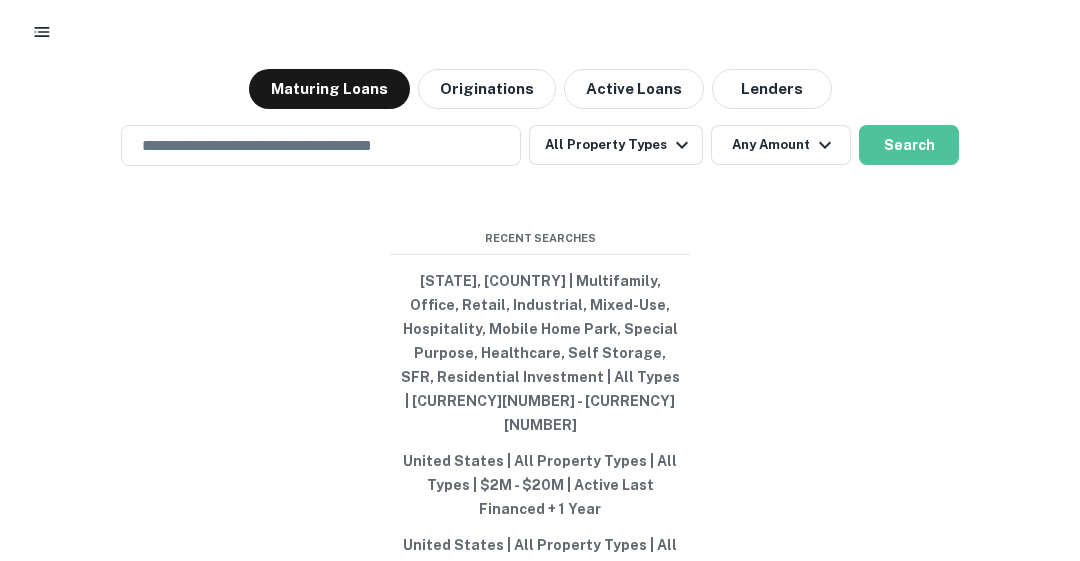 click on "Search" at bounding box center [909, 145] 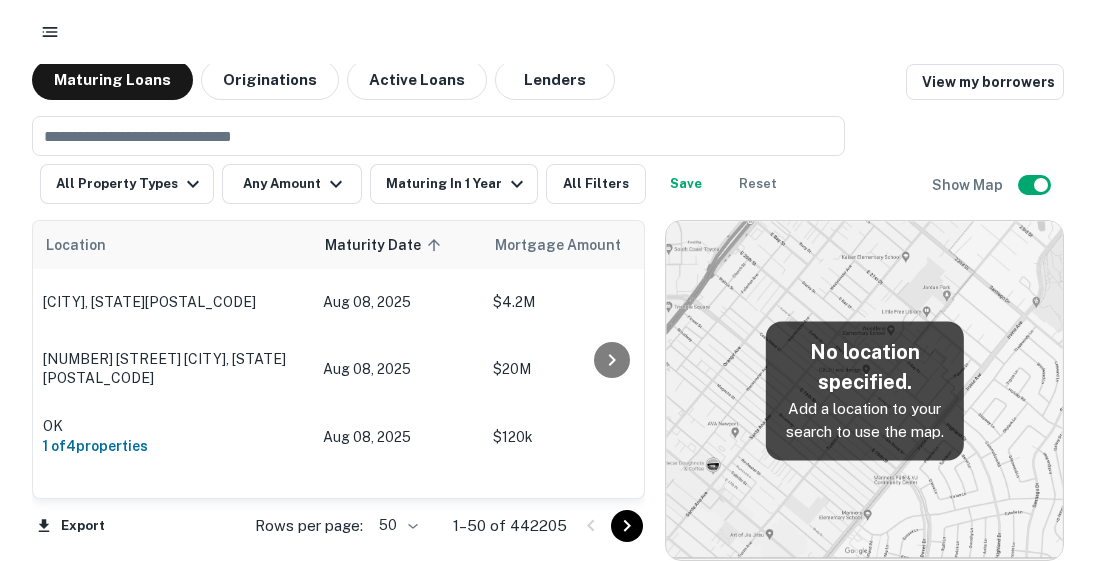 scroll, scrollTop: 7, scrollLeft: 0, axis: vertical 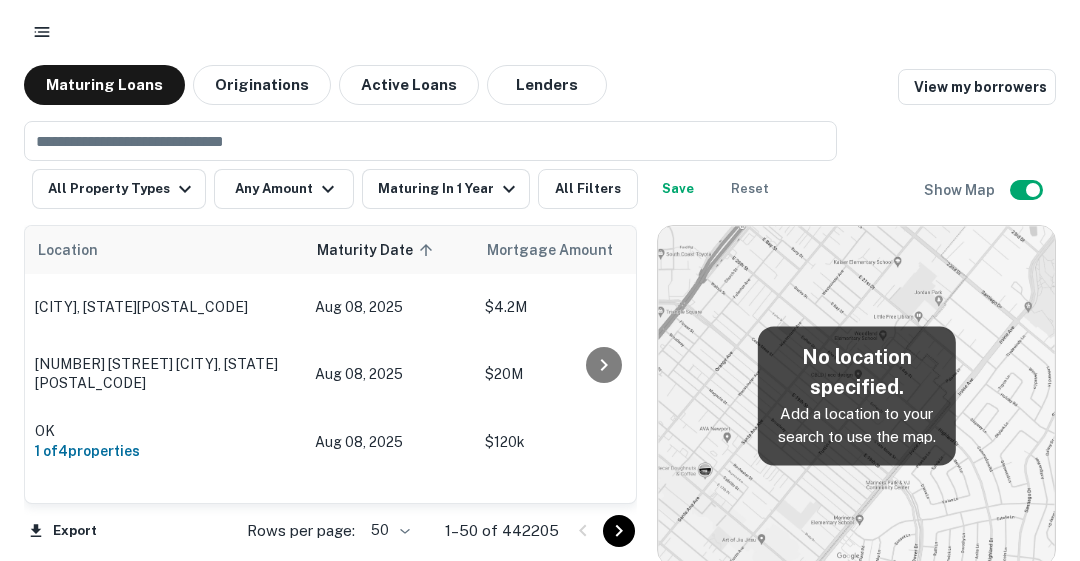 click on "All Filters" at bounding box center [588, 189] 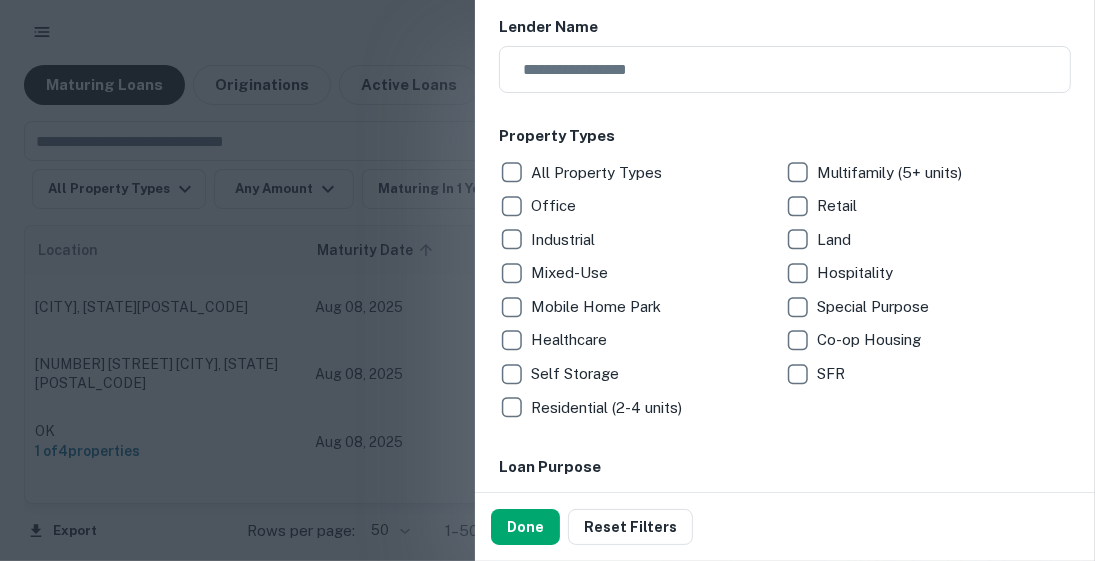 scroll, scrollTop: 292, scrollLeft: 0, axis: vertical 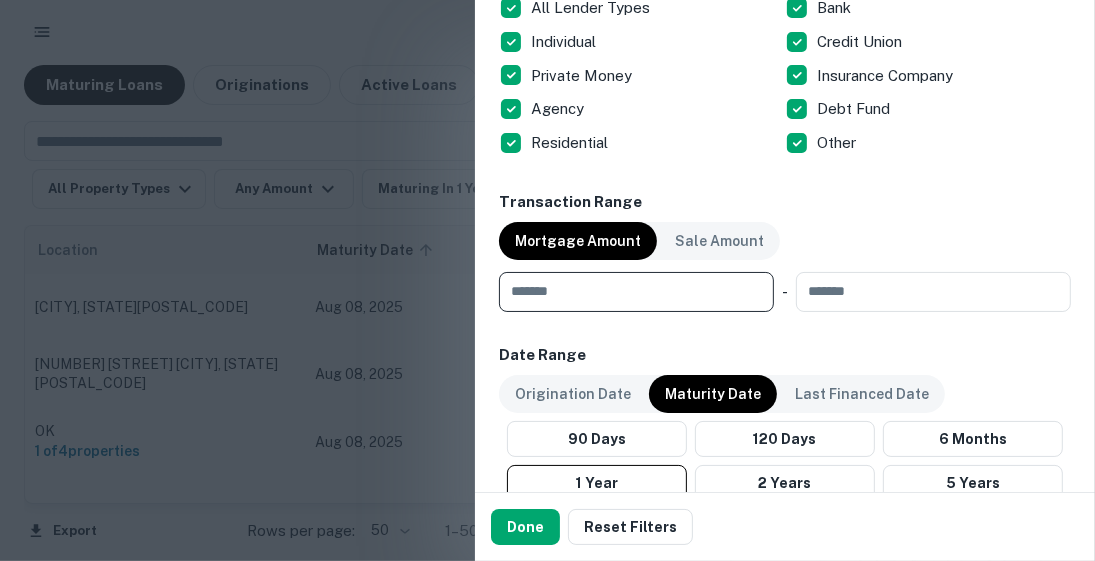 click at bounding box center (629, 292) 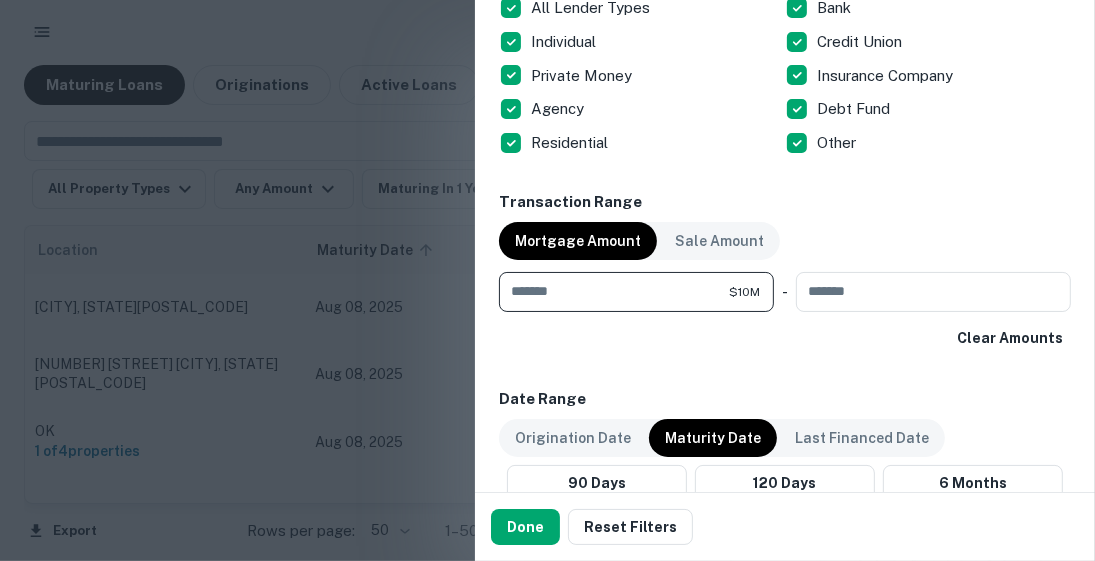 type on "********" 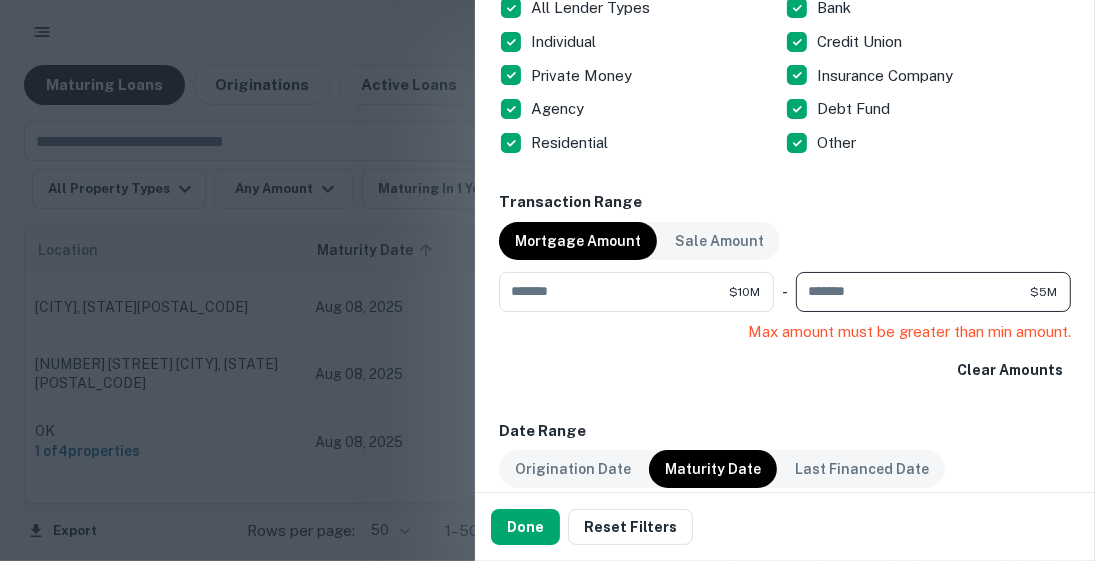 type on "********" 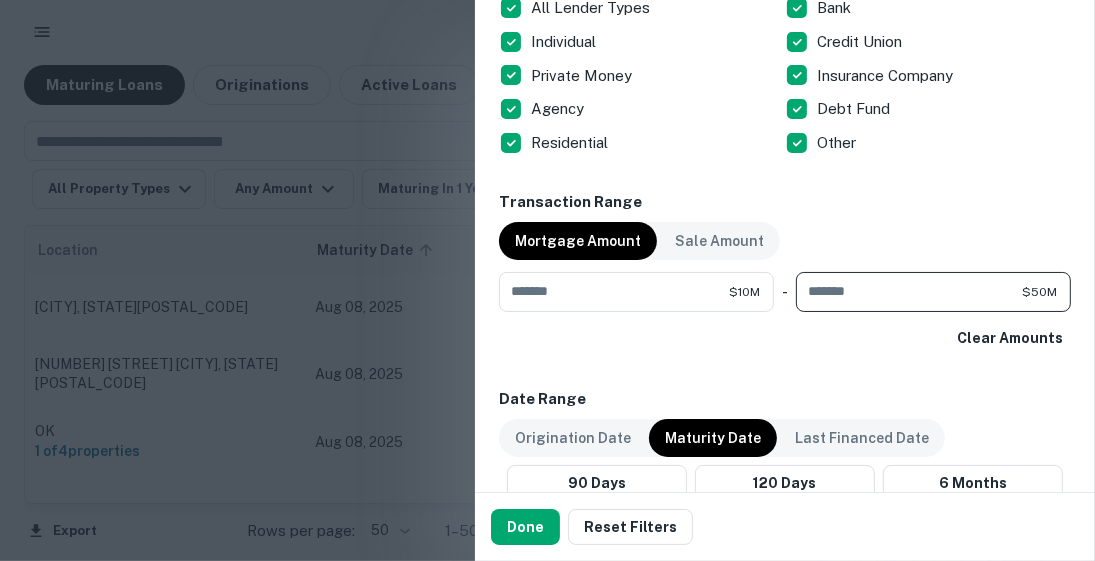 click on "Done" at bounding box center (525, 527) 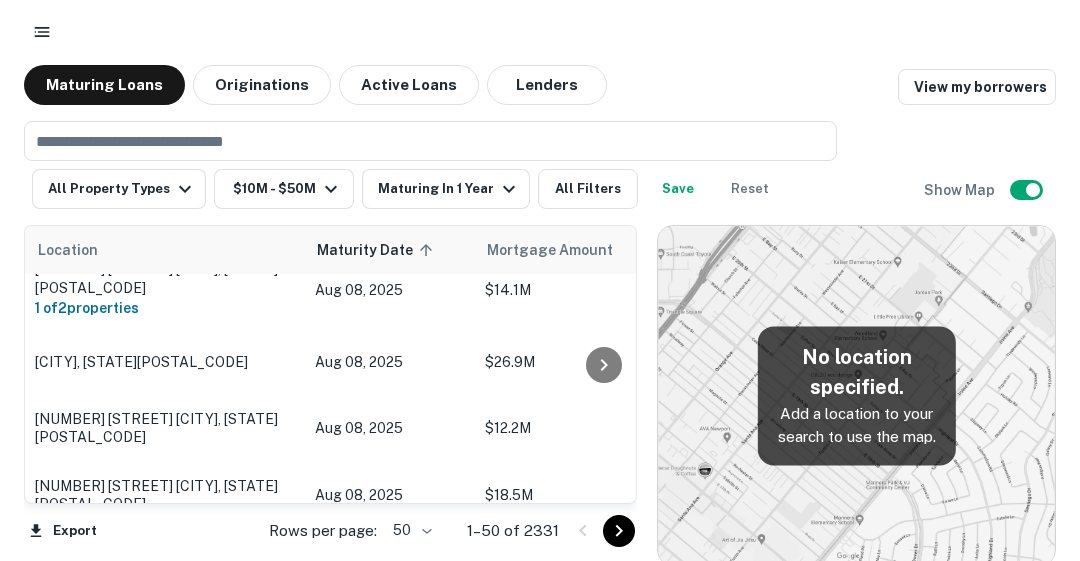 scroll, scrollTop: 187, scrollLeft: 0, axis: vertical 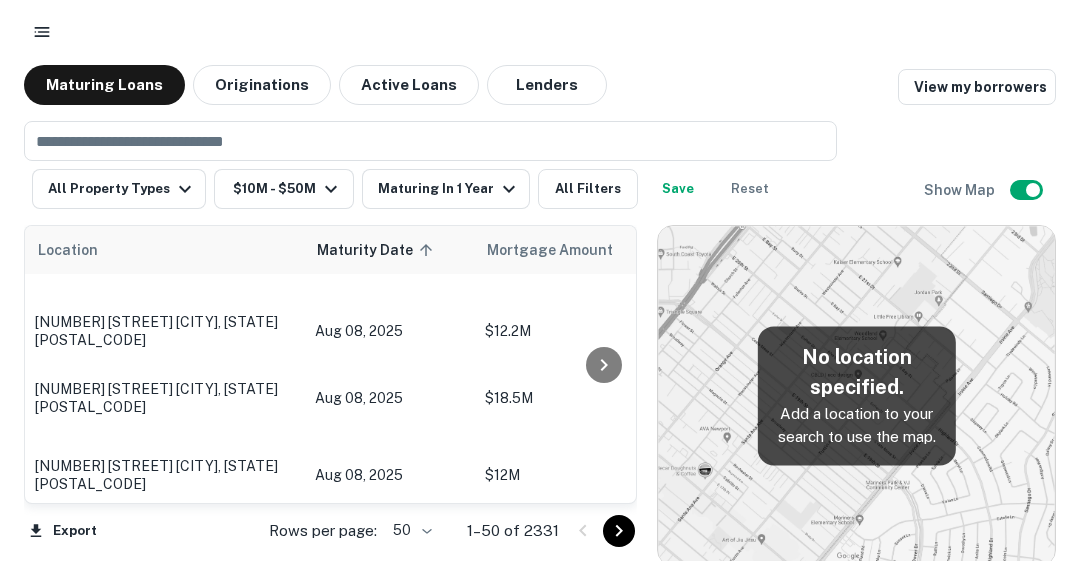 click on "Maturity Date sorted ascending" at bounding box center [378, 250] 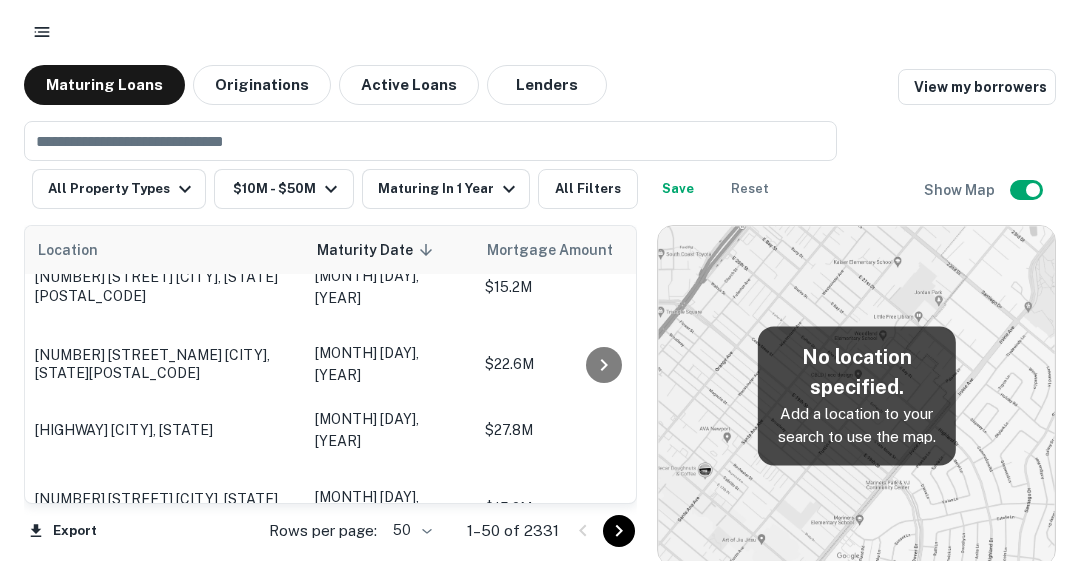 scroll, scrollTop: 0, scrollLeft: 0, axis: both 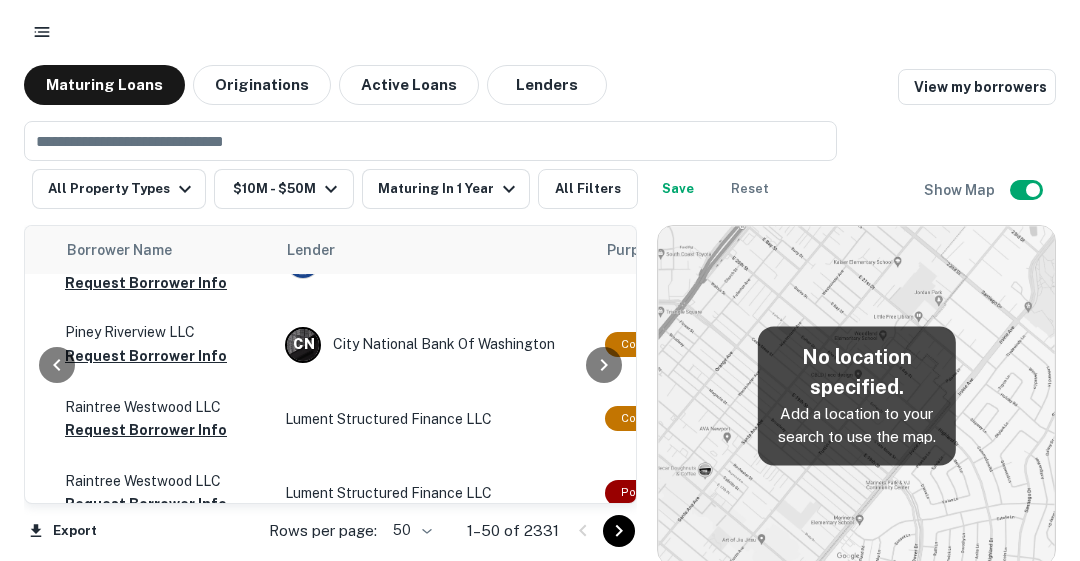 click on "Lument Structured Finance LLC" at bounding box center (435, 419) 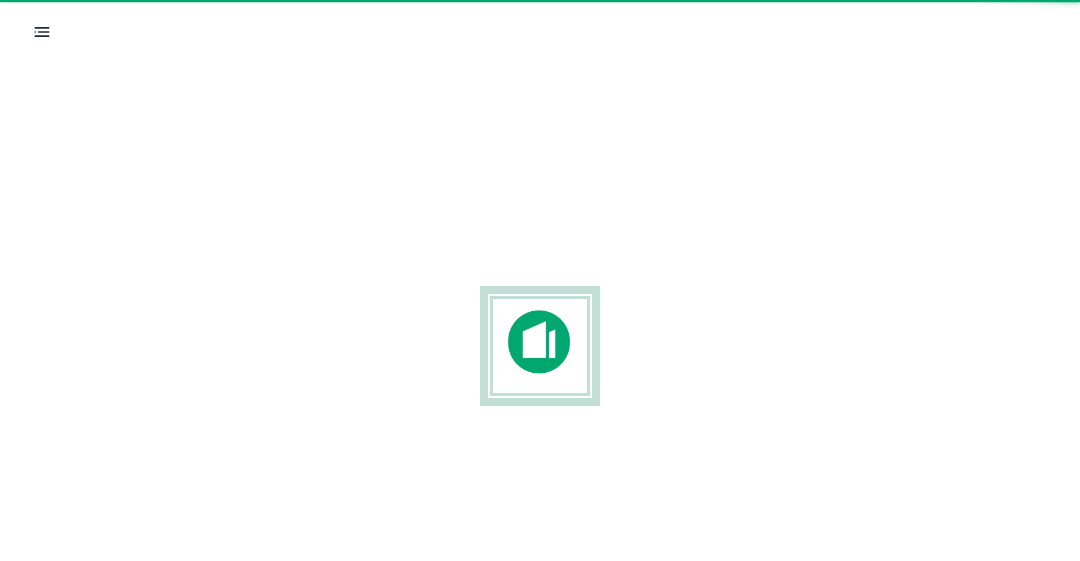 scroll, scrollTop: 0, scrollLeft: 0, axis: both 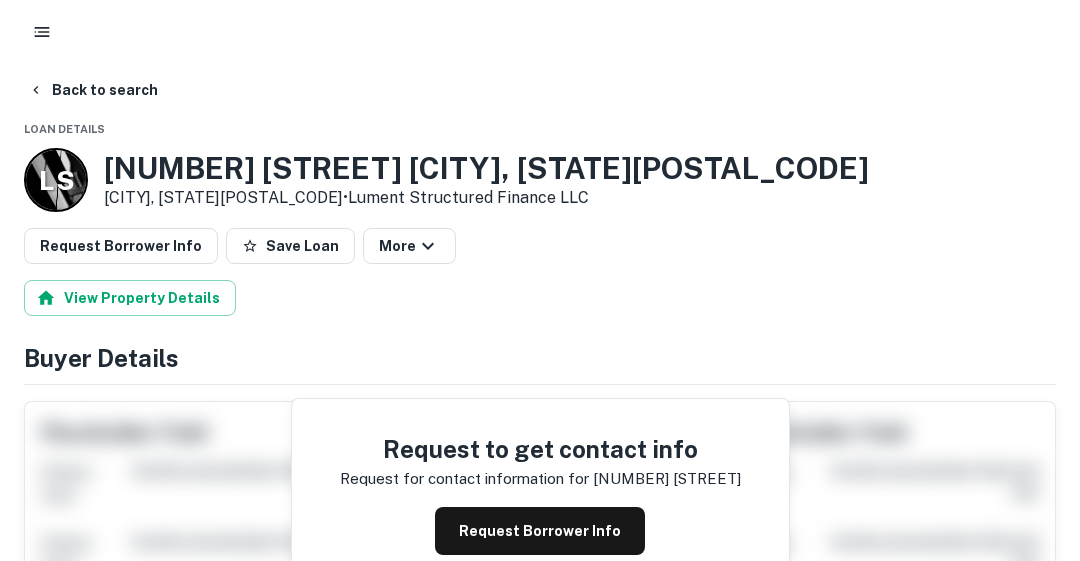 drag, startPoint x: 533, startPoint y: 196, endPoint x: 280, endPoint y: 203, distance: 253.09682 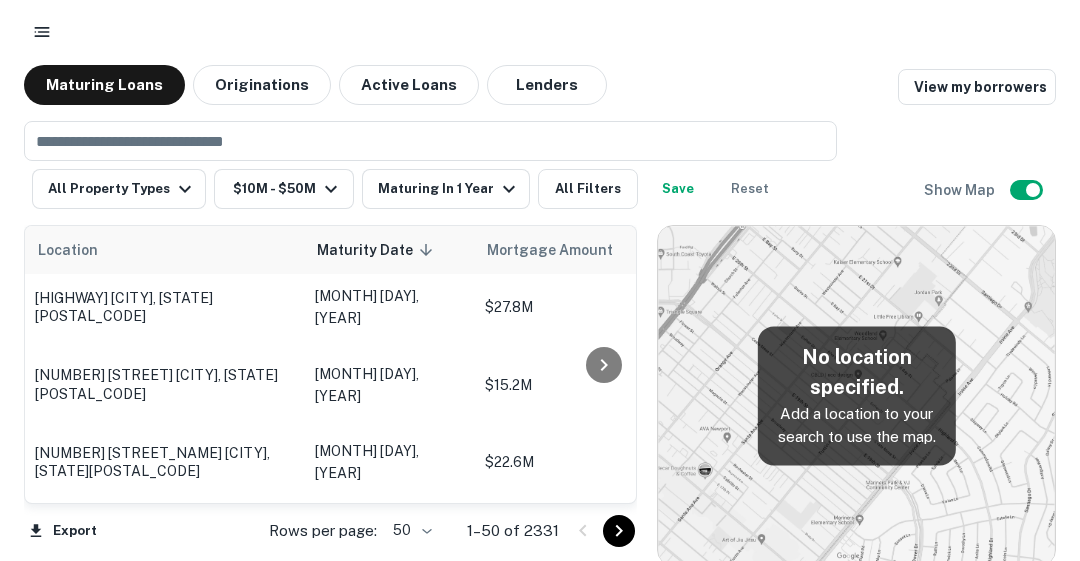 scroll, scrollTop: 0, scrollLeft: 0, axis: both 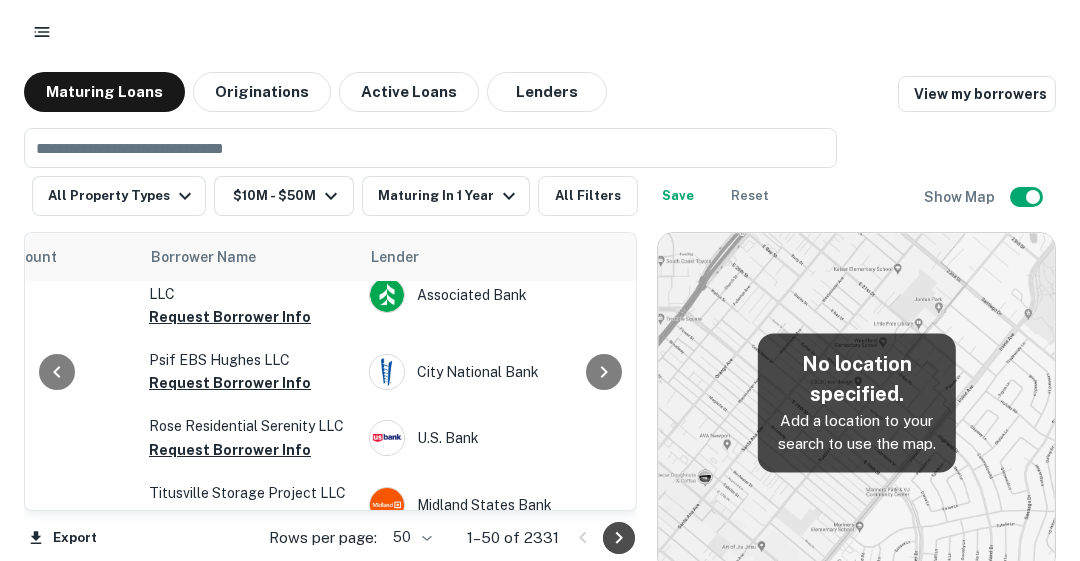 click 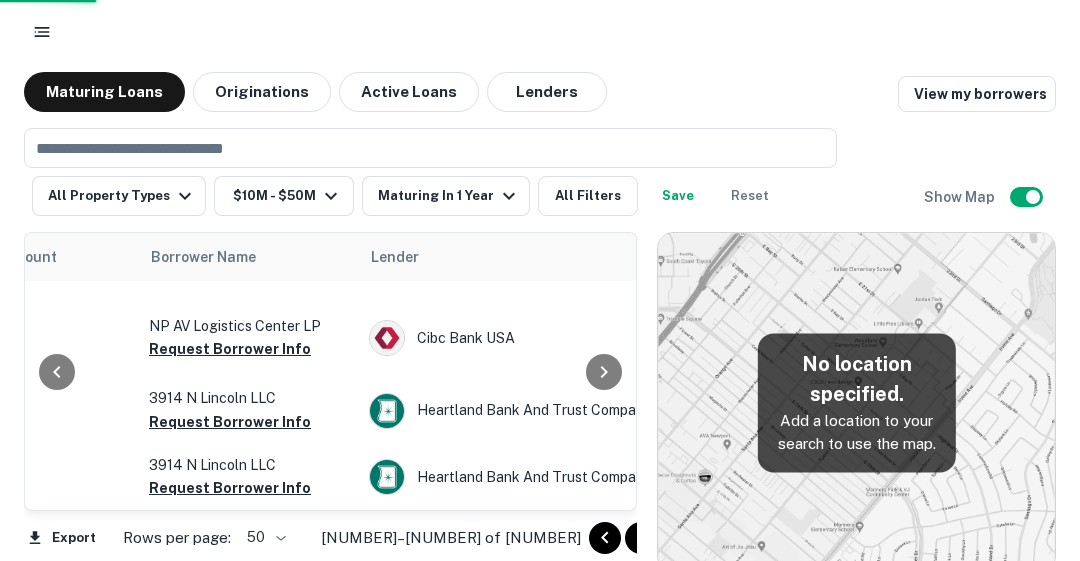 scroll, scrollTop: 3332, scrollLeft: 556, axis: both 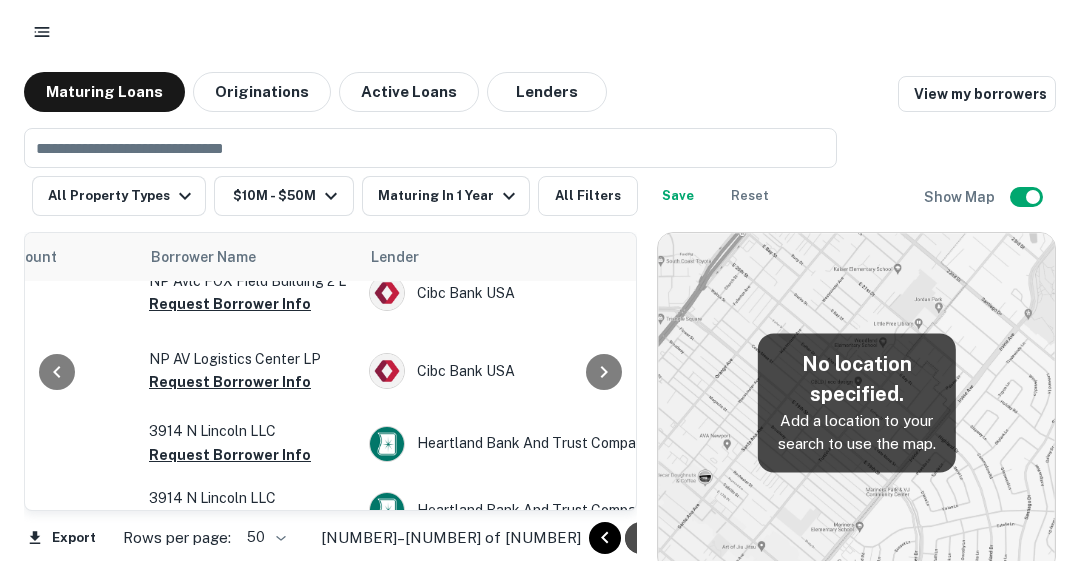 click 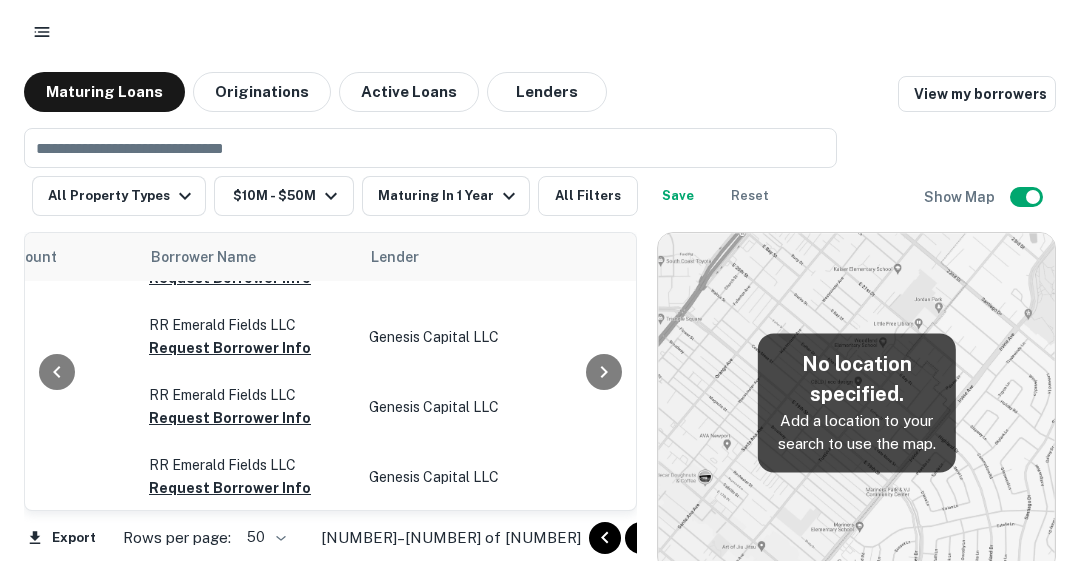 scroll, scrollTop: 3198, scrollLeft: 556, axis: both 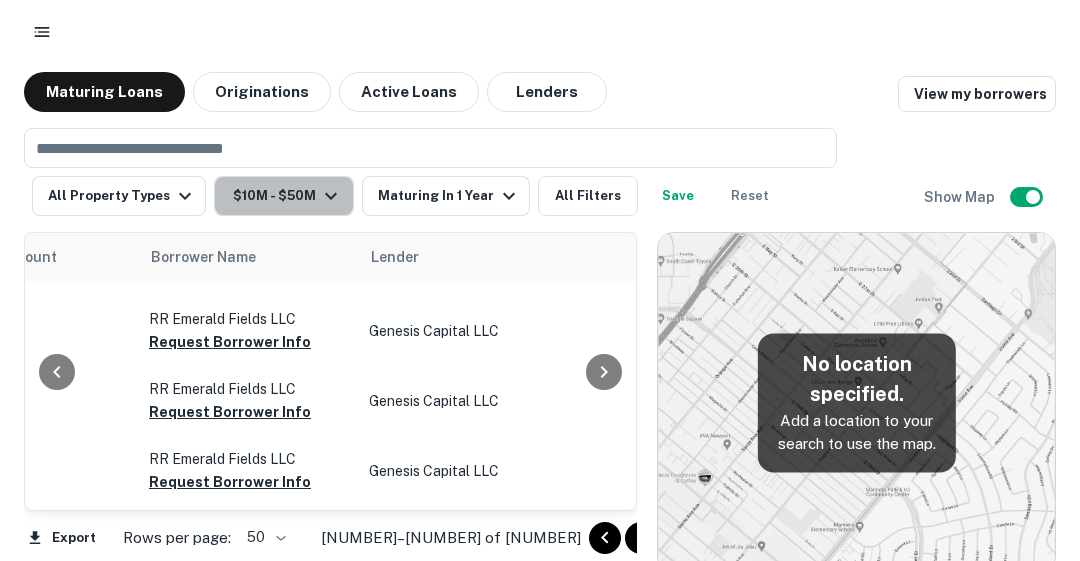 click 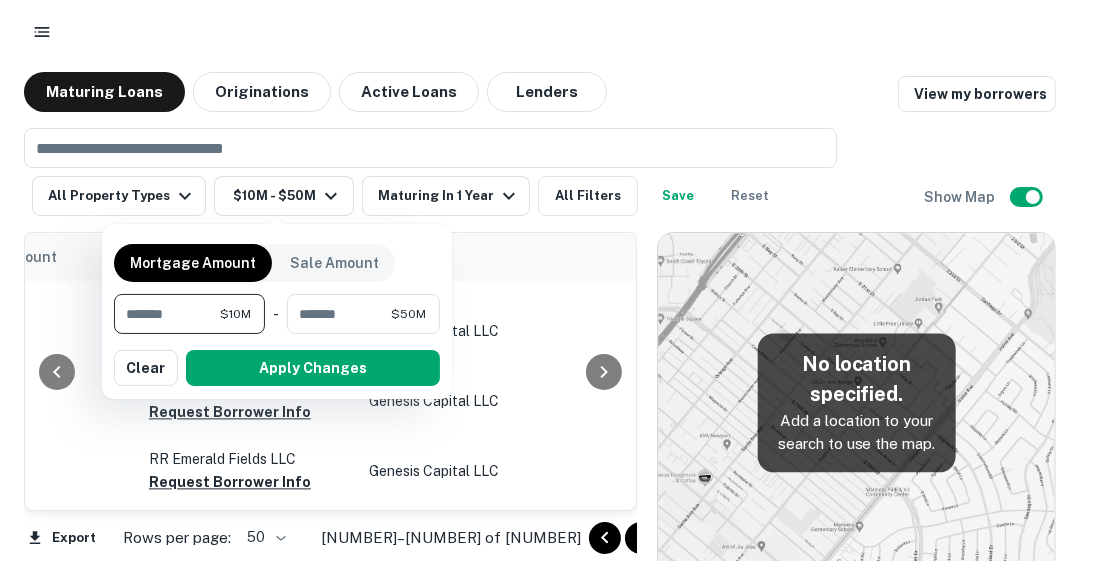 drag, startPoint x: 200, startPoint y: 310, endPoint x: 128, endPoint y: 315, distance: 72.1734 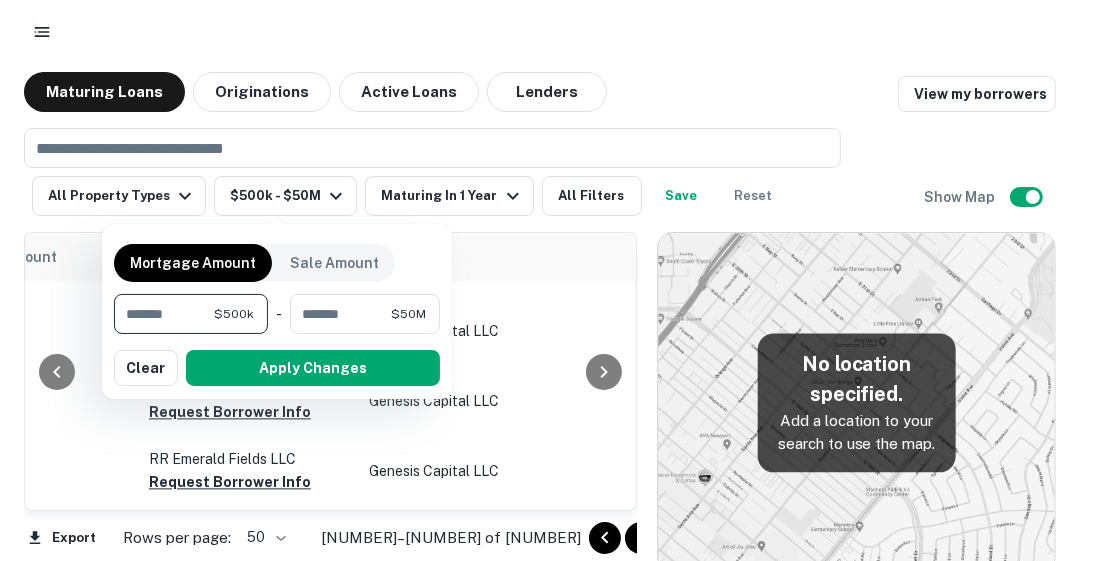 type on "******" 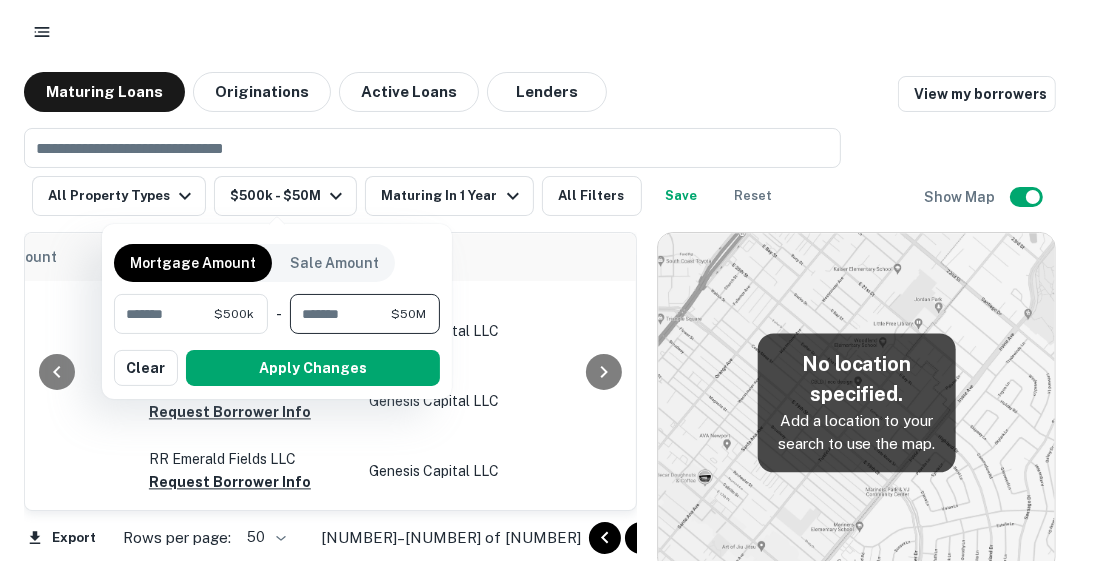 click on "Apply Changes" at bounding box center [313, 368] 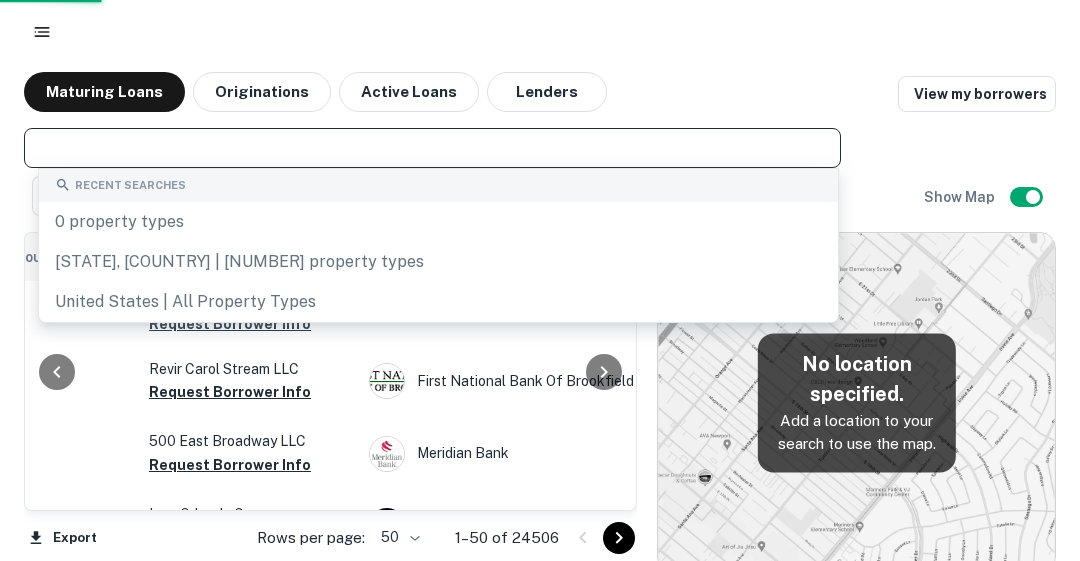 click at bounding box center [431, 148] 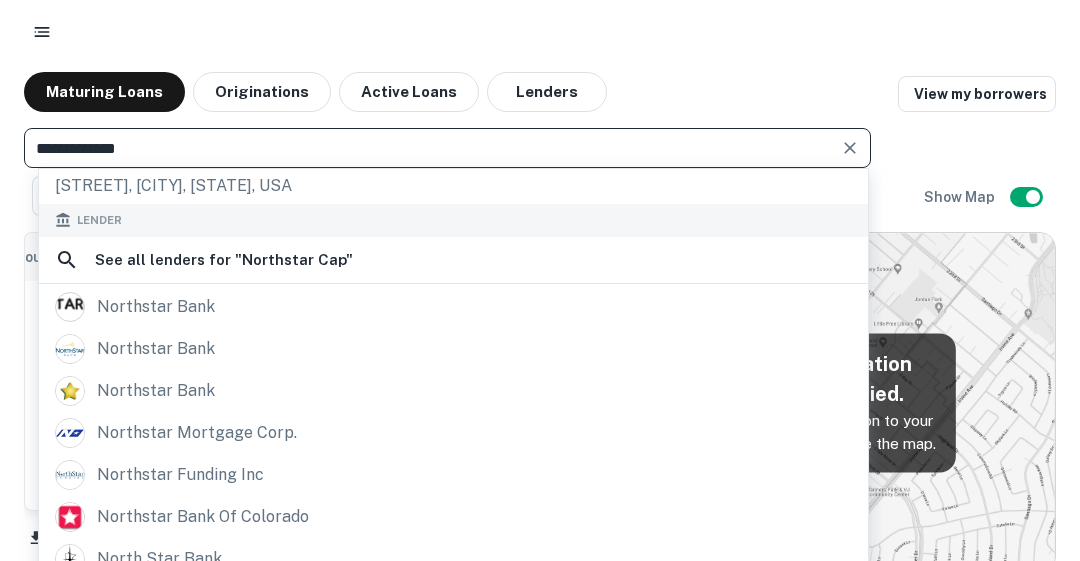 scroll, scrollTop: 282, scrollLeft: 0, axis: vertical 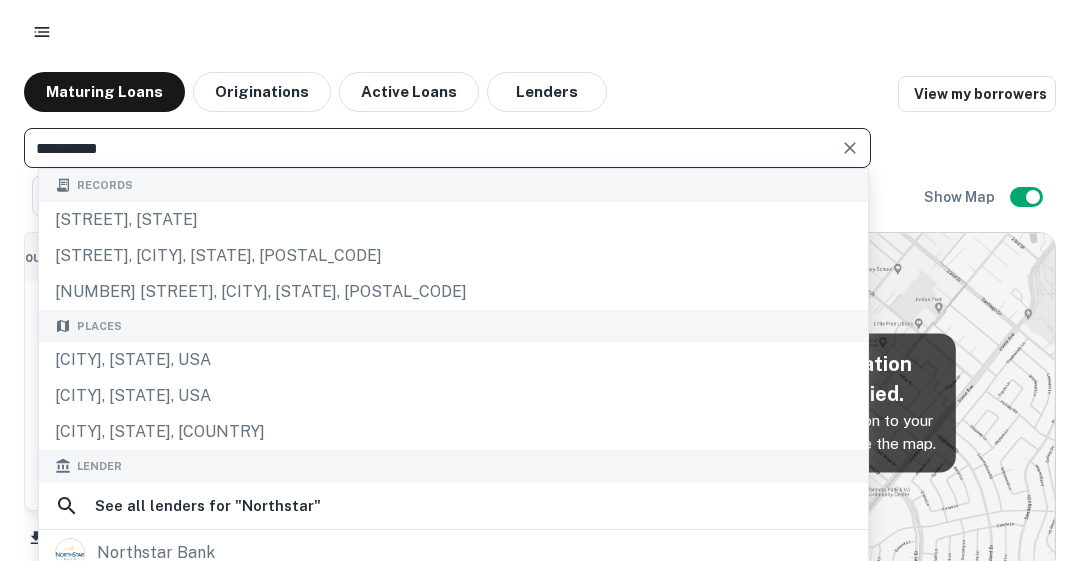 type on "*********" 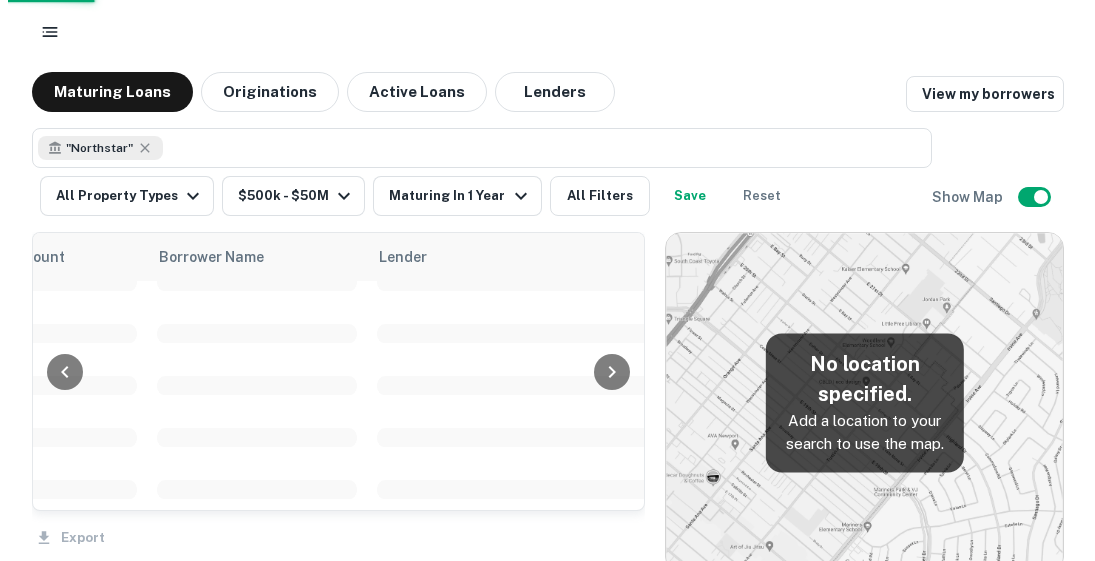 scroll, scrollTop: 3237, scrollLeft: 556, axis: both 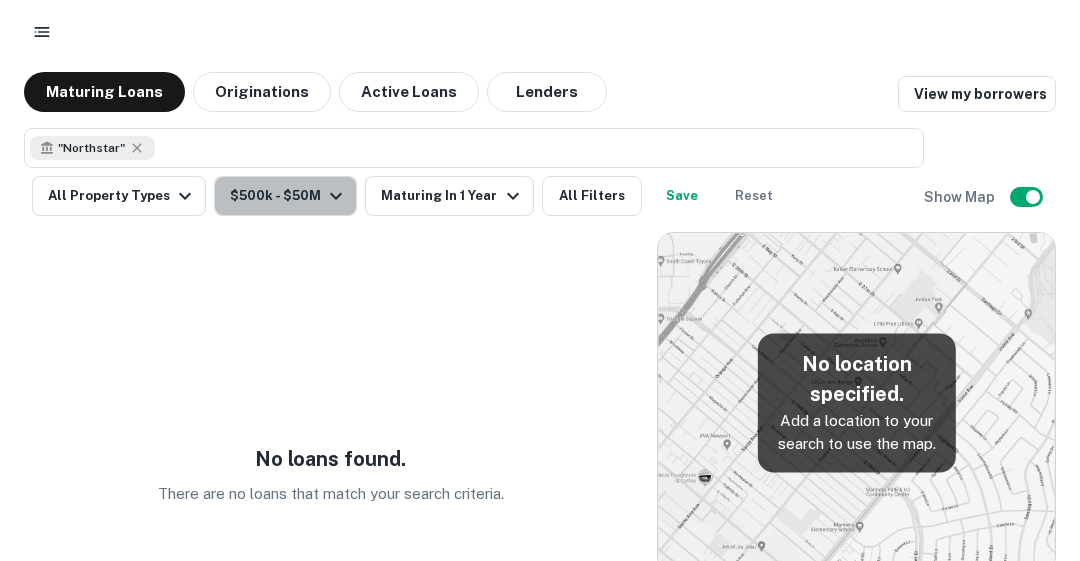 click 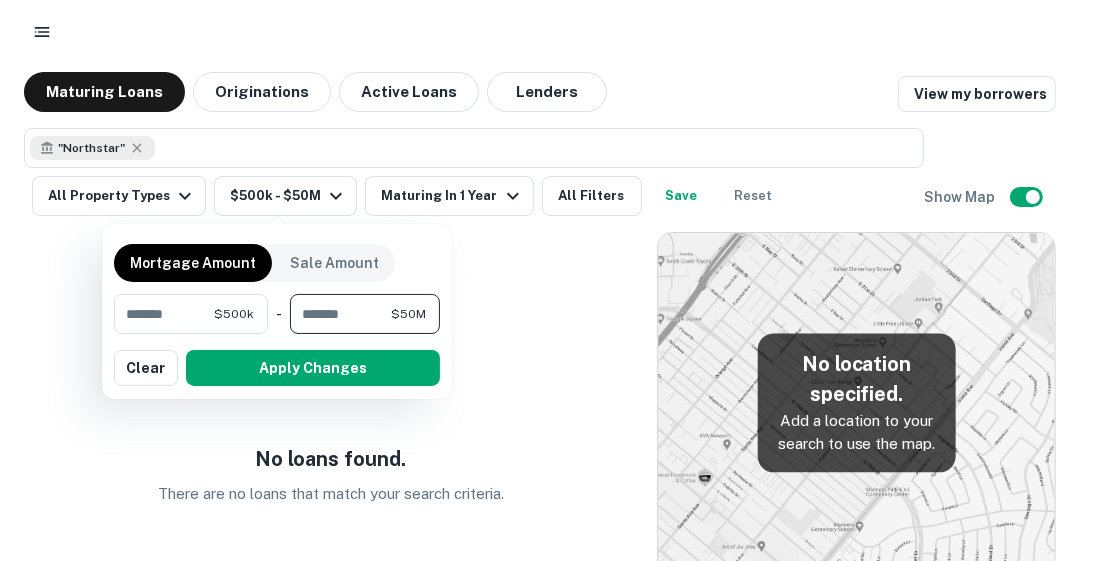 click on "********" at bounding box center [340, 314] 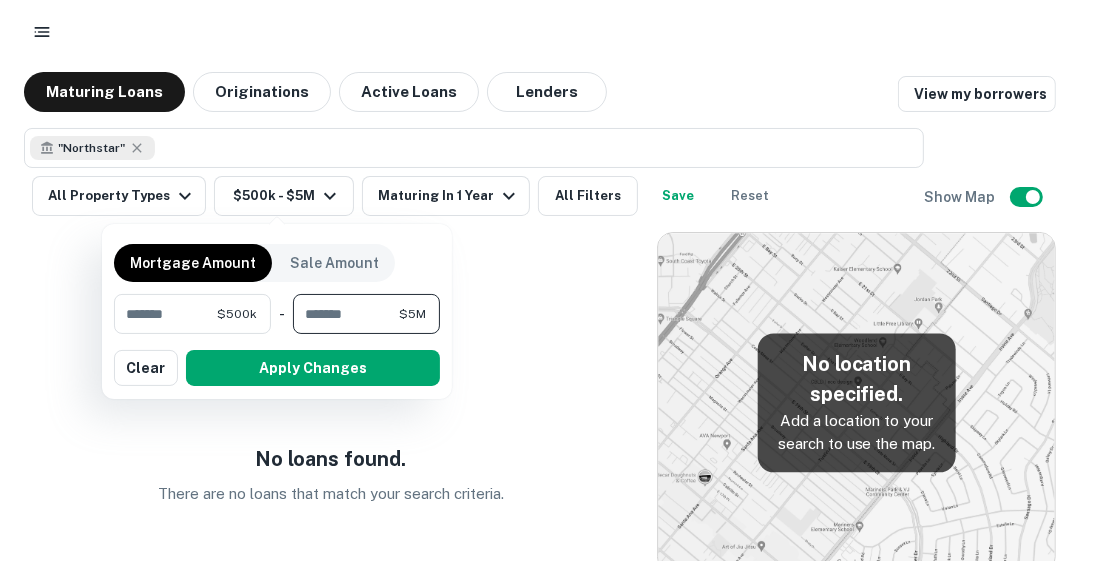 type on "*******" 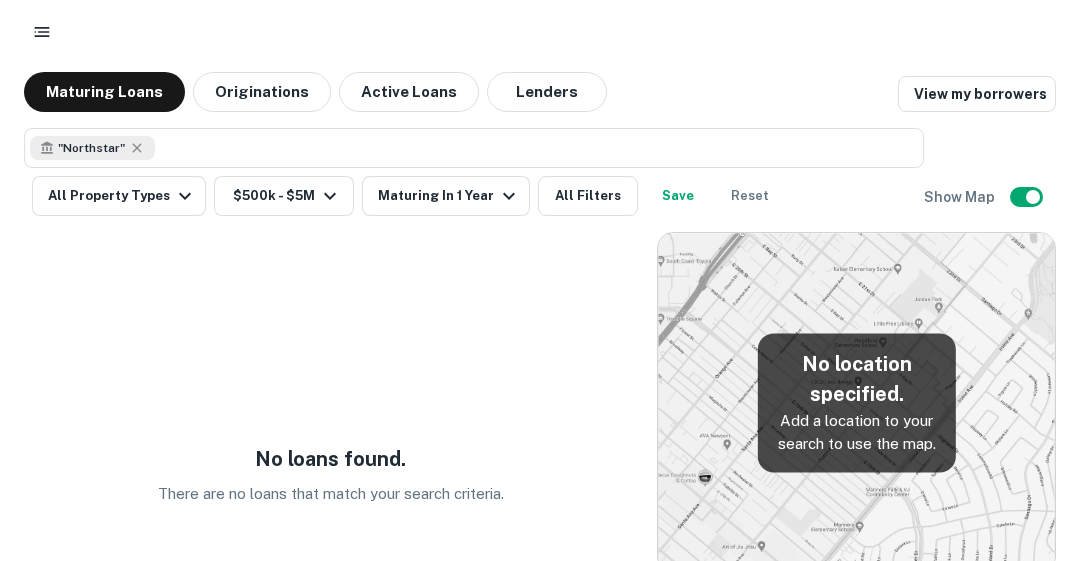 click on "Maturing In 1 Year" at bounding box center [449, 196] 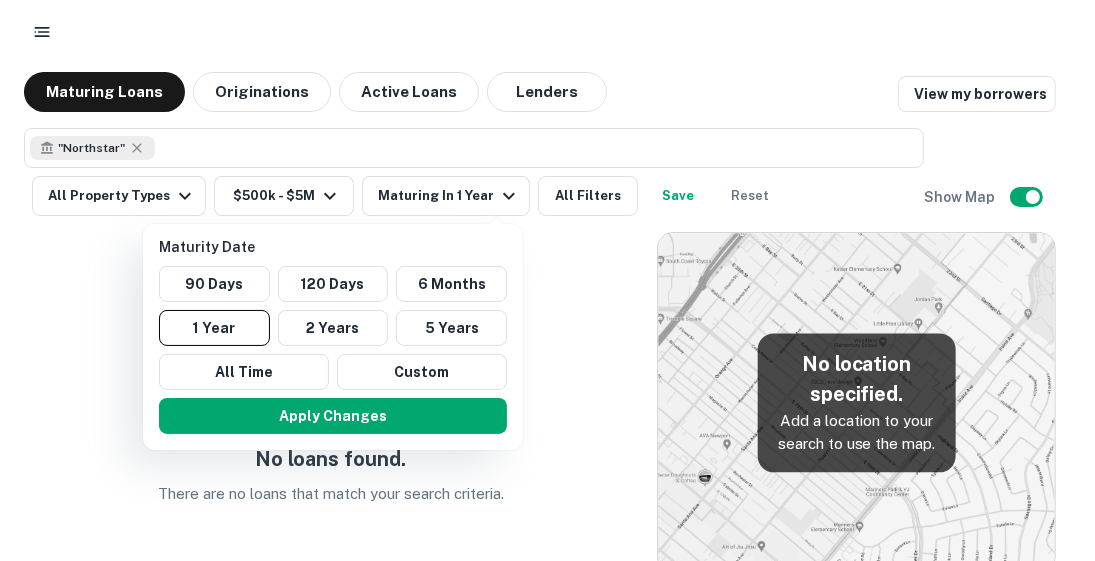 click at bounding box center (547, 280) 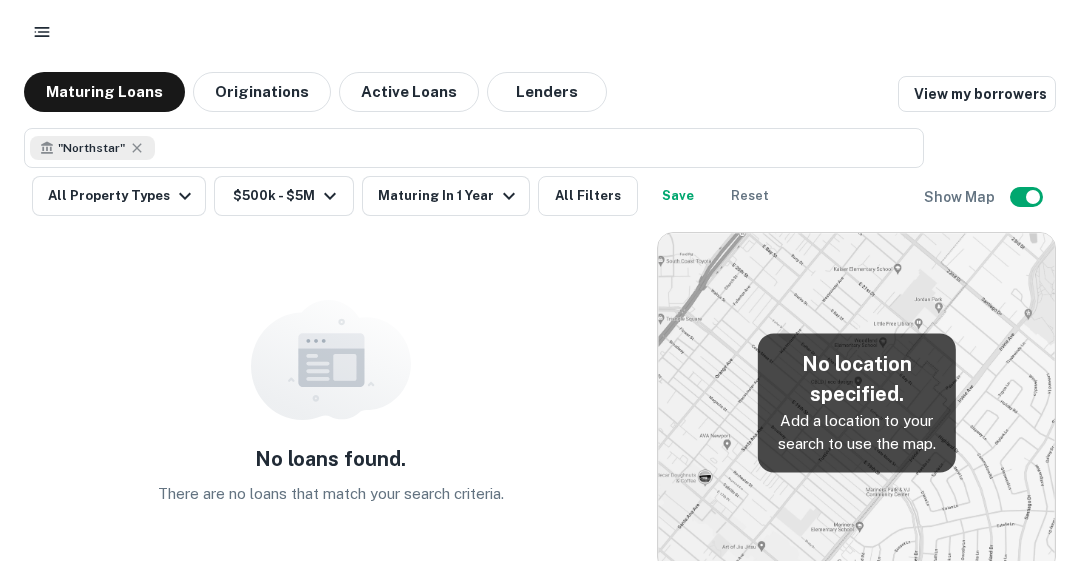 click on "All Filters" at bounding box center [588, 196] 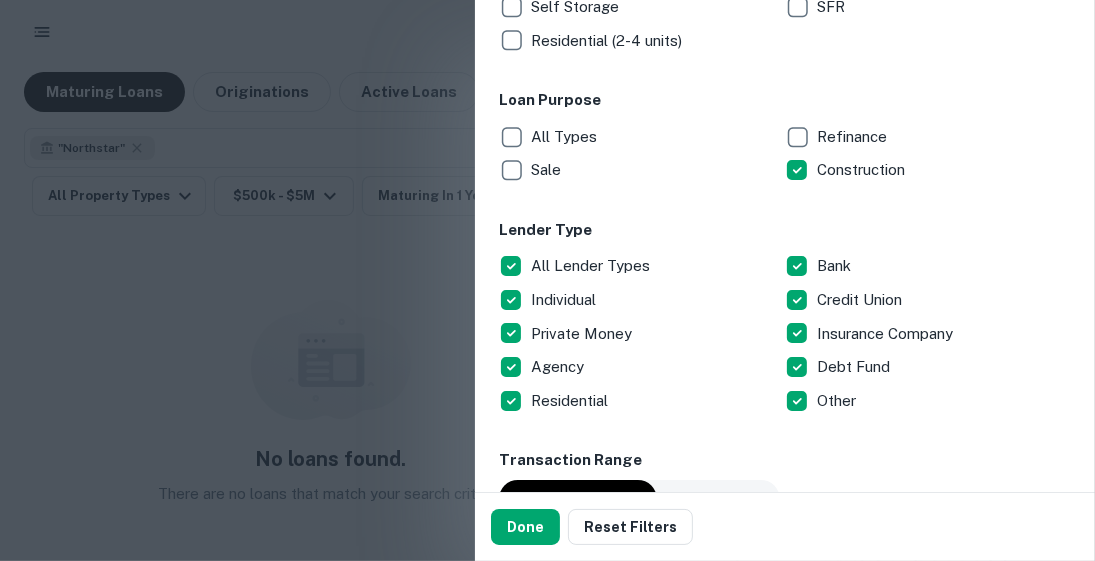 scroll, scrollTop: 682, scrollLeft: 0, axis: vertical 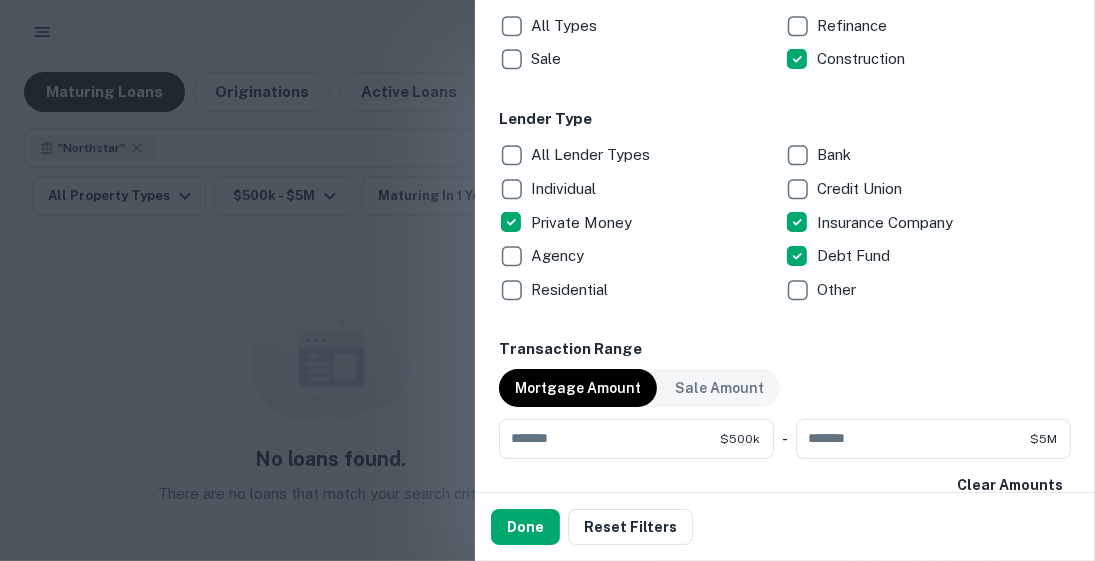 click on "Done" at bounding box center [525, 527] 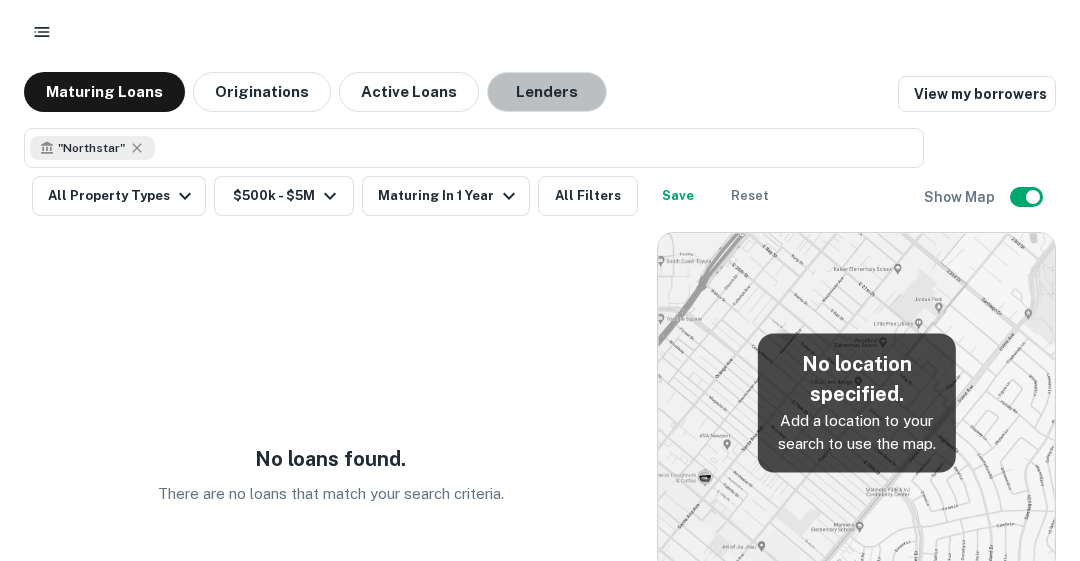 click on "Lenders" at bounding box center (547, 92) 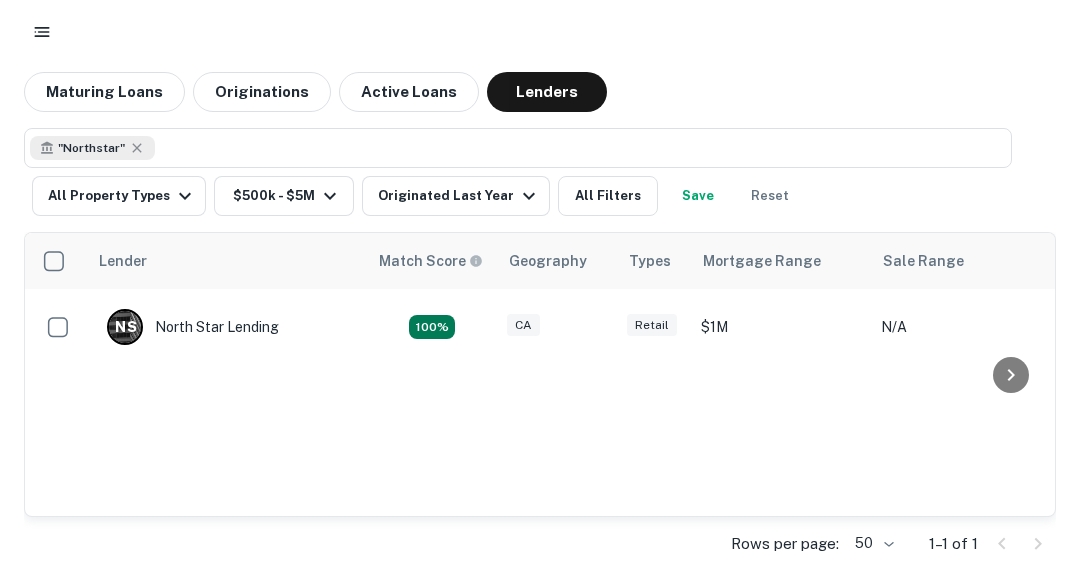 click on "N   S North Star Lending" at bounding box center (193, 327) 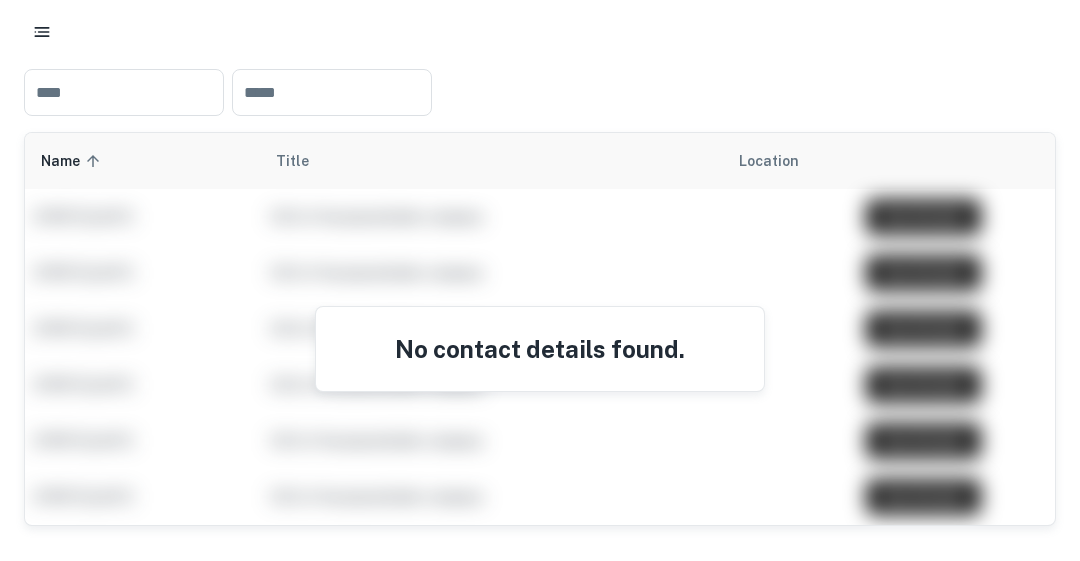 scroll, scrollTop: 139, scrollLeft: 0, axis: vertical 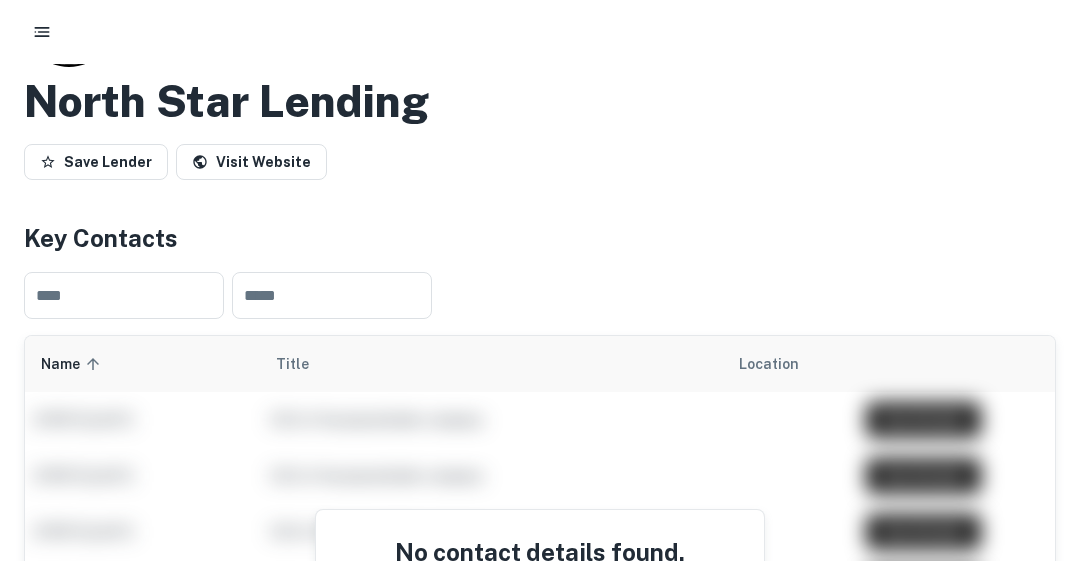 click on "Visit Website" at bounding box center (251, 162) 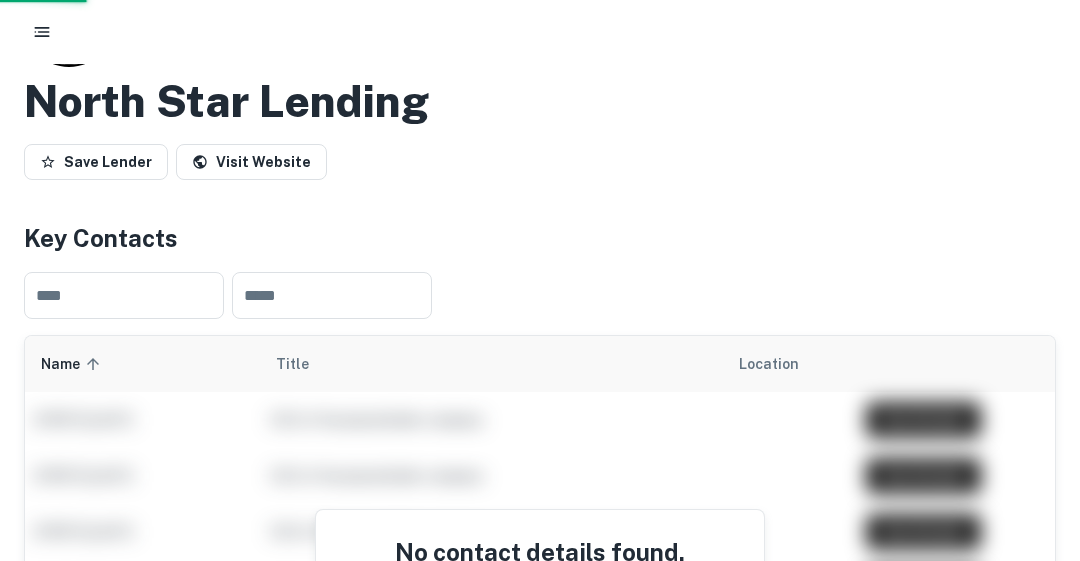 scroll, scrollTop: 0, scrollLeft: 0, axis: both 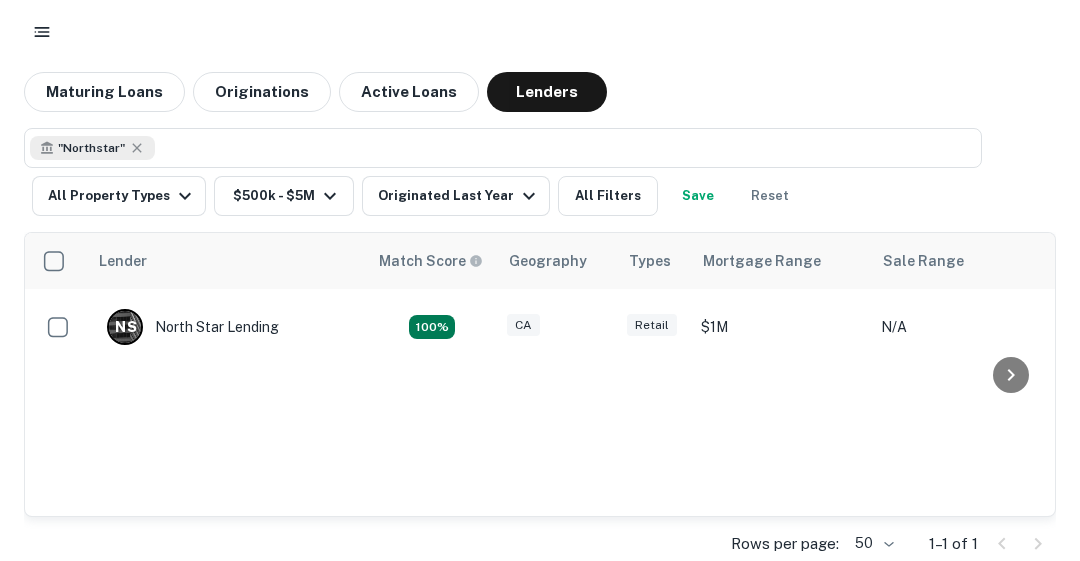 click 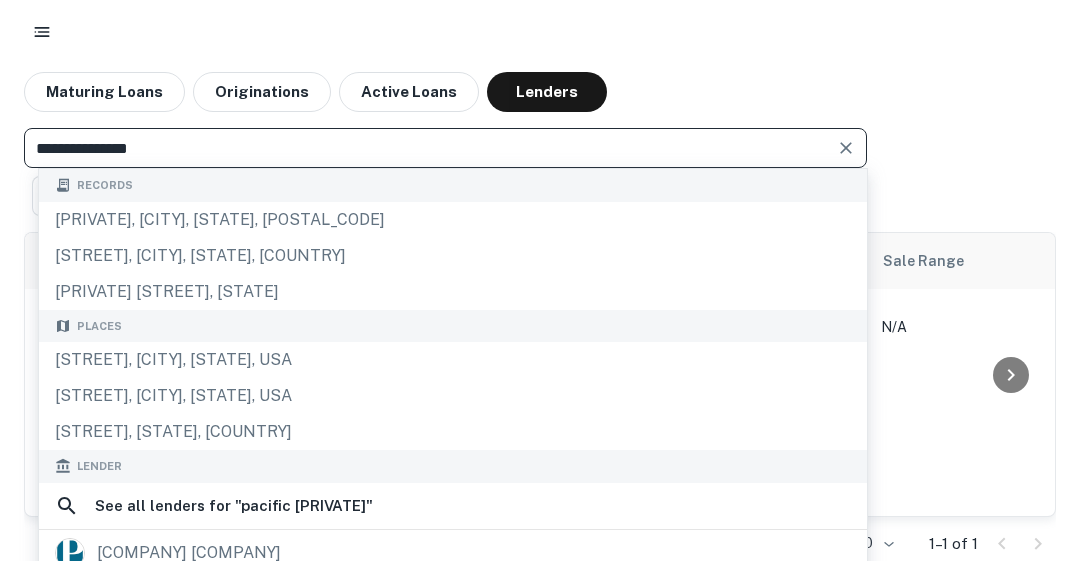 type on "**********" 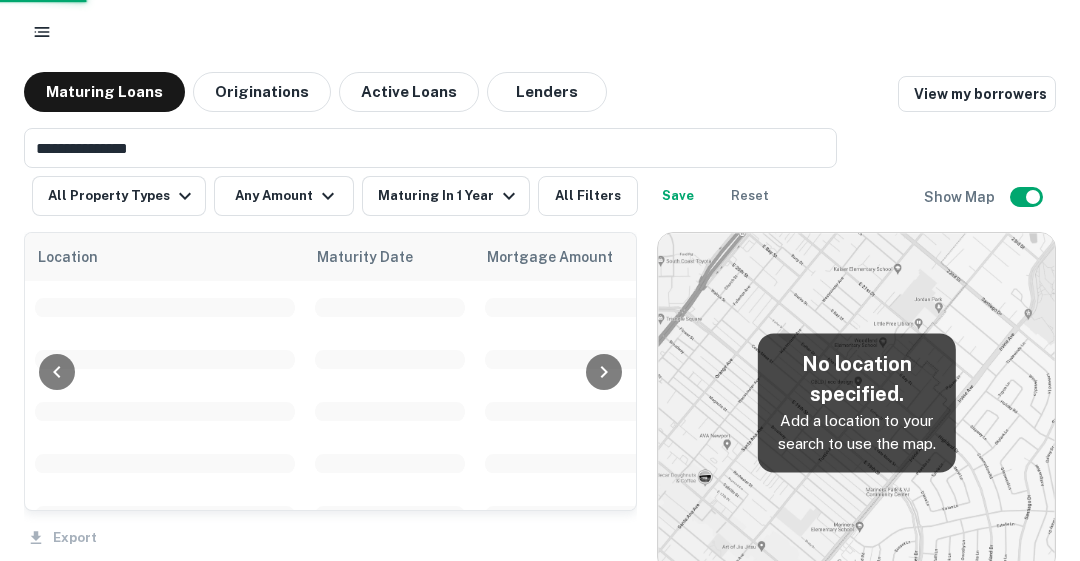 type 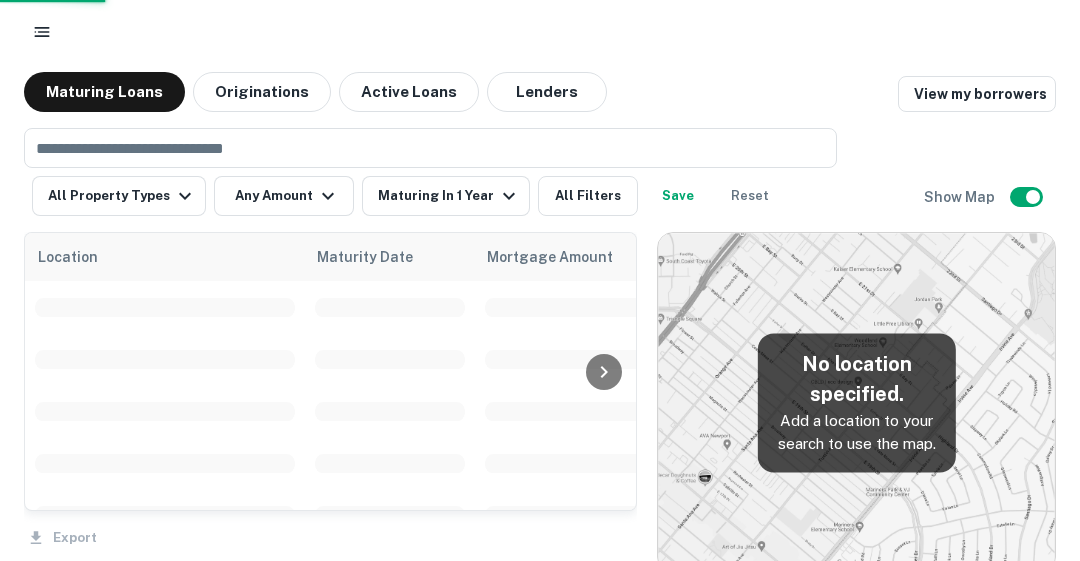 scroll, scrollTop: 3238, scrollLeft: 0, axis: vertical 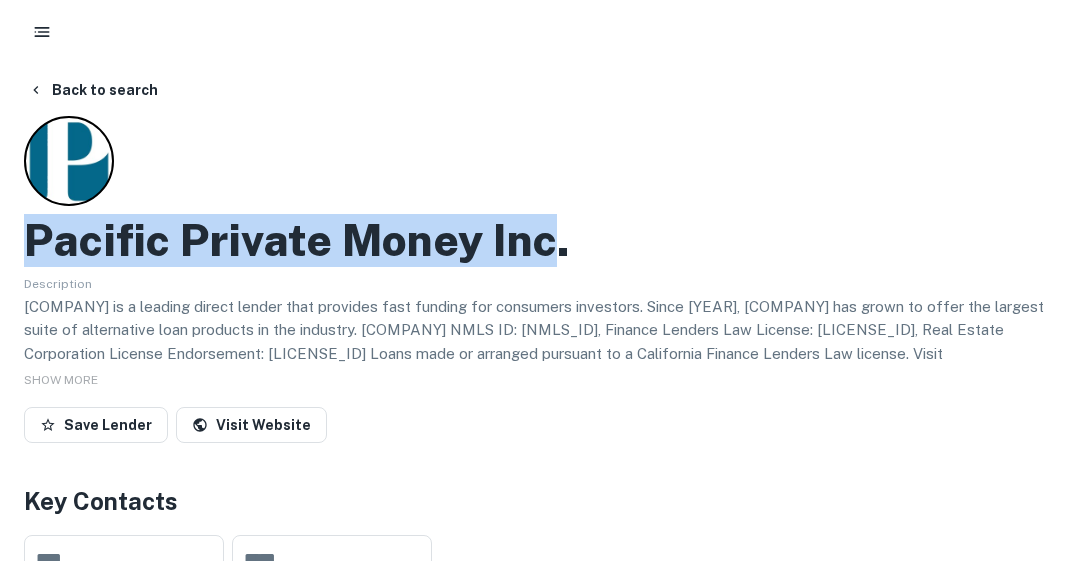 drag, startPoint x: 553, startPoint y: 240, endPoint x: 3, endPoint y: 247, distance: 550.04456 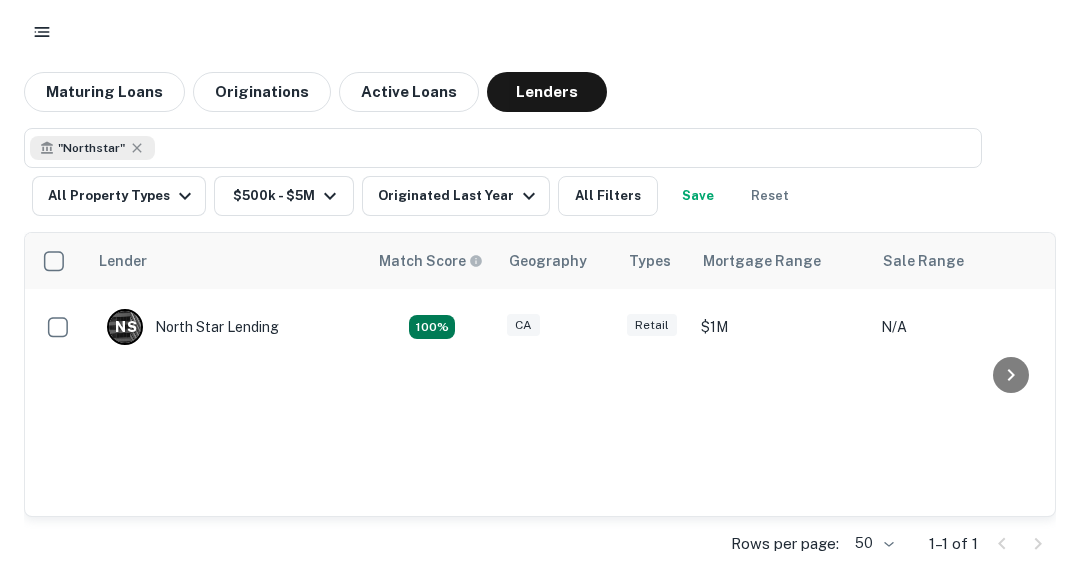 click 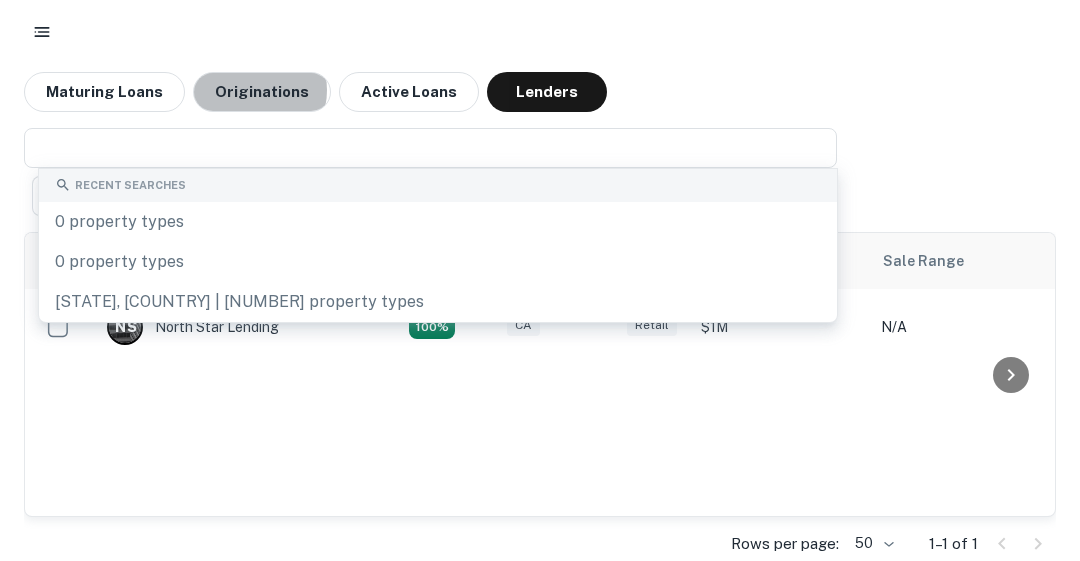click on "Originations" at bounding box center (262, 92) 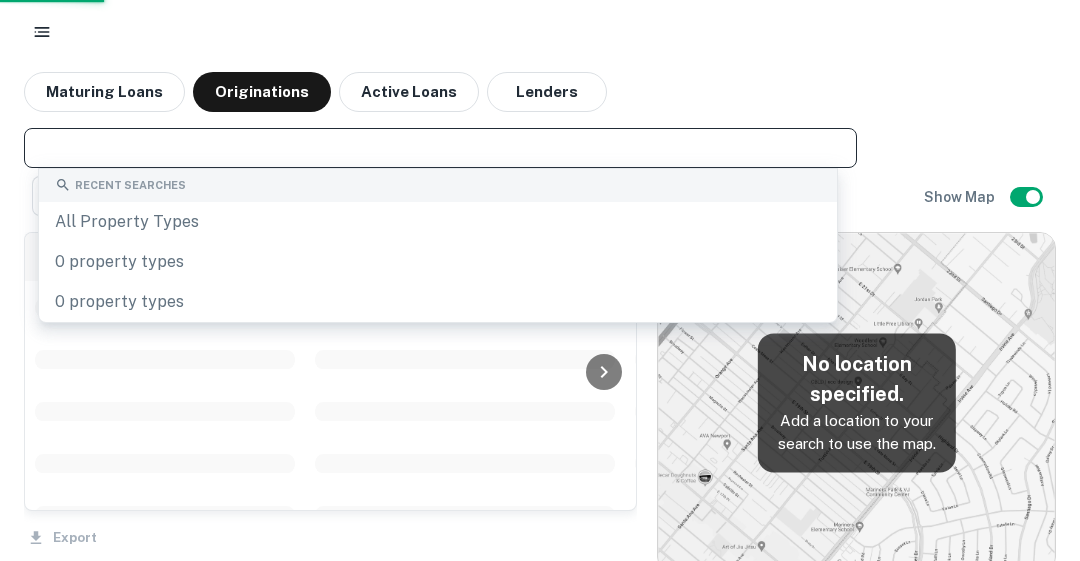 scroll, scrollTop: 3238, scrollLeft: 0, axis: vertical 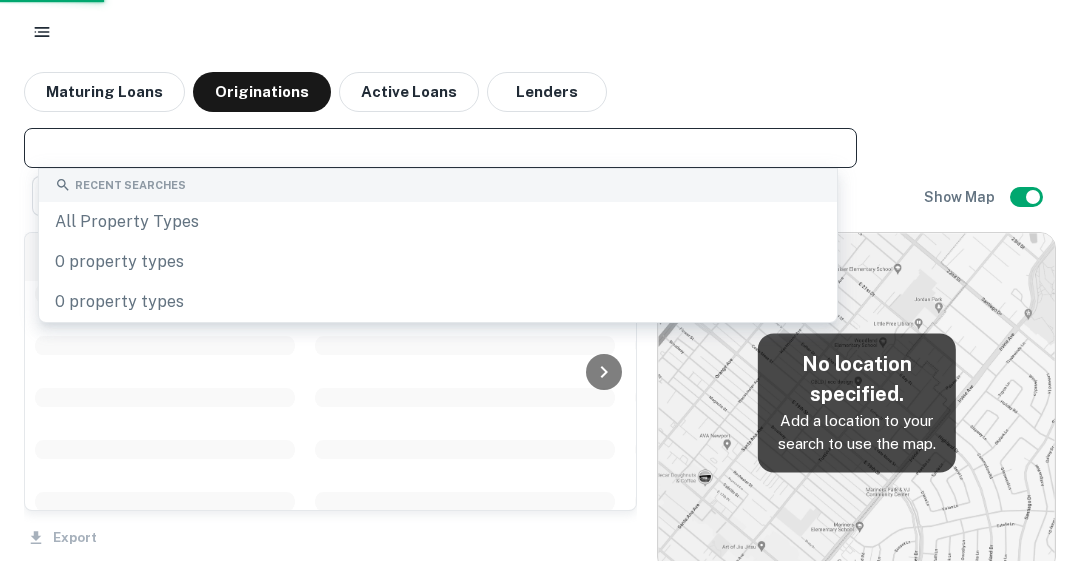 paste on "**********" 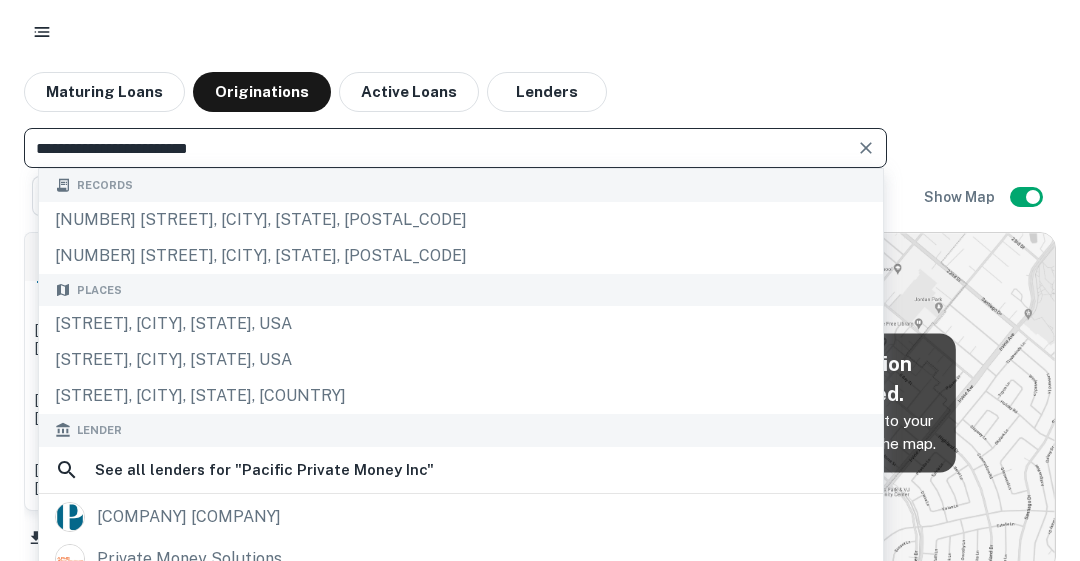 type on "**********" 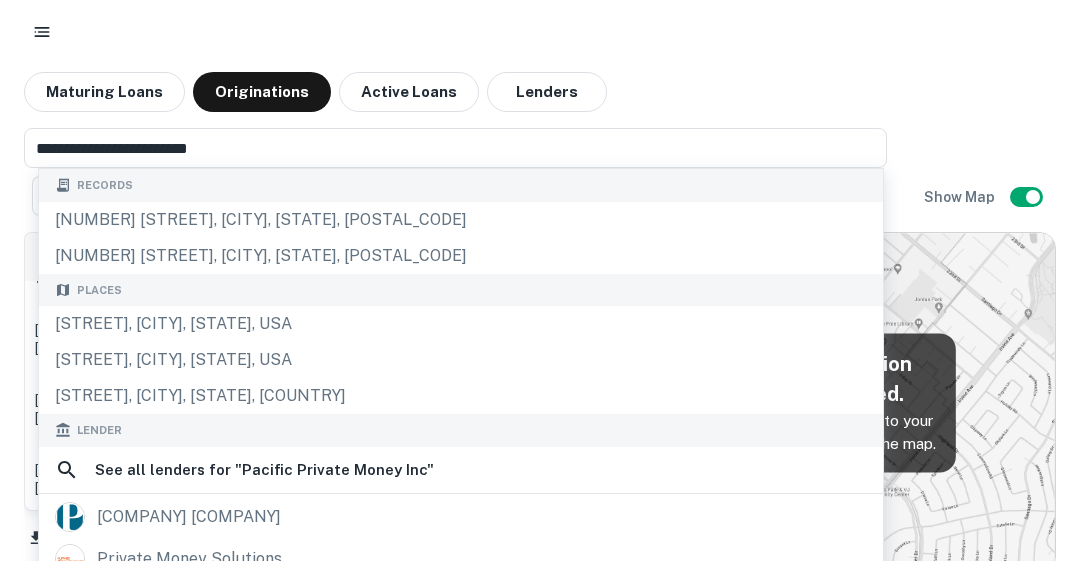 click on "[COMPANY] [COMPANY]" at bounding box center [189, 517] 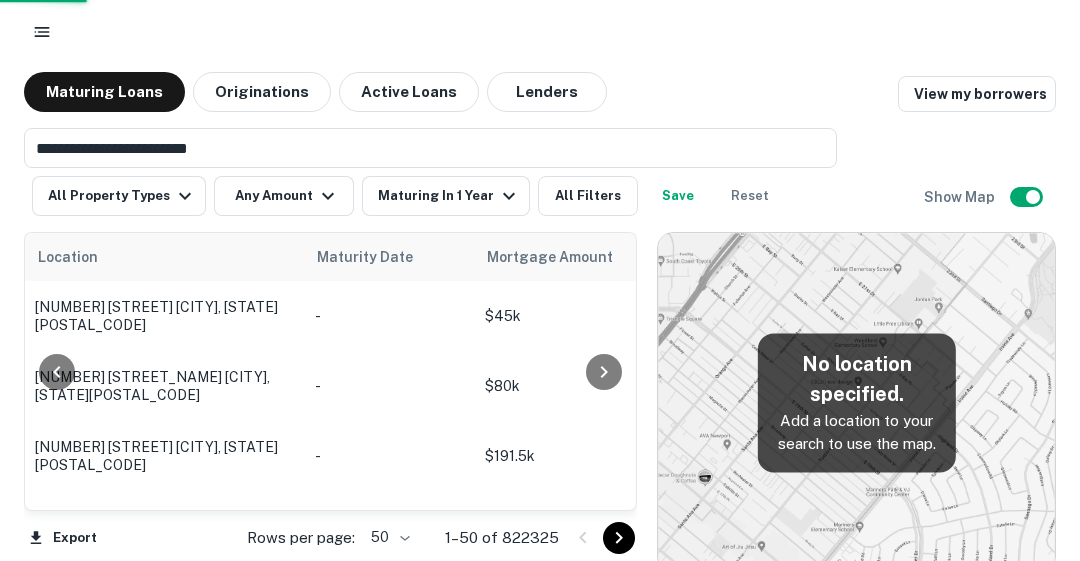 type 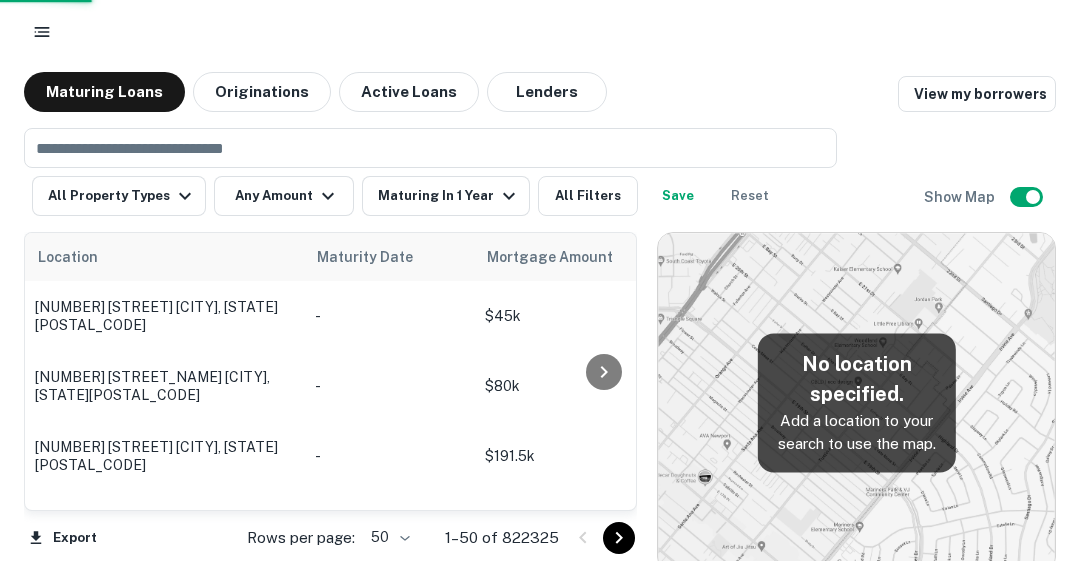scroll, scrollTop: 3238, scrollLeft: 0, axis: vertical 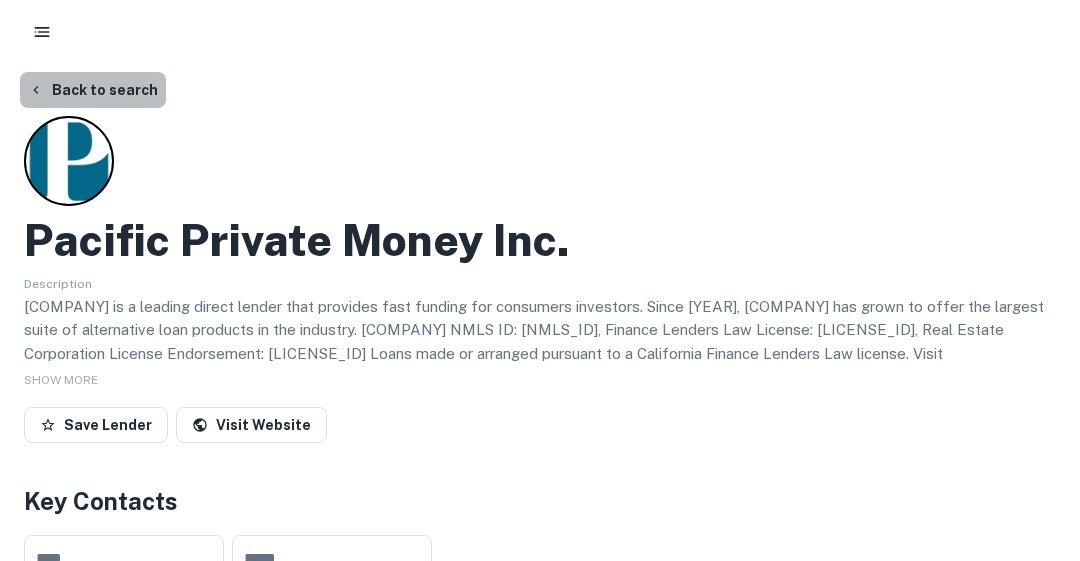 click on "Back to search" at bounding box center (93, 90) 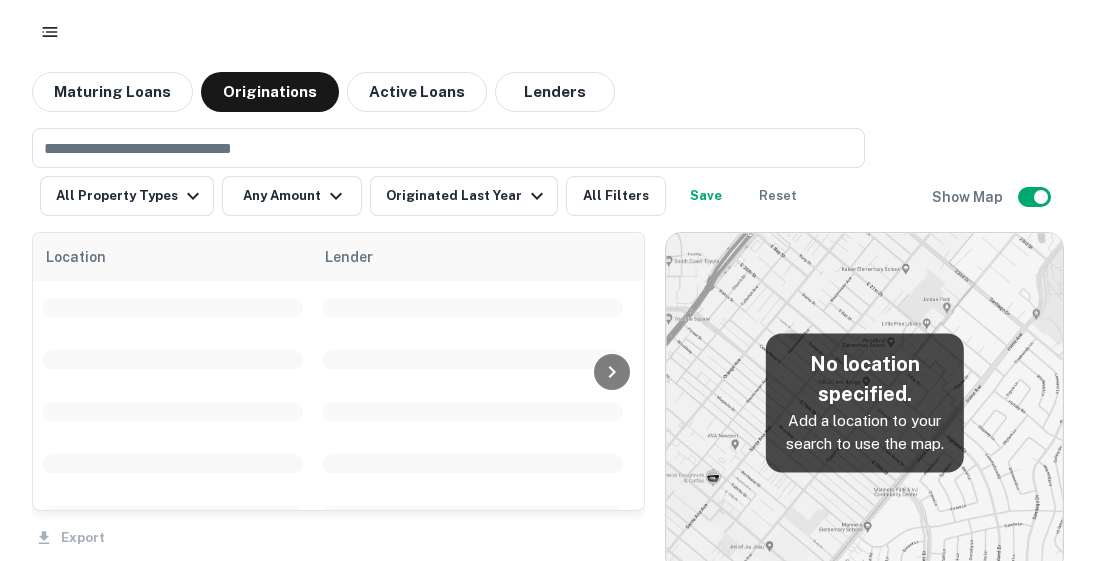 scroll, scrollTop: 3238, scrollLeft: 0, axis: vertical 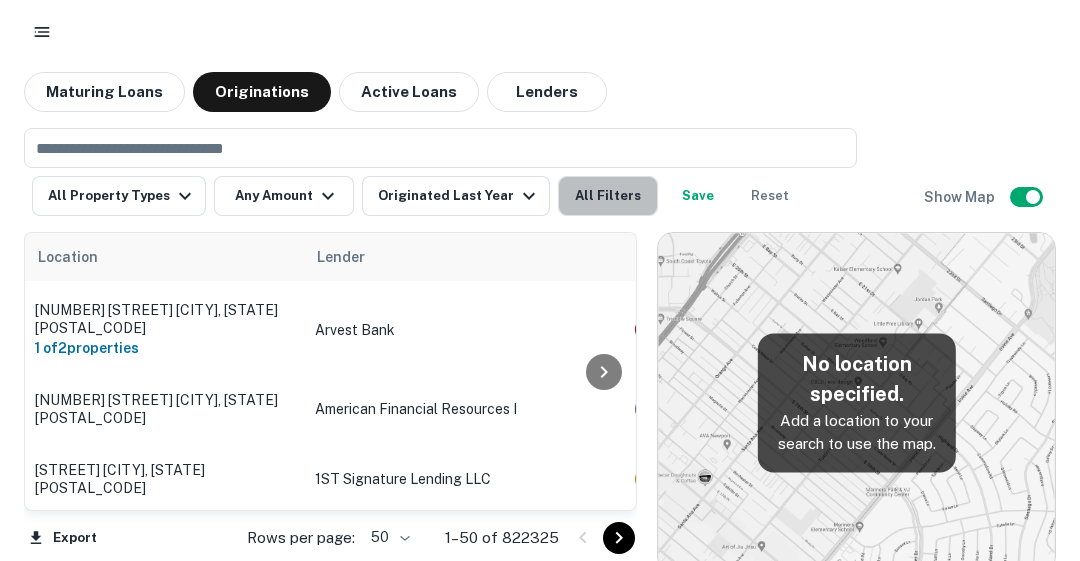 click on "All Filters" at bounding box center [608, 196] 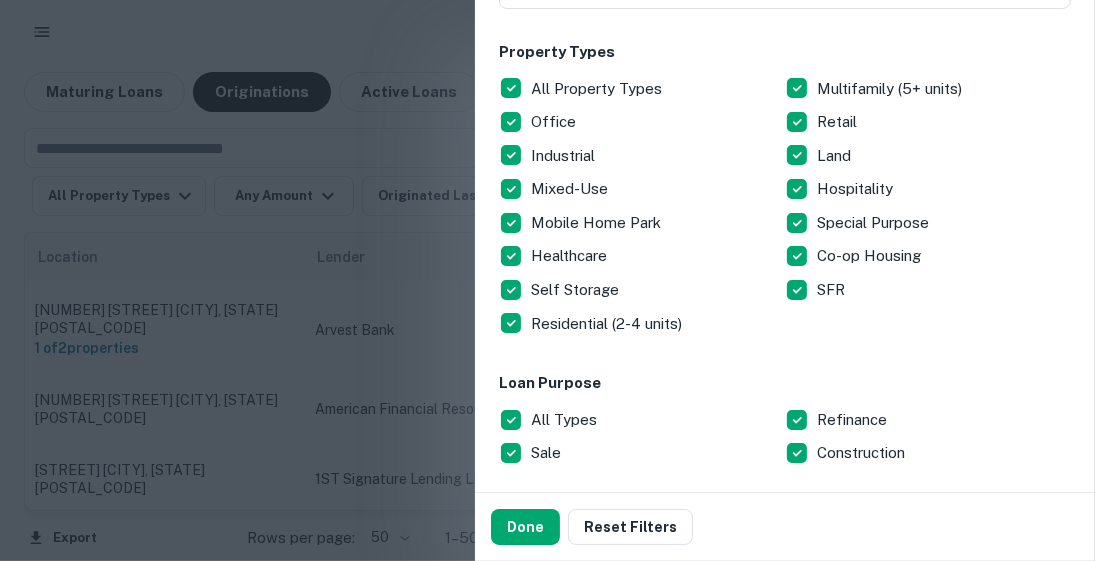 scroll, scrollTop: 396, scrollLeft: 0, axis: vertical 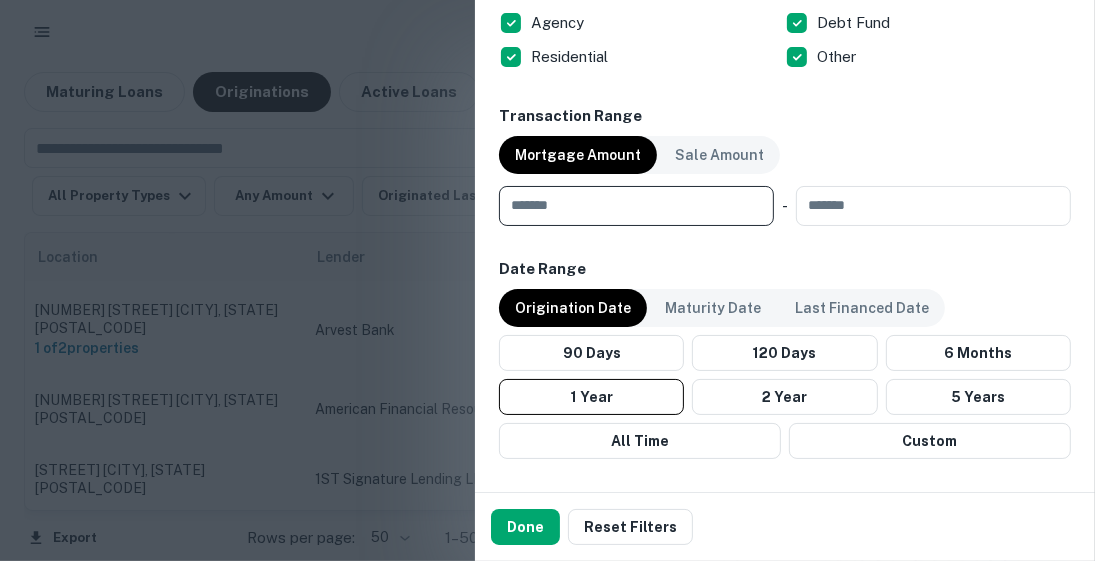 click at bounding box center [629, 206] 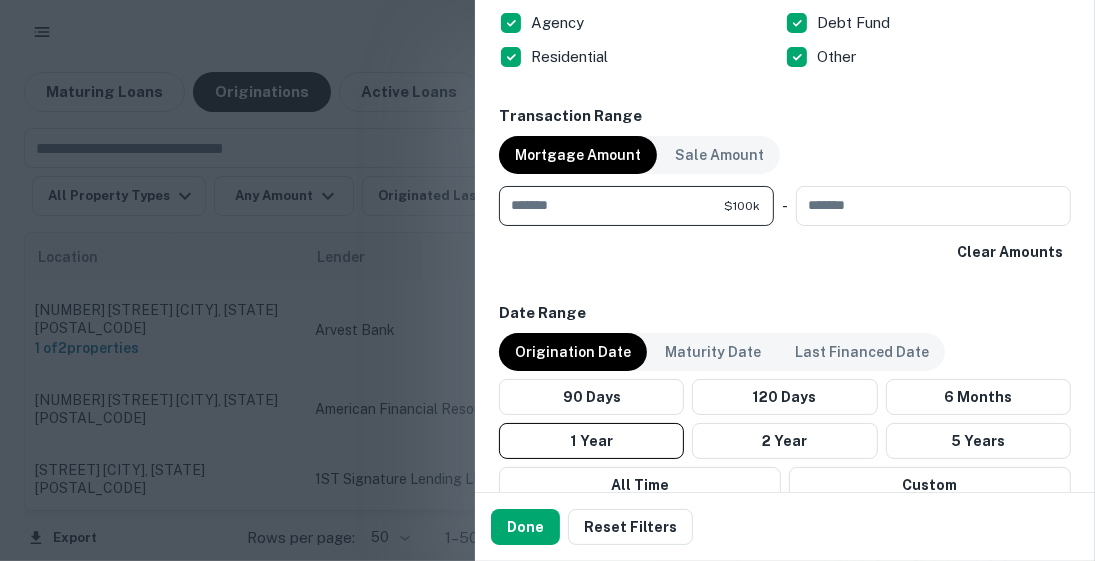 type on "******" 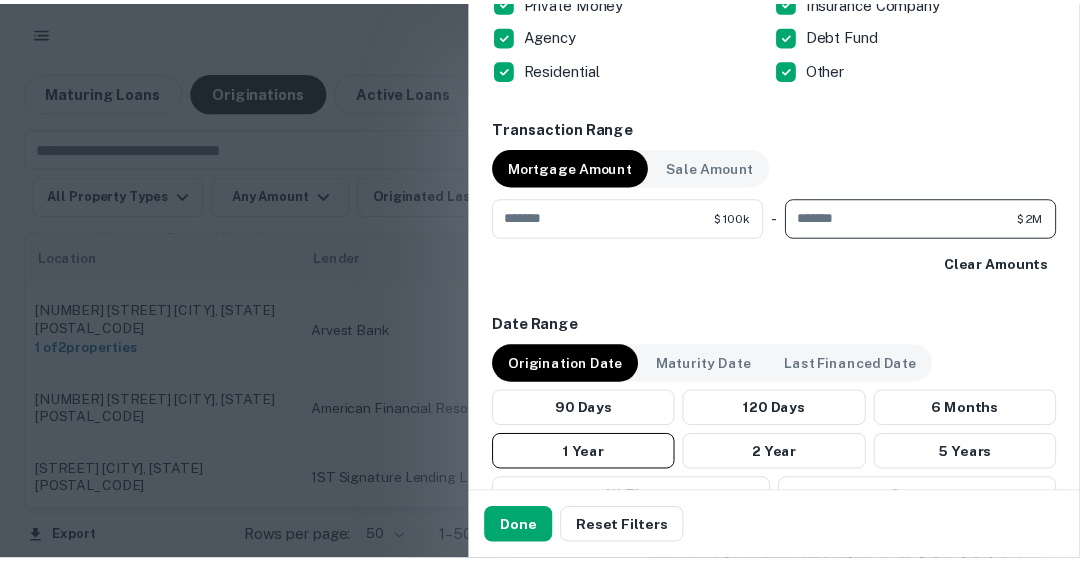 scroll, scrollTop: 923, scrollLeft: 0, axis: vertical 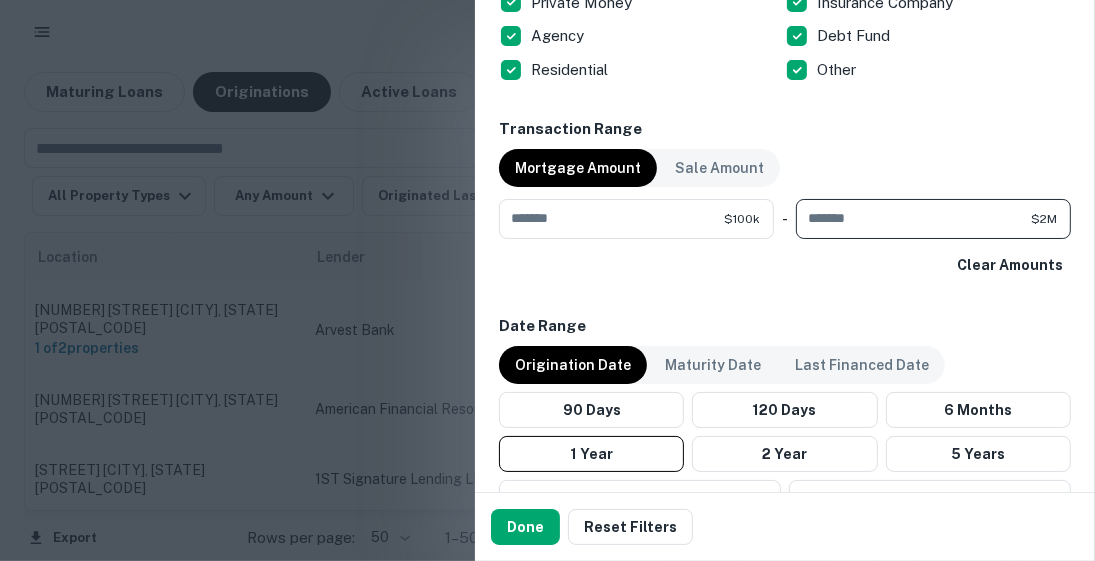 type on "*******" 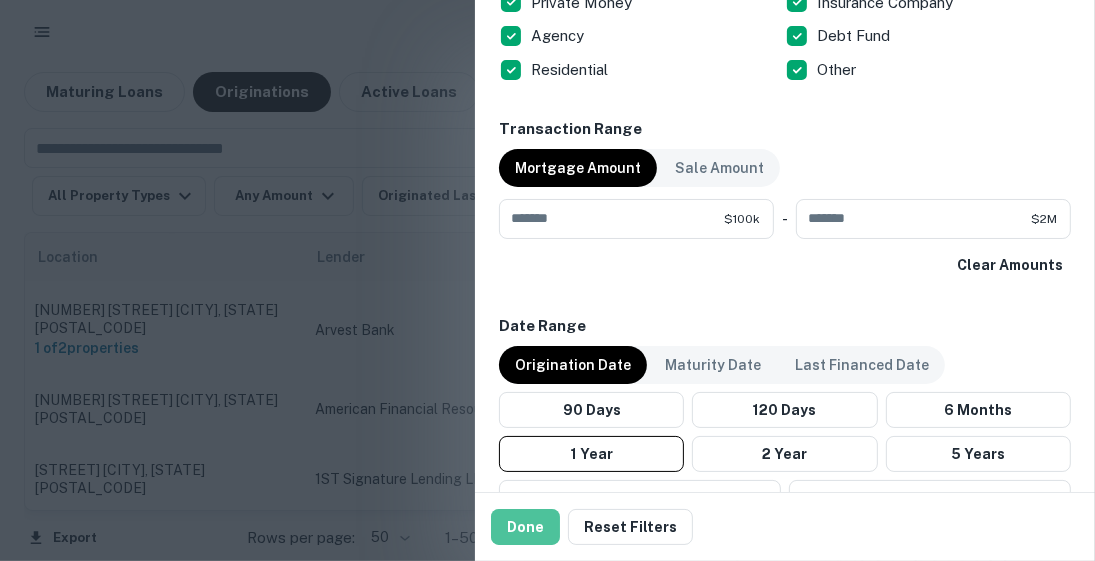 click on "Done" at bounding box center (525, 527) 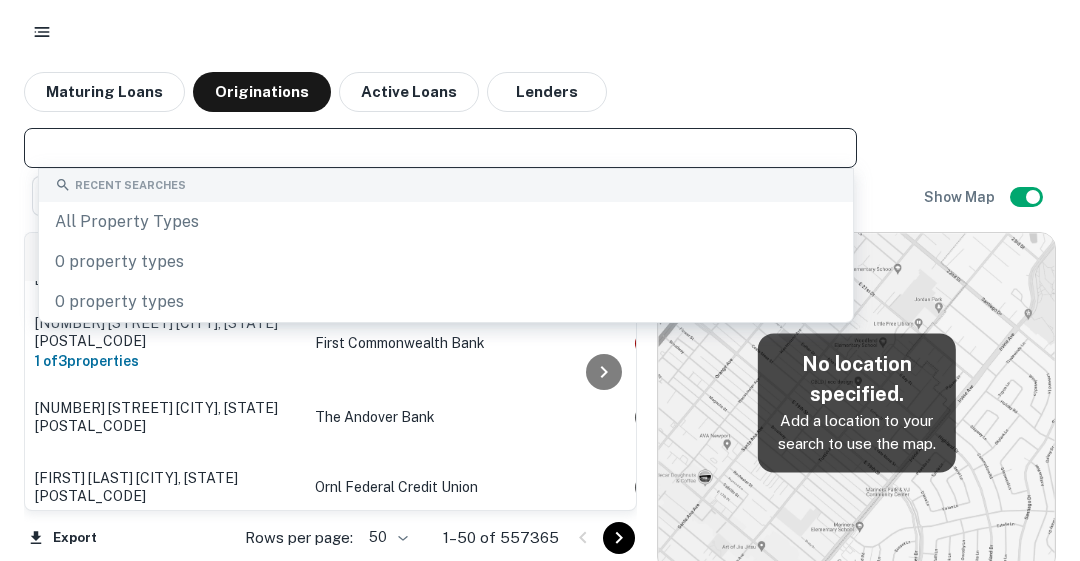 paste on "**********" 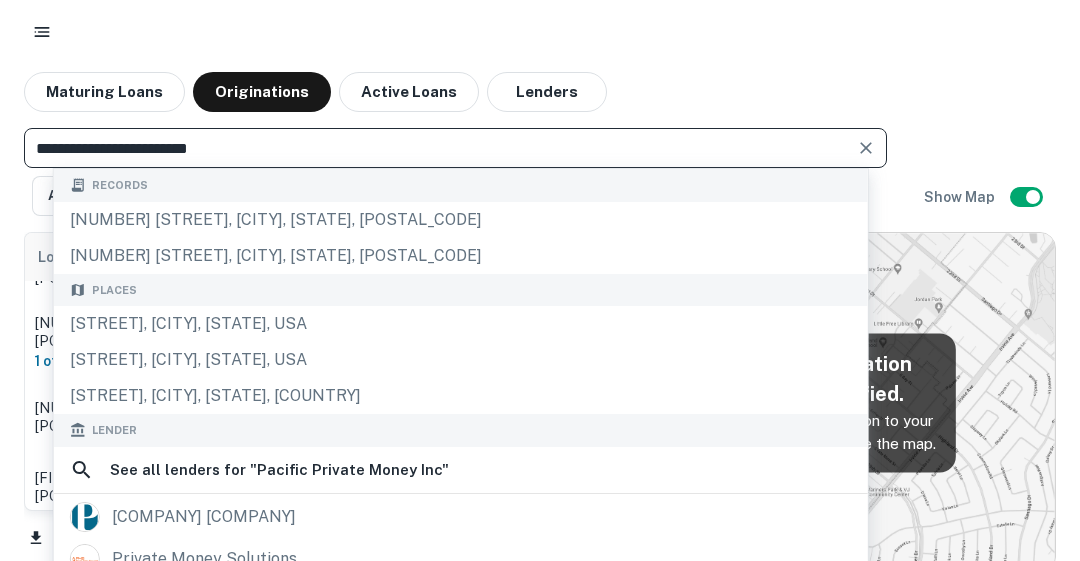 type on "**********" 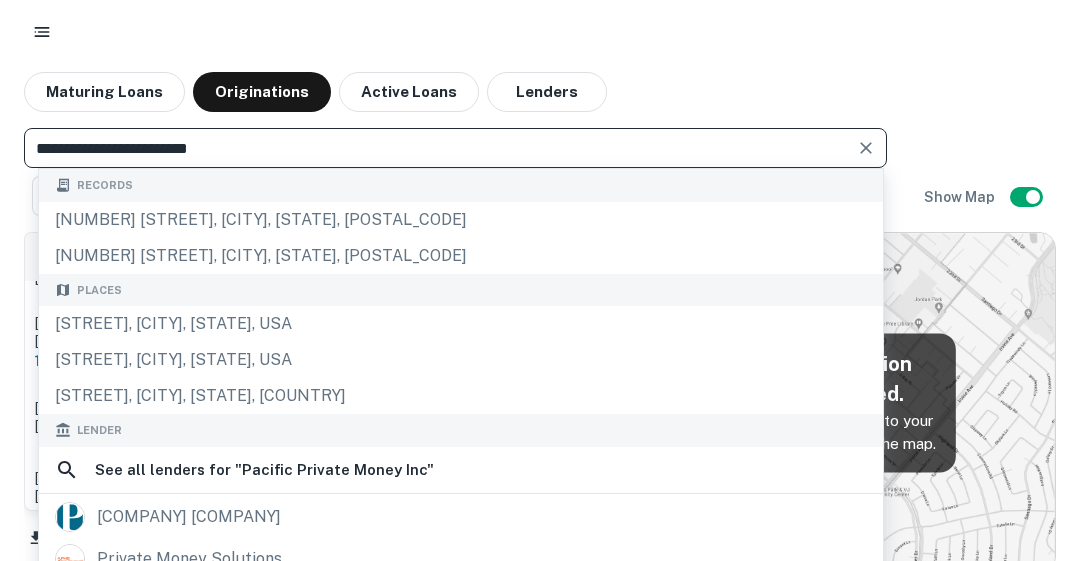 scroll, scrollTop: 108, scrollLeft: 0, axis: vertical 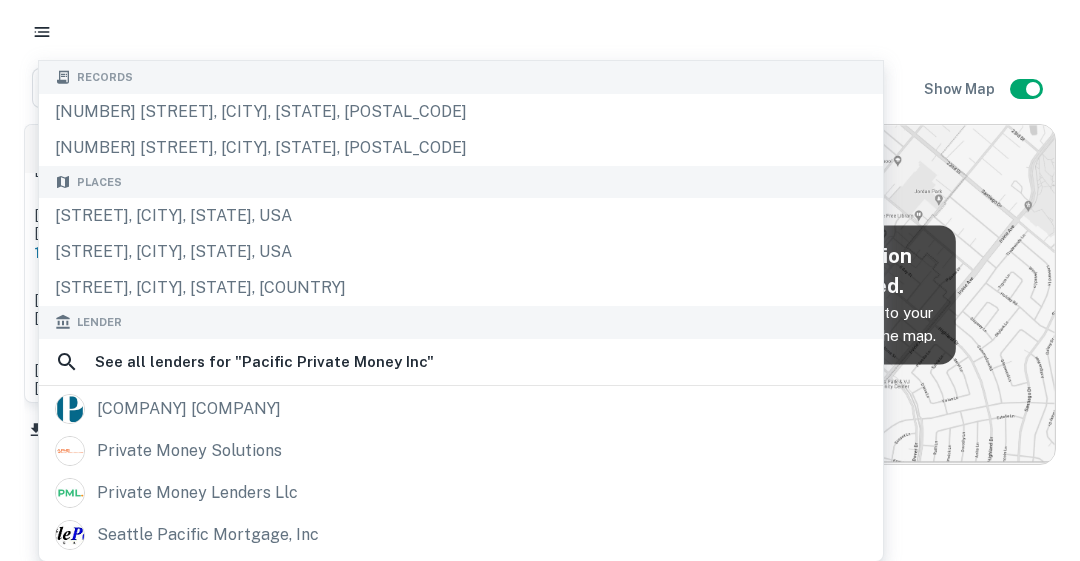 drag, startPoint x: 205, startPoint y: 401, endPoint x: 1040, endPoint y: 363, distance: 835.8642 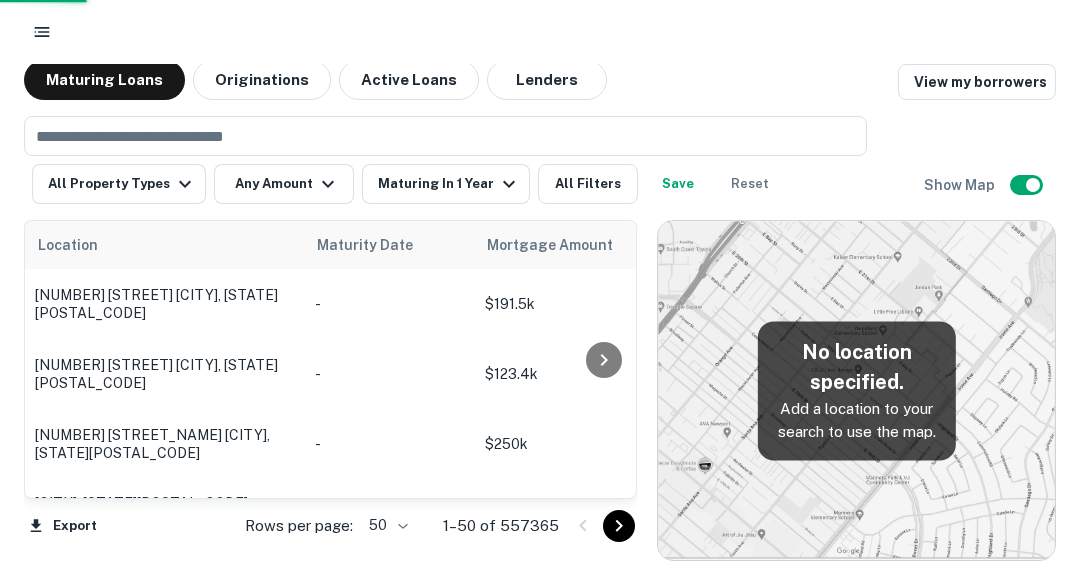 scroll, scrollTop: 12, scrollLeft: 0, axis: vertical 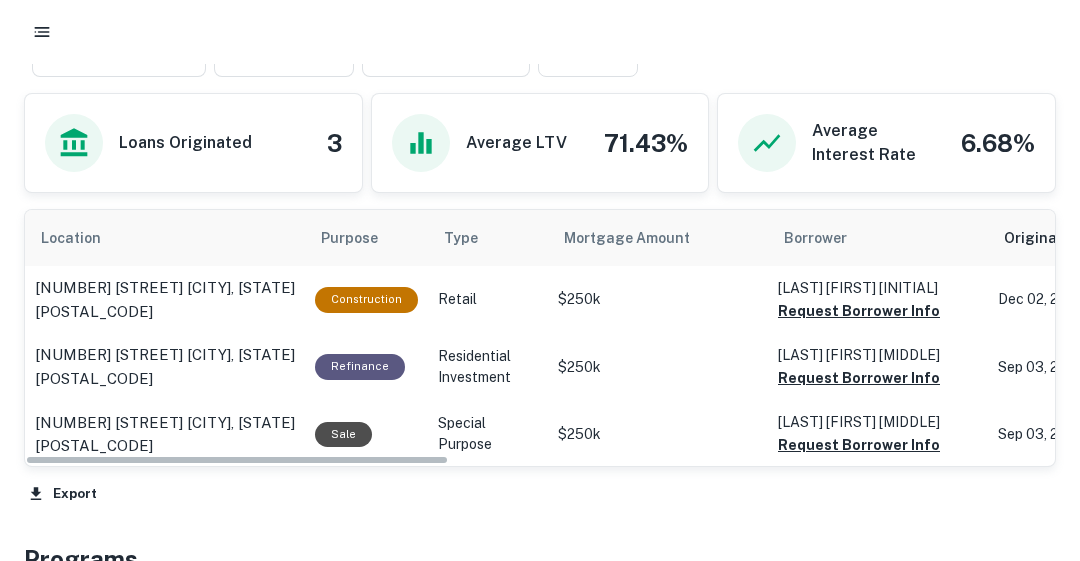 drag, startPoint x: 333, startPoint y: 491, endPoint x: 309, endPoint y: 477, distance: 27.784887 